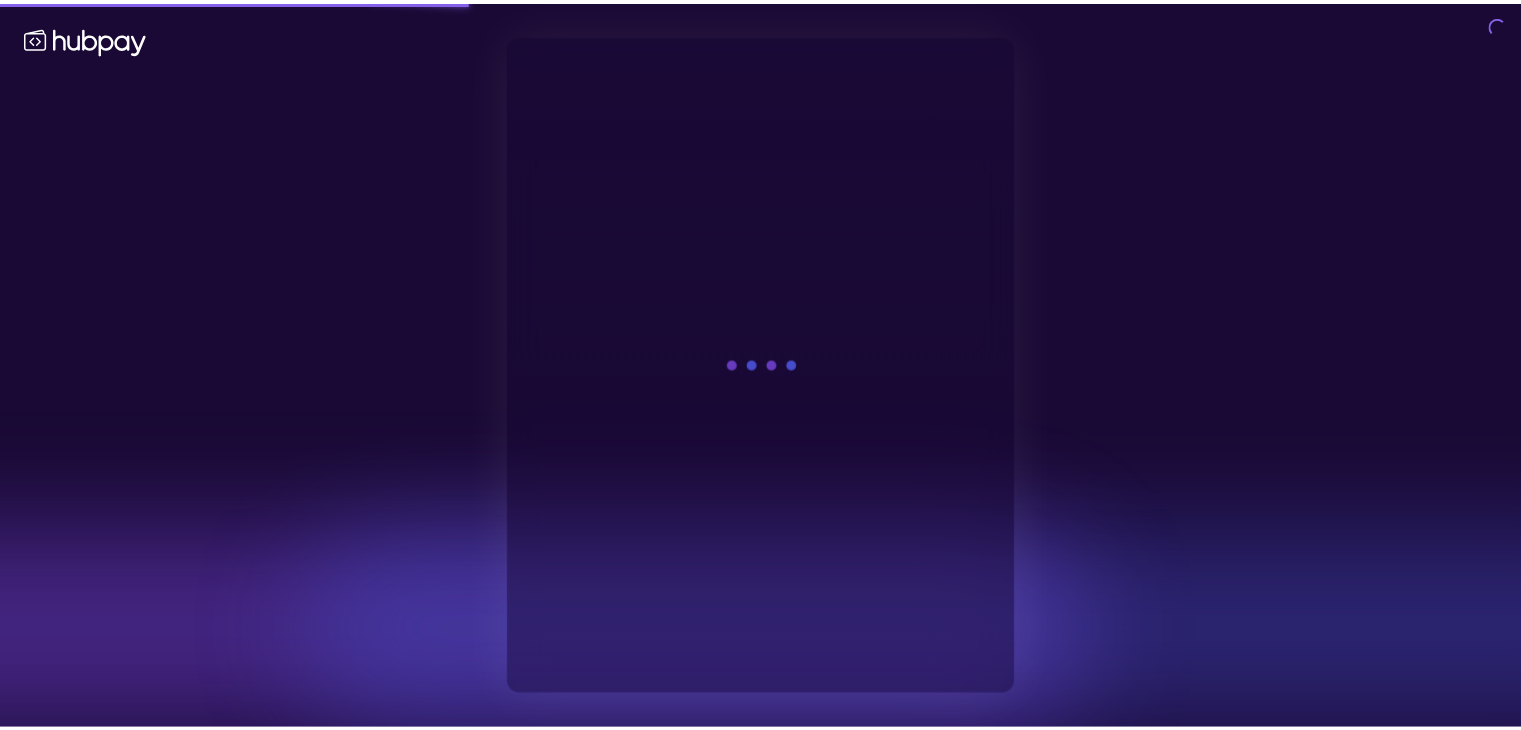 scroll, scrollTop: 0, scrollLeft: 0, axis: both 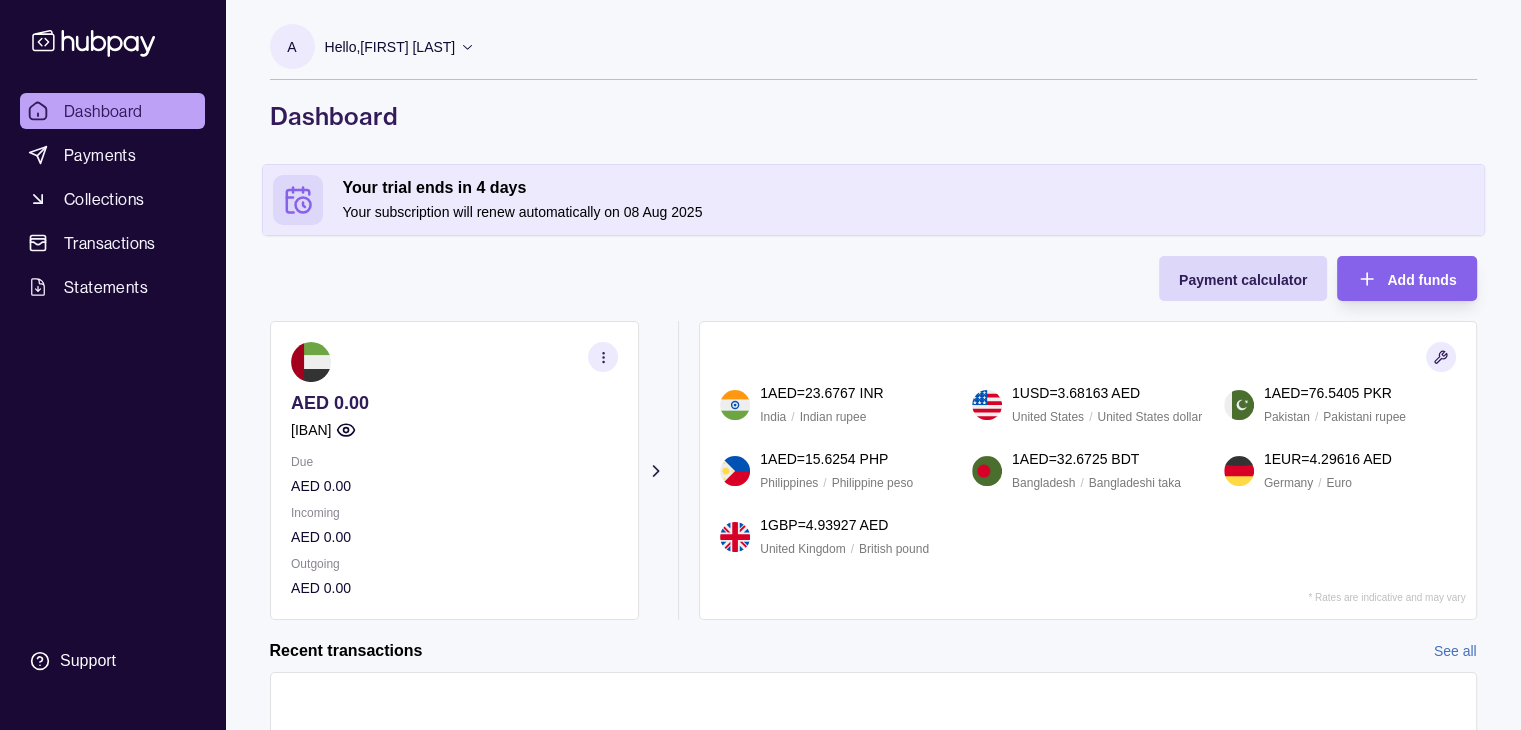 click 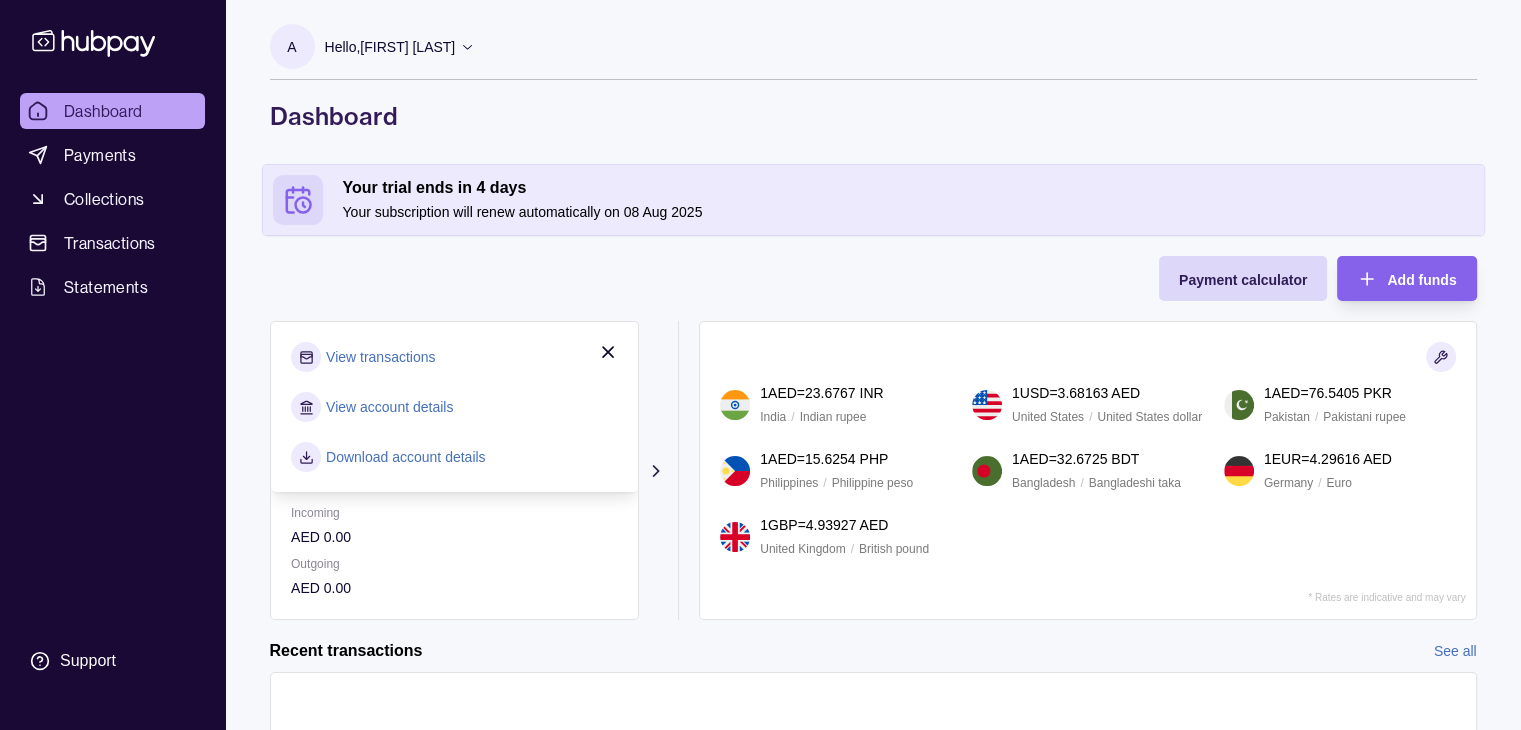 click on "View account details" at bounding box center (389, 407) 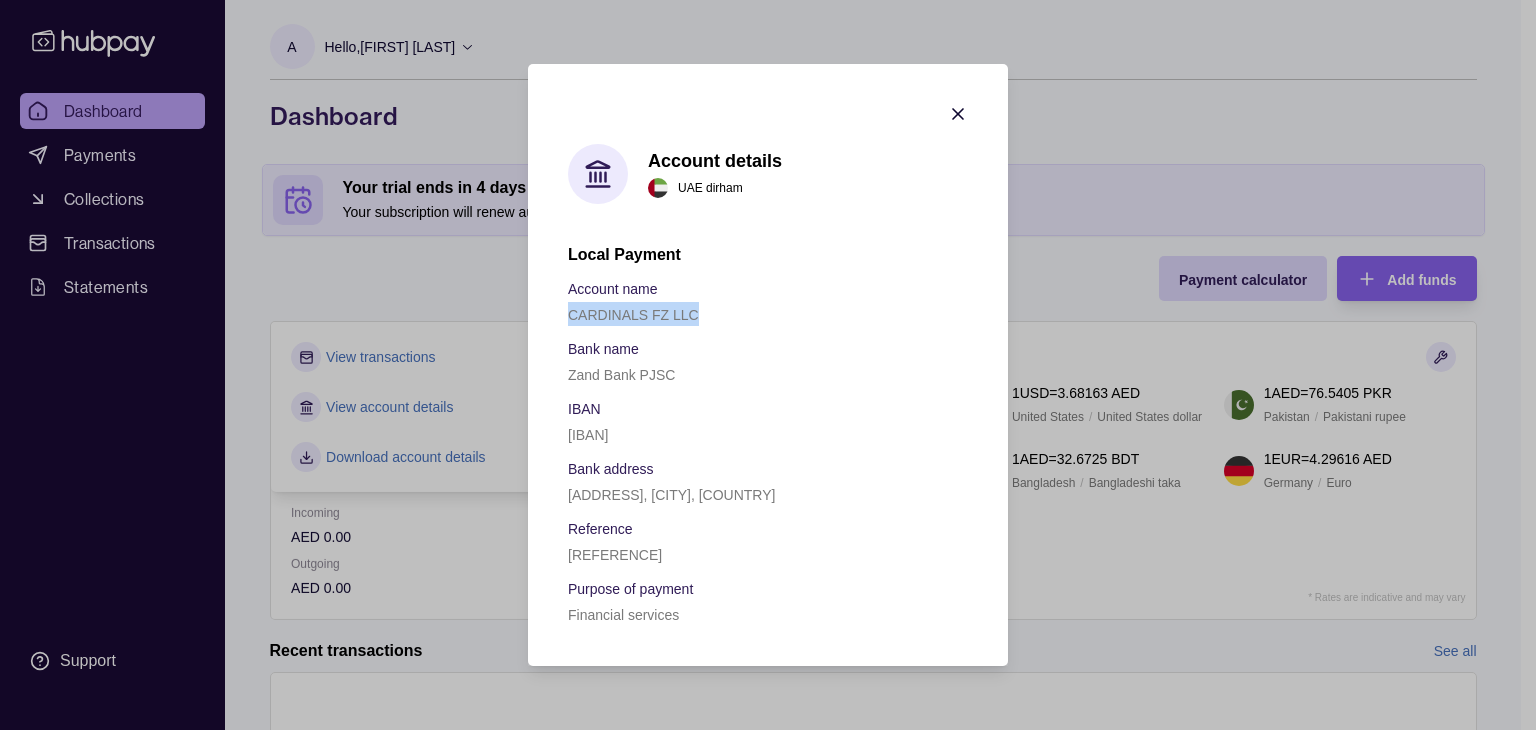 drag, startPoint x: 712, startPoint y: 313, endPoint x: 565, endPoint y: 313, distance: 147 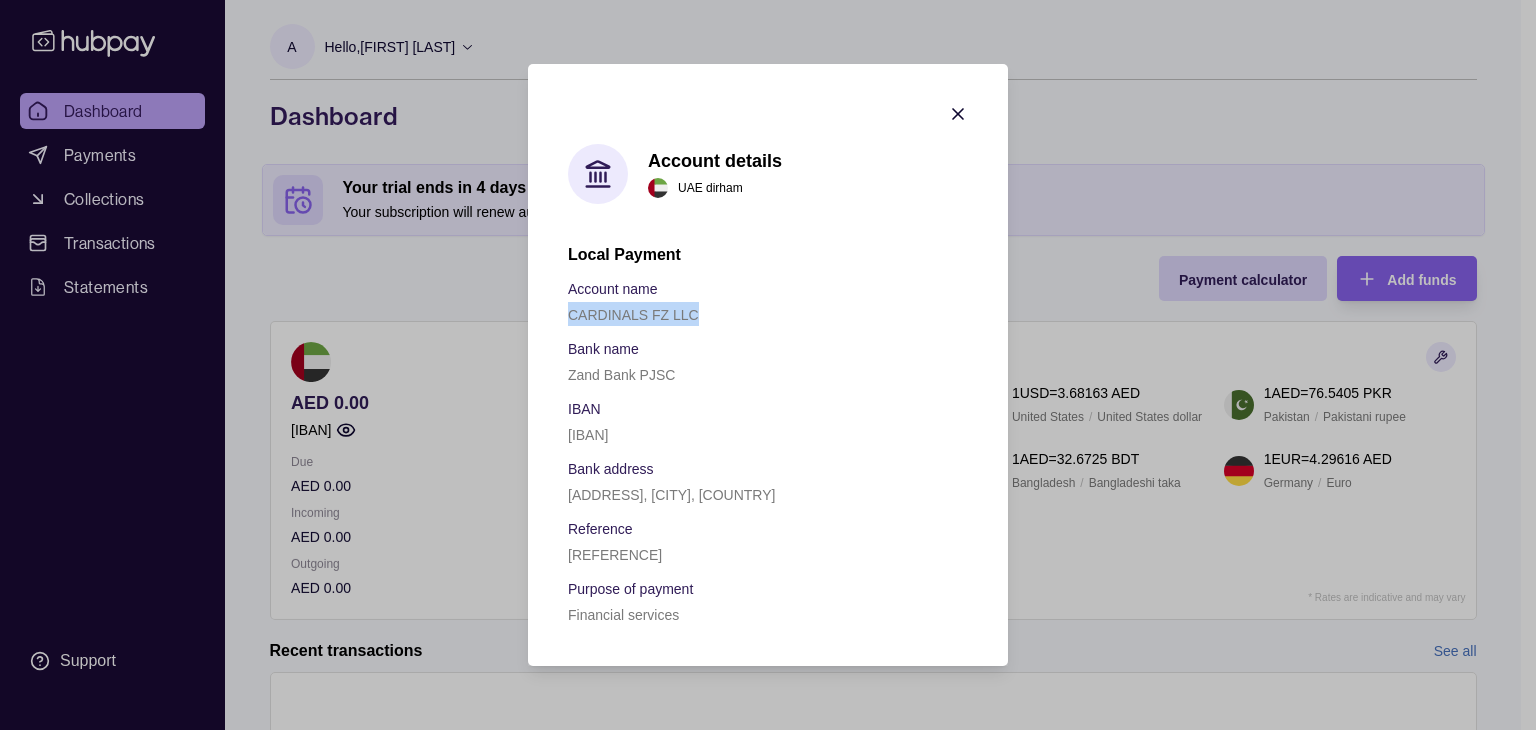 copy on "CARDINALS FZ LLC" 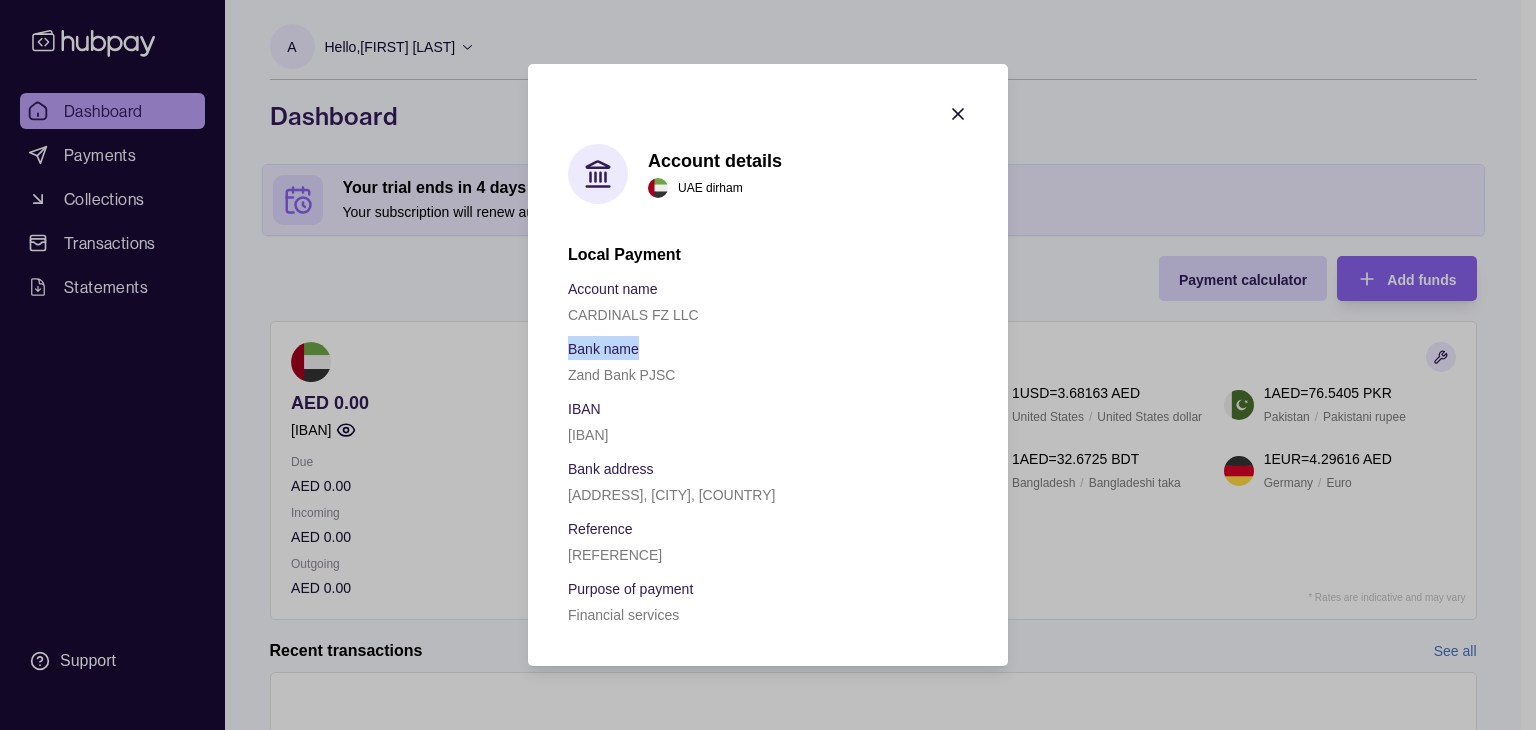 drag, startPoint x: 632, startPoint y: 346, endPoint x: 562, endPoint y: 349, distance: 70.064255 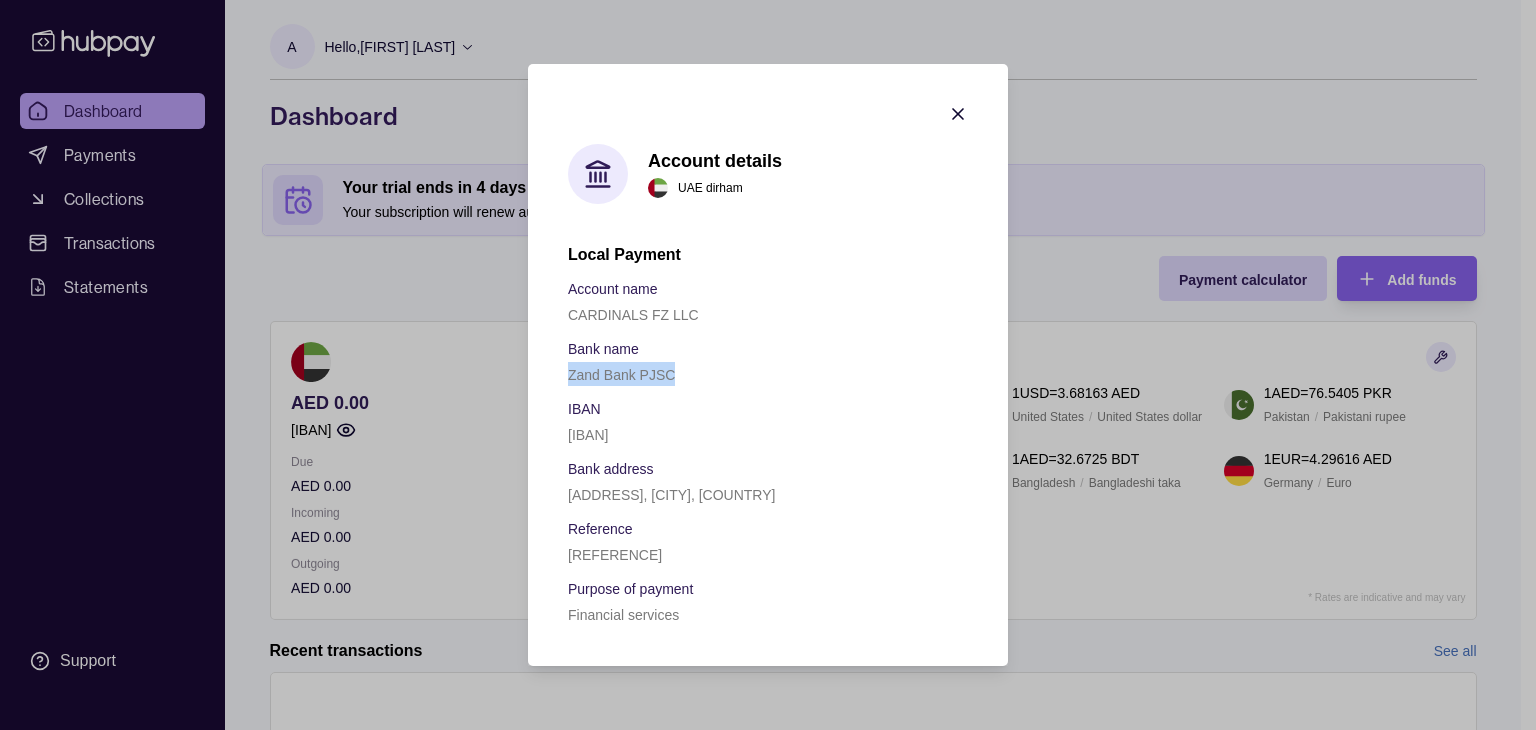 drag, startPoint x: 690, startPoint y: 372, endPoint x: 564, endPoint y: 367, distance: 126.09917 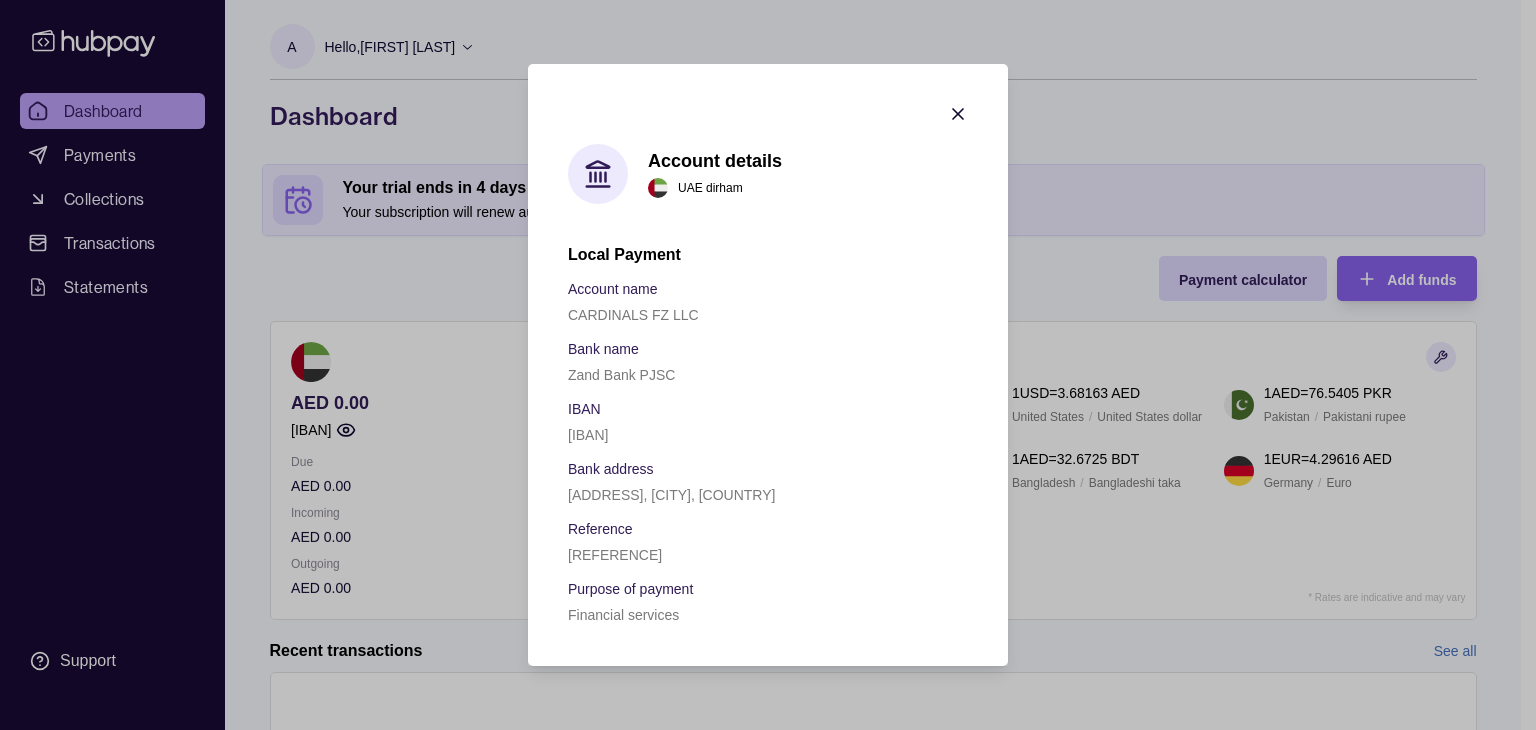 click on "[IBAN]" at bounding box center (588, 435) 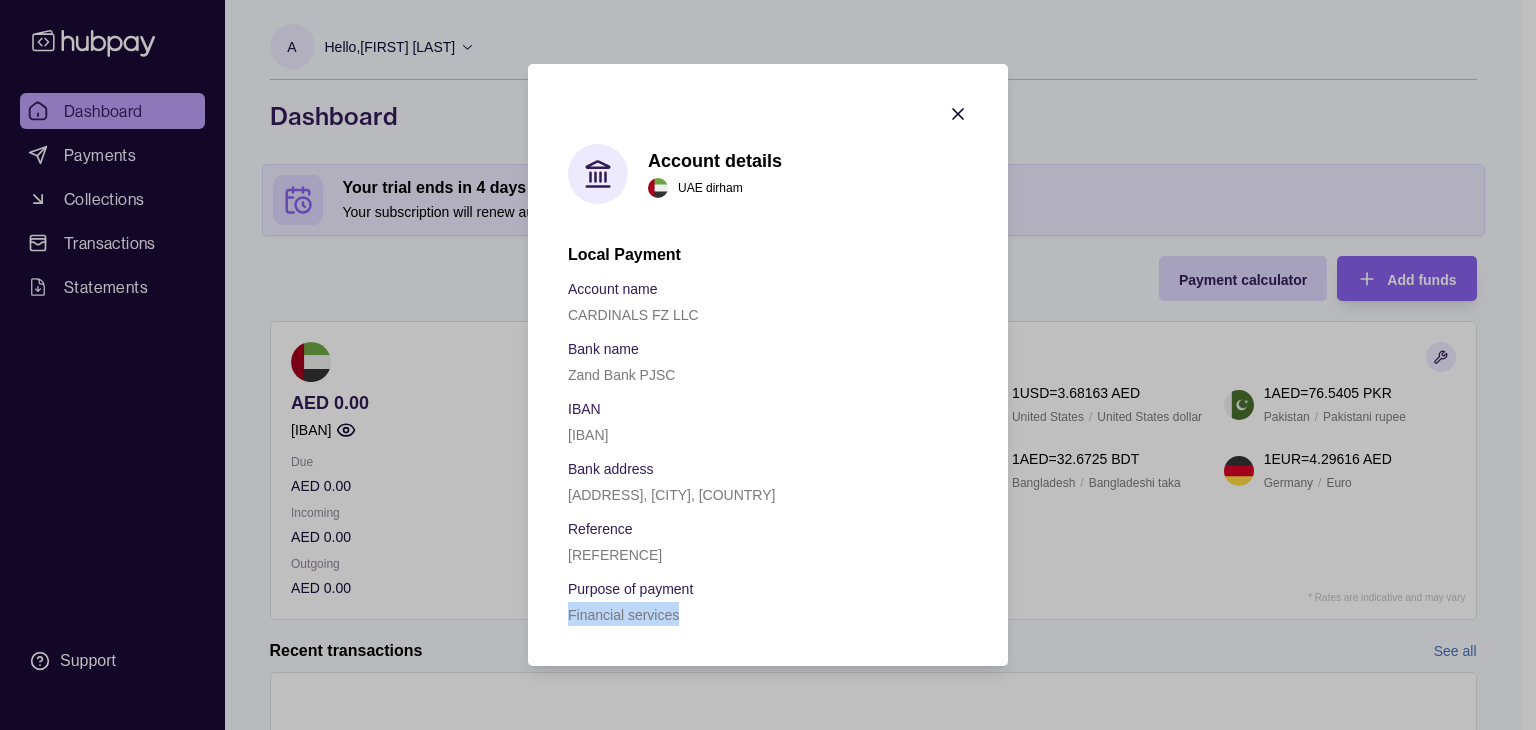 drag, startPoint x: 684, startPoint y: 616, endPoint x: 562, endPoint y: 621, distance: 122.10242 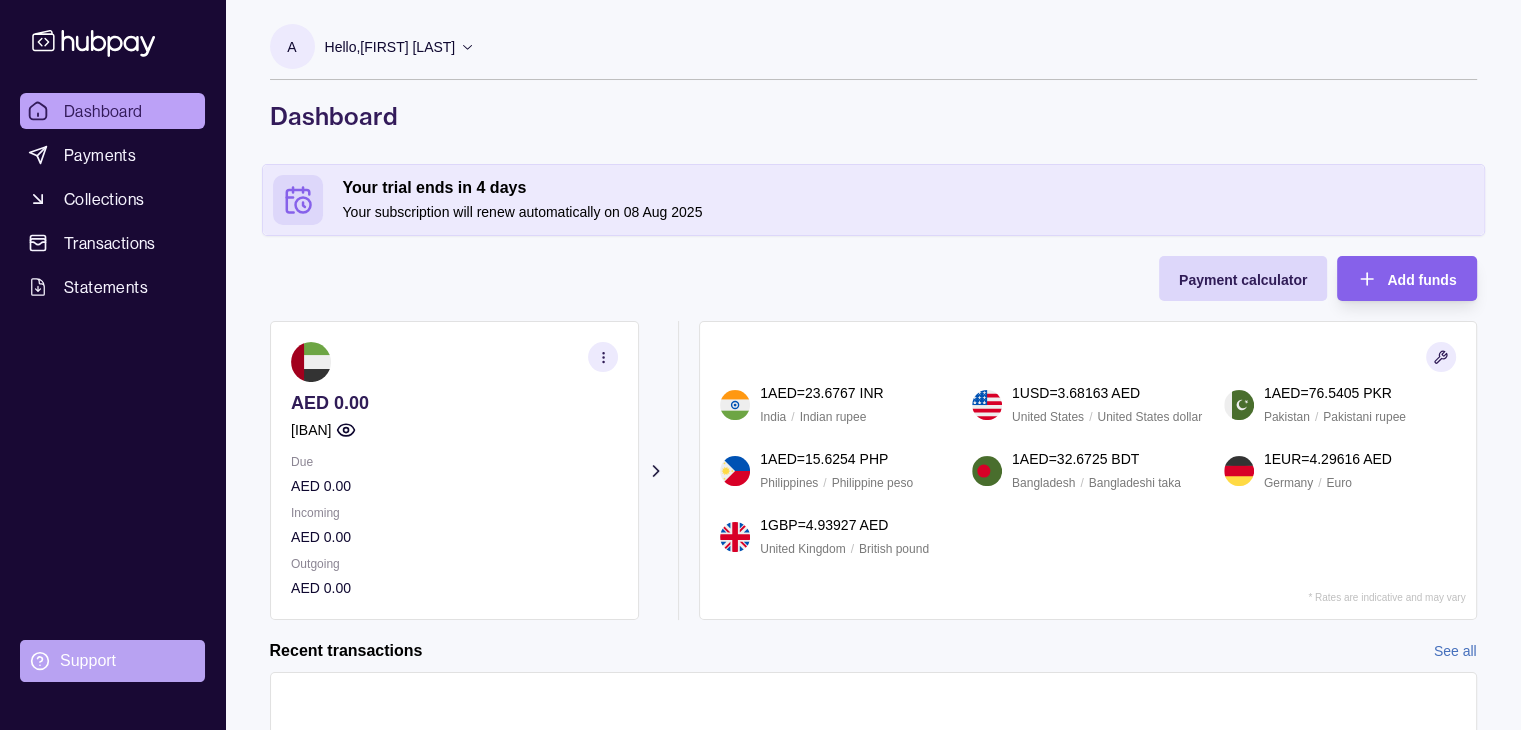 click on "Support" at bounding box center (88, 661) 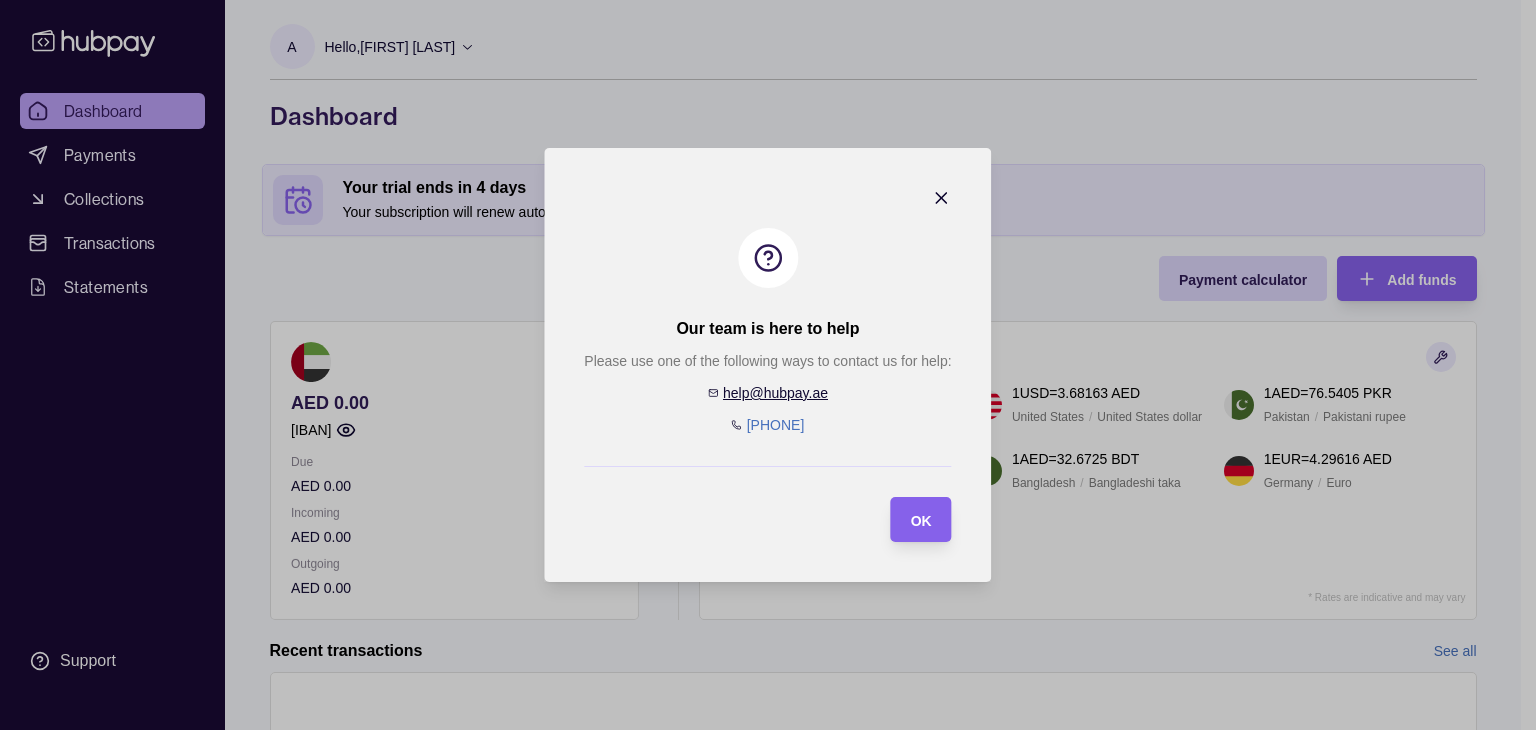 click at bounding box center (942, 201) 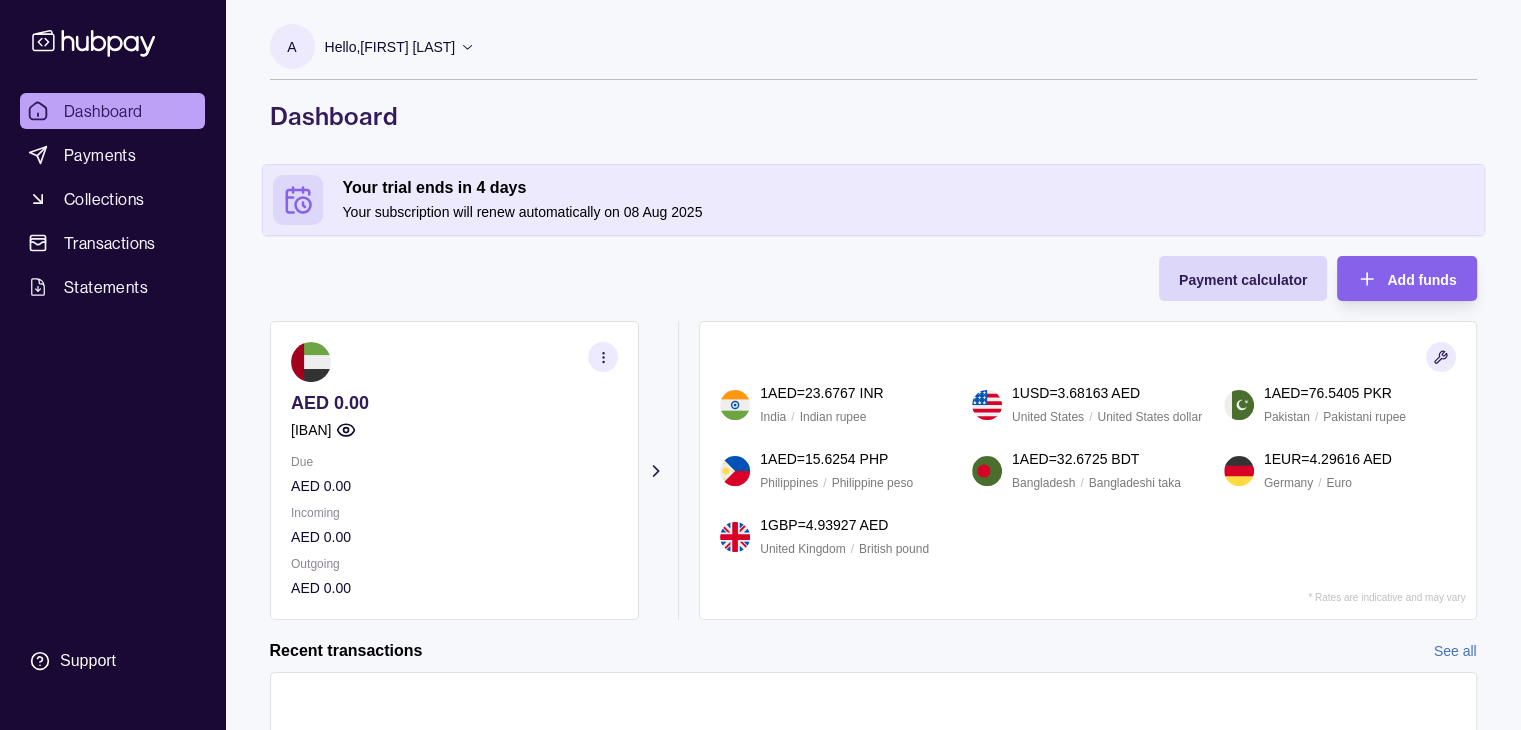 click at bounding box center [603, 357] 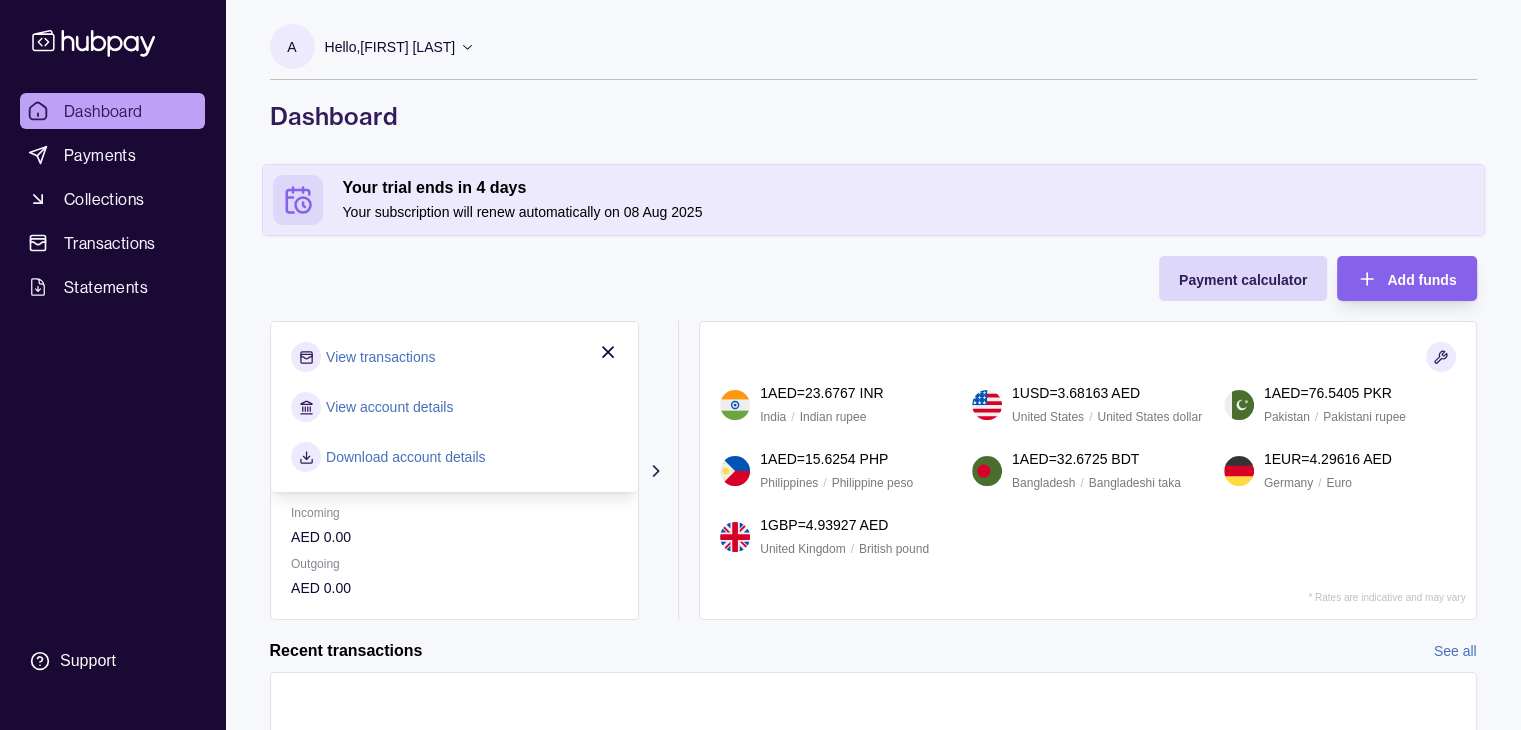 click on "View account details" at bounding box center (389, 407) 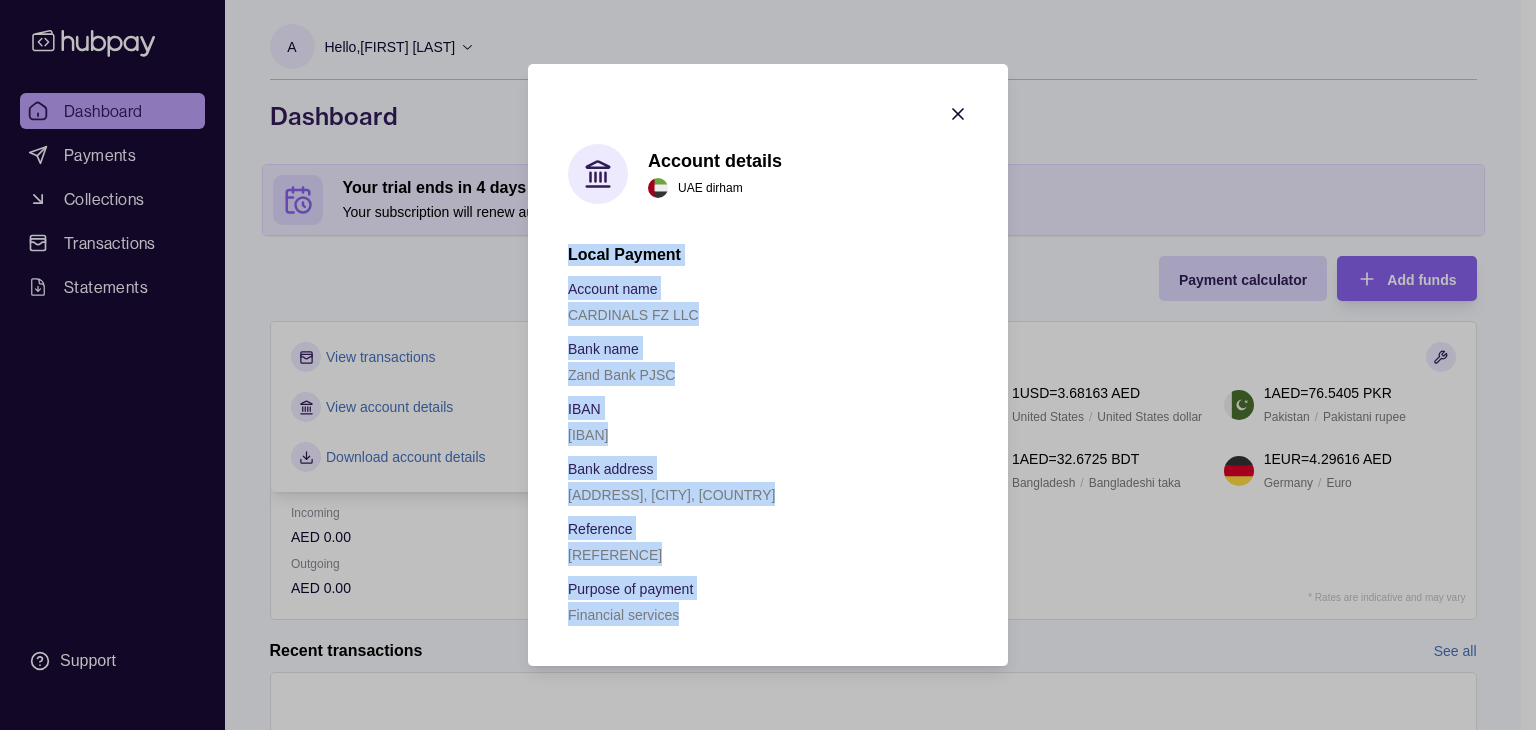 drag, startPoint x: 680, startPoint y: 617, endPoint x: 560, endPoint y: 250, distance: 386.12045 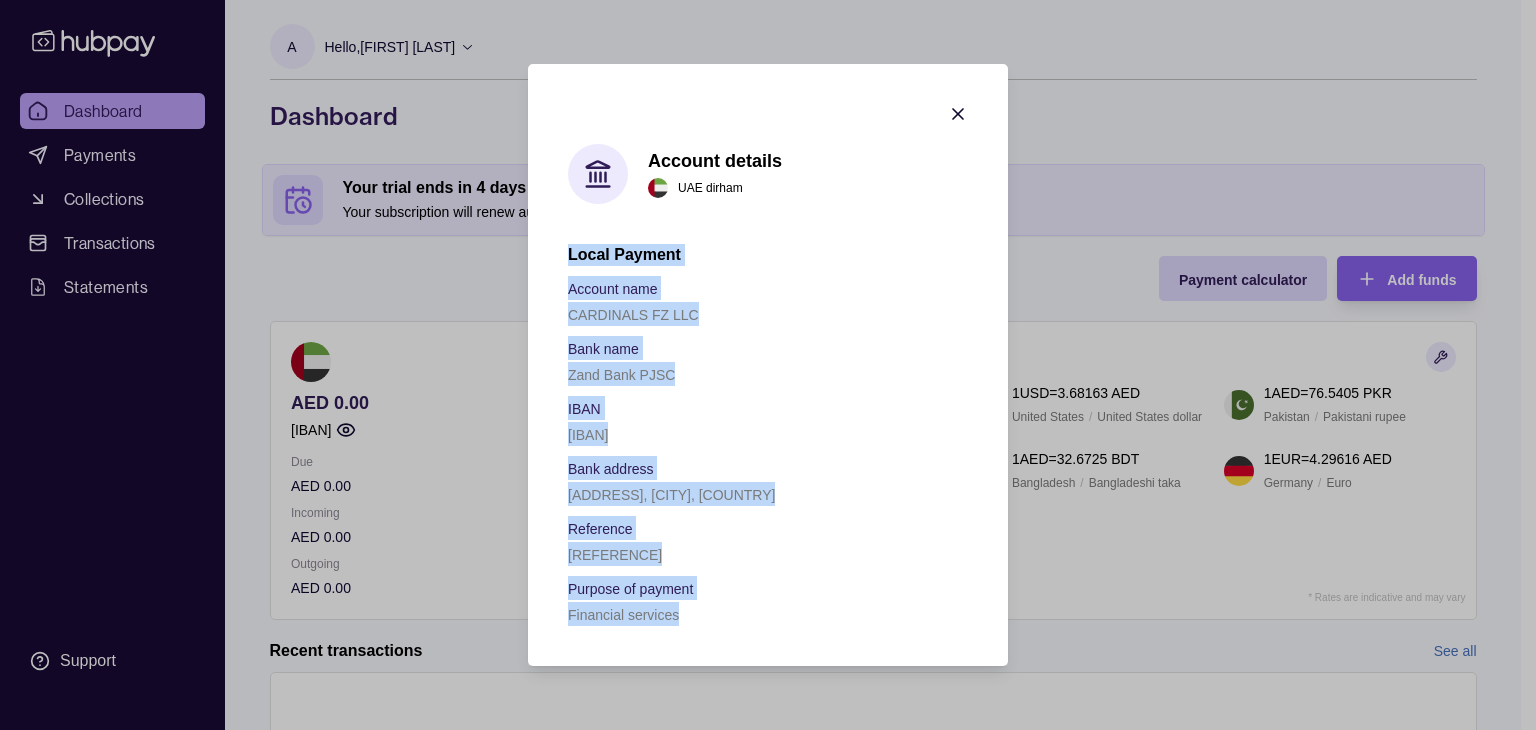 click on "IBAN" at bounding box center (768, 408) 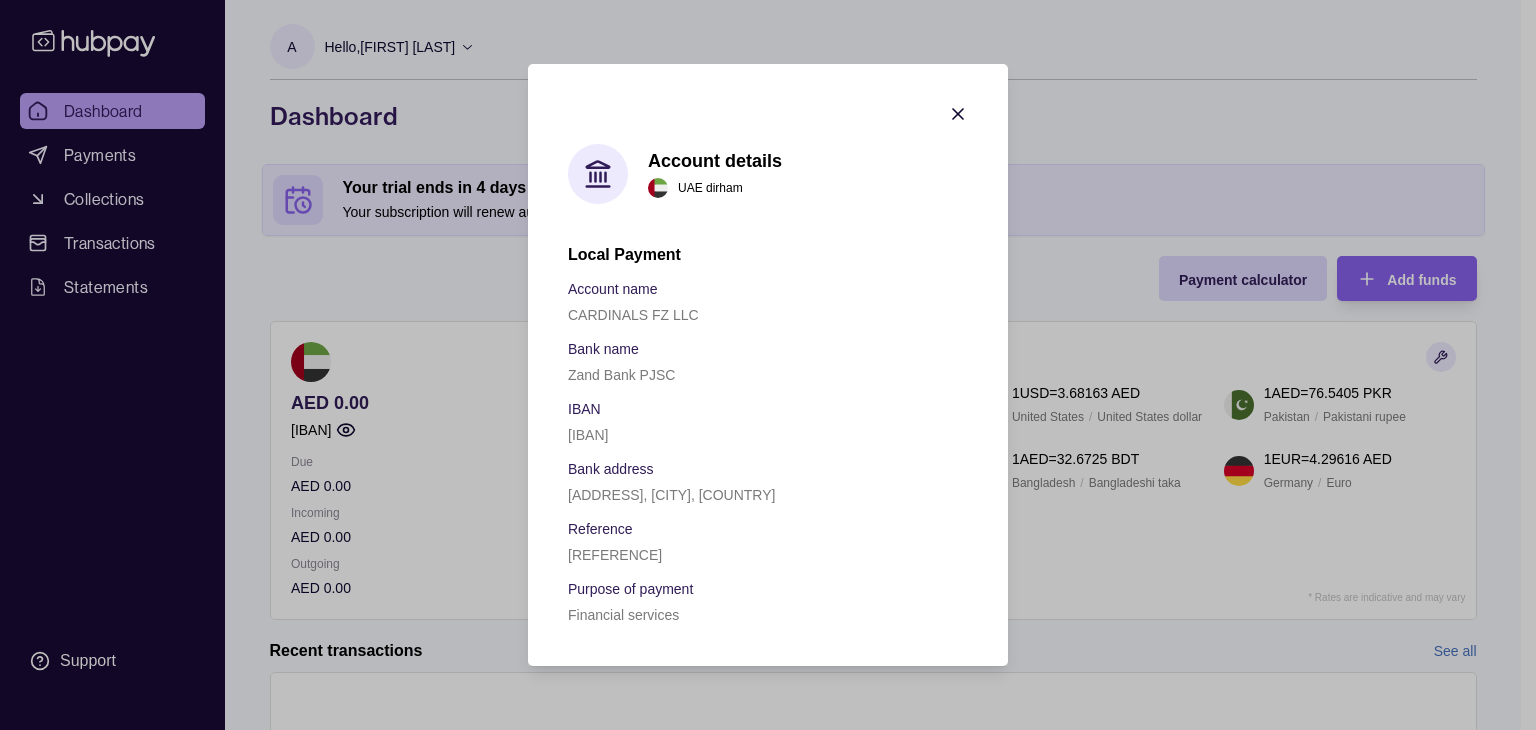 click on "Financial services" at bounding box center (768, 614) 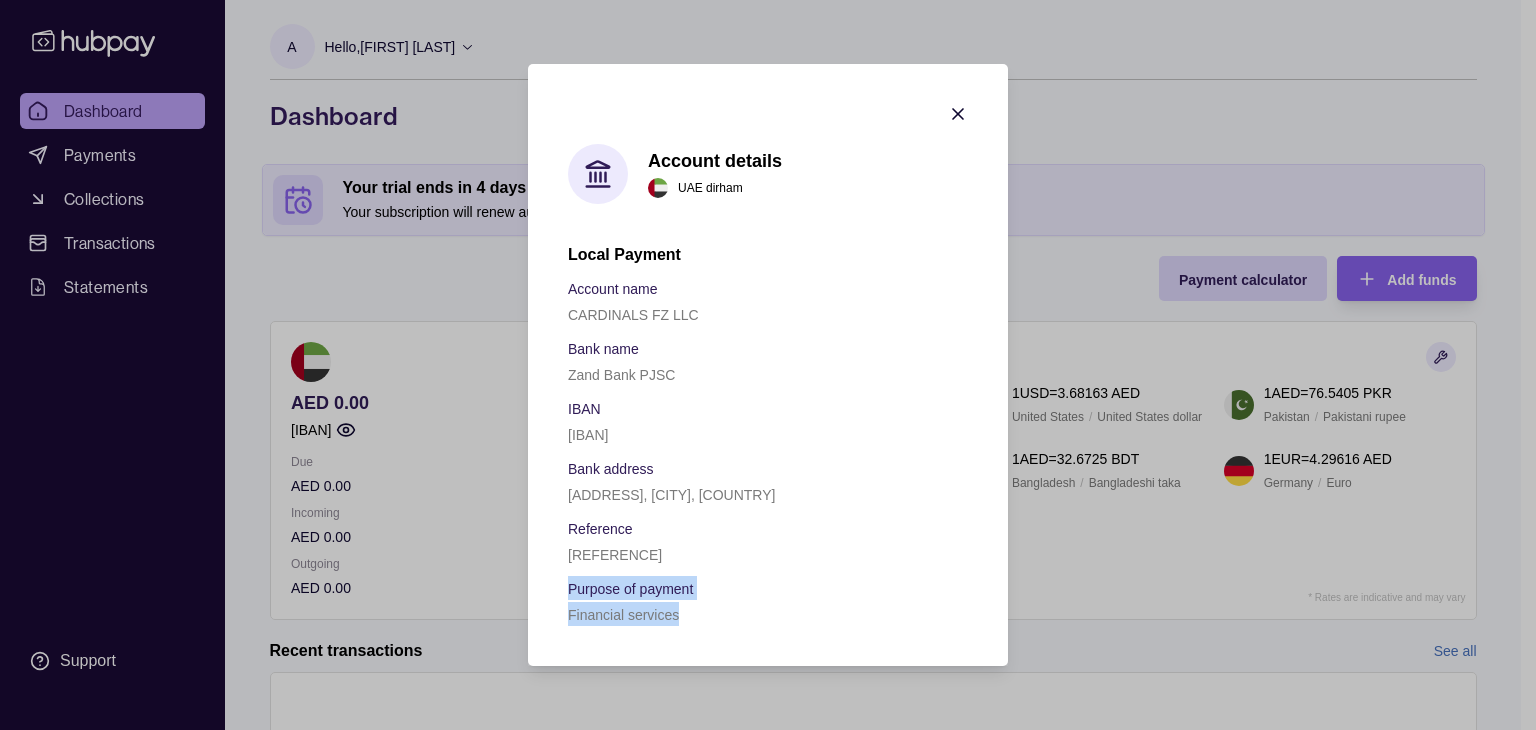 drag, startPoint x: 686, startPoint y: 620, endPoint x: 562, endPoint y: 589, distance: 127.81628 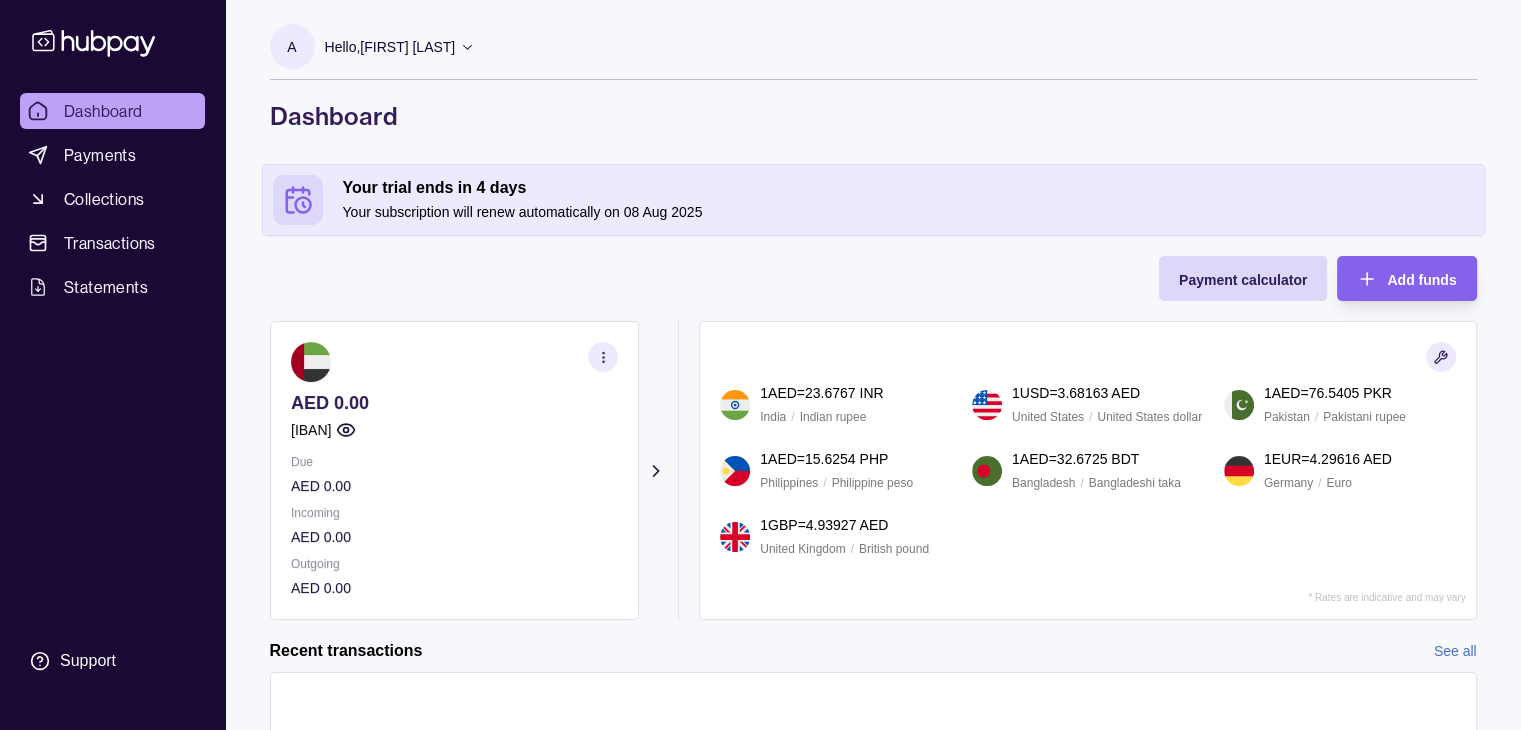 click on "Hello,  [FIRST] [LAST]" at bounding box center (390, 47) 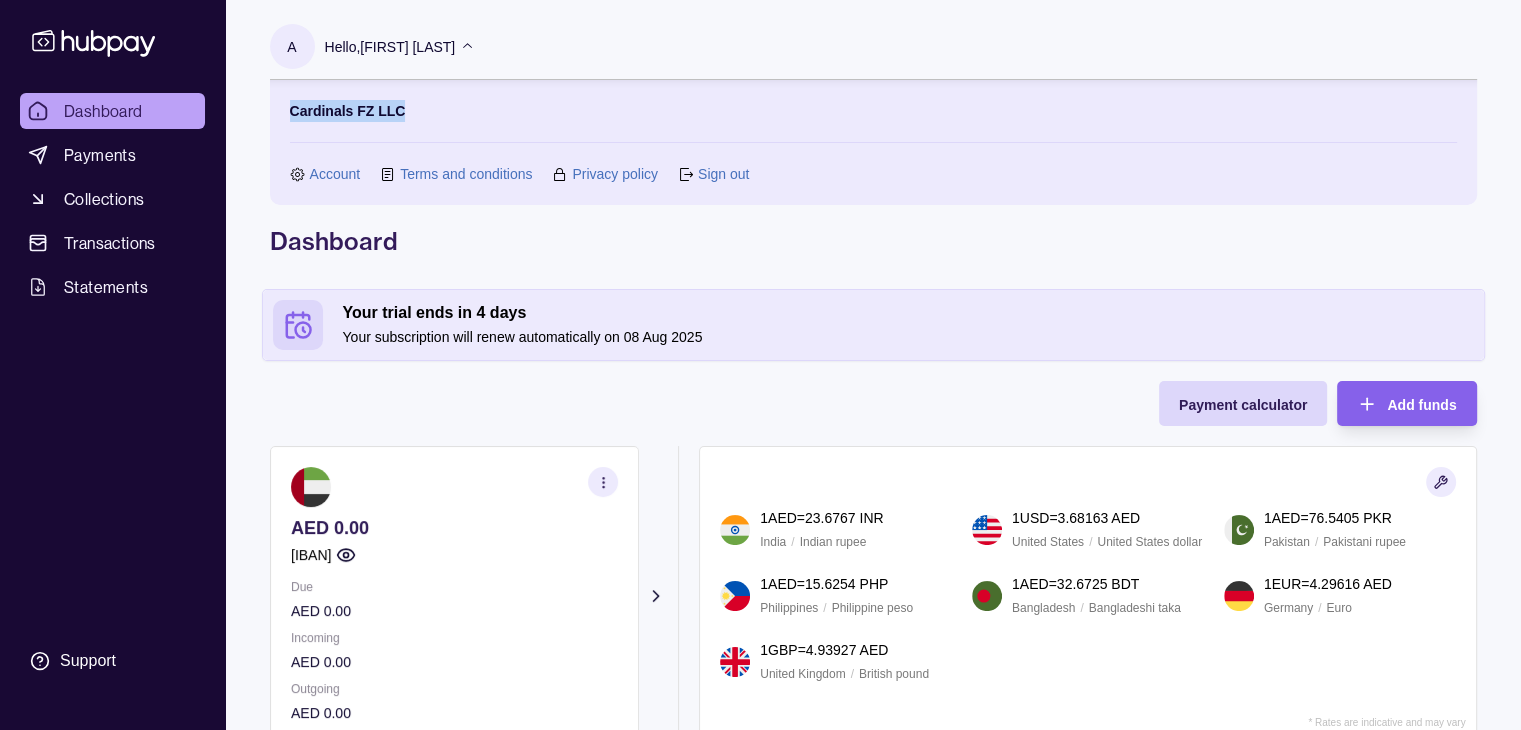 drag, startPoint x: 412, startPoint y: 117, endPoint x: 250, endPoint y: 115, distance: 162.01234 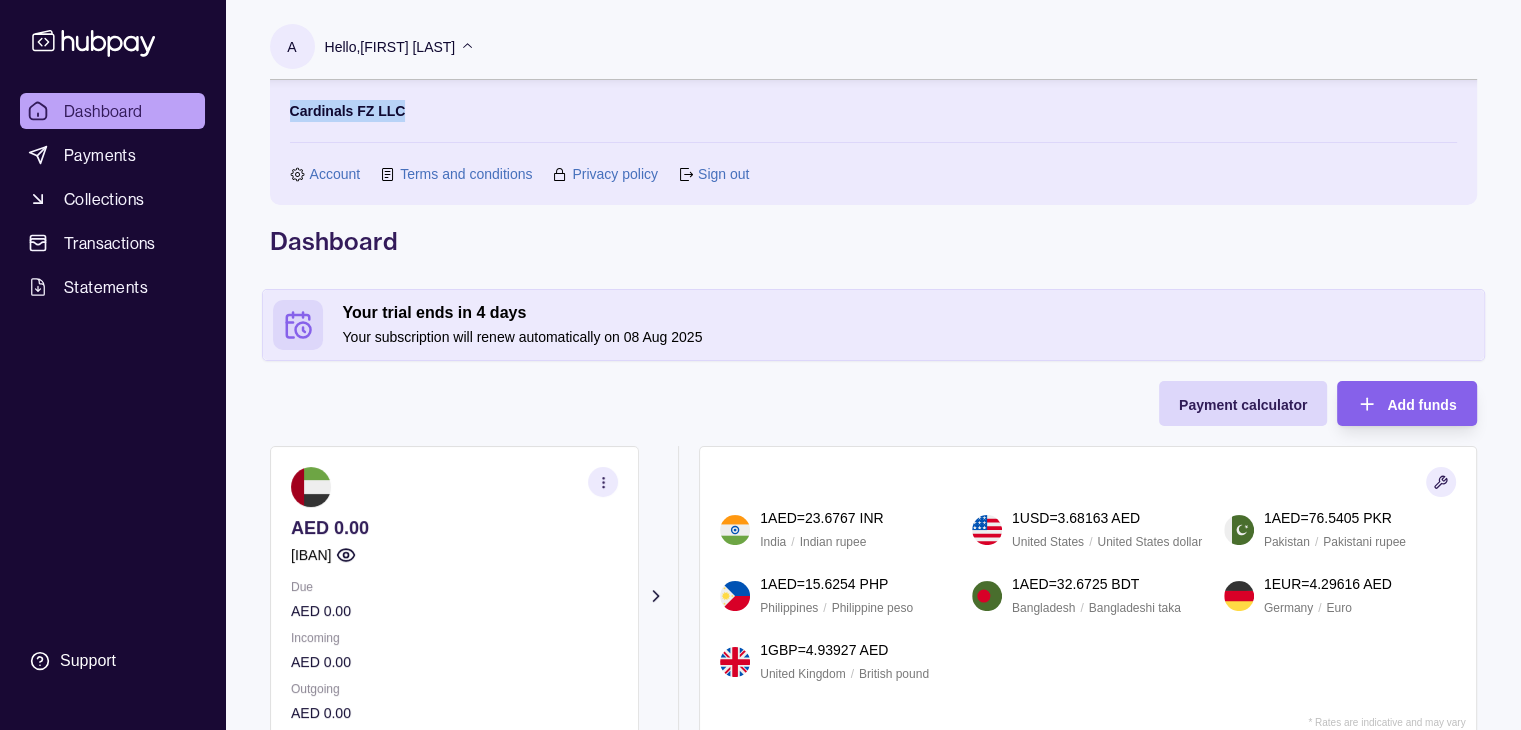 click on "Cardinals FZ LLC  Account Terms and conditions Privacy policy Sign out" at bounding box center [873, 142] 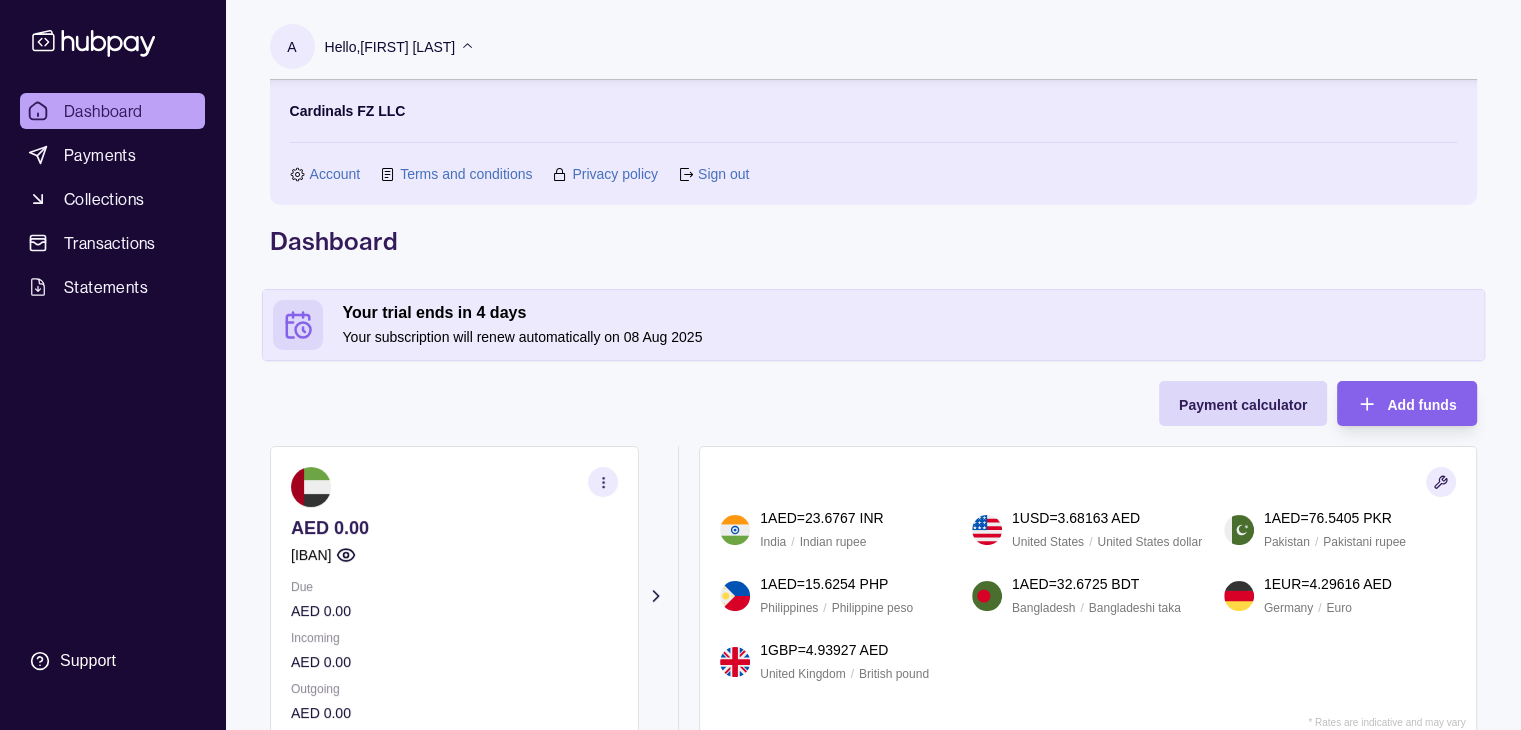 click on "Cardinals FZ LLC" at bounding box center [348, 111] 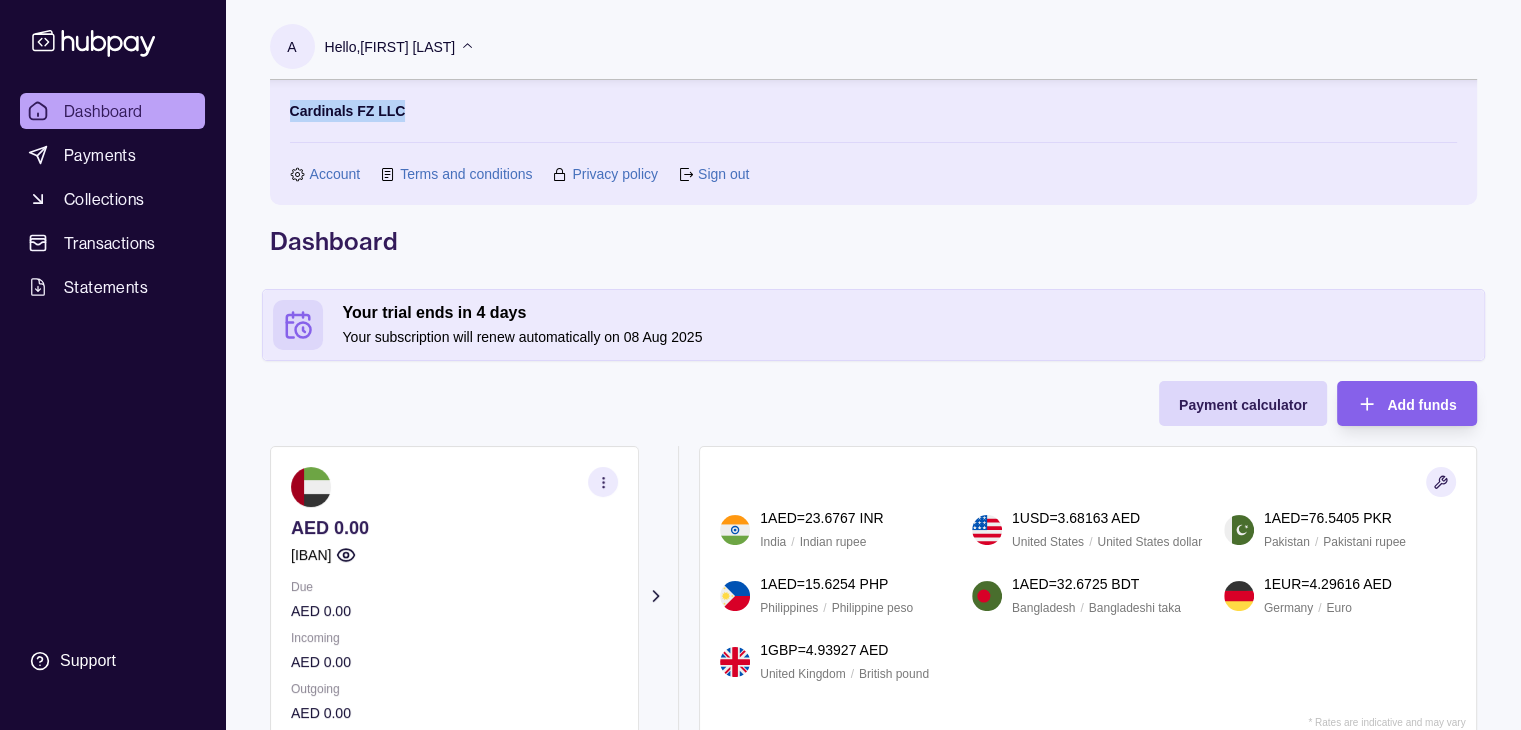 drag, startPoint x: 403, startPoint y: 112, endPoint x: 285, endPoint y: 117, distance: 118.10589 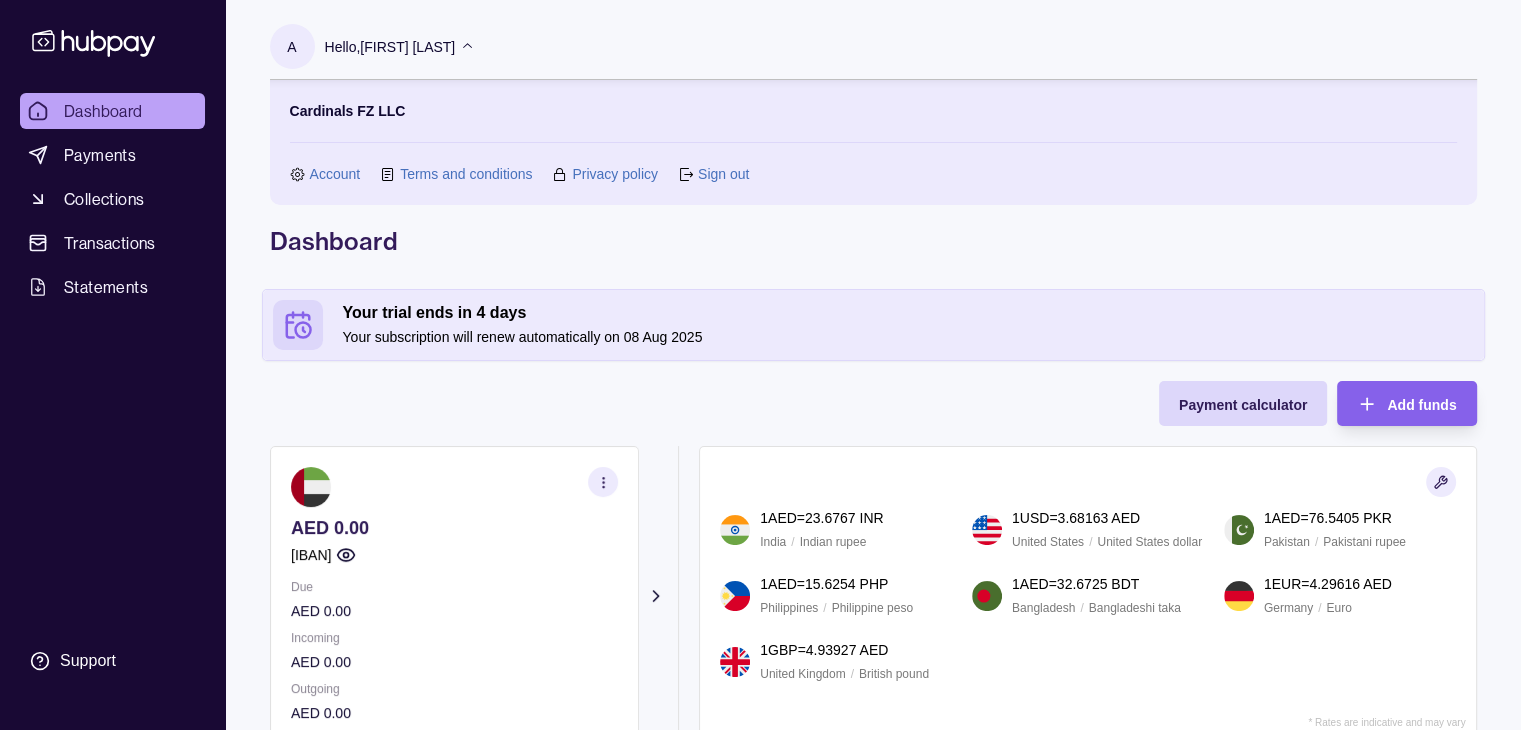 click on "Account" at bounding box center (335, 174) 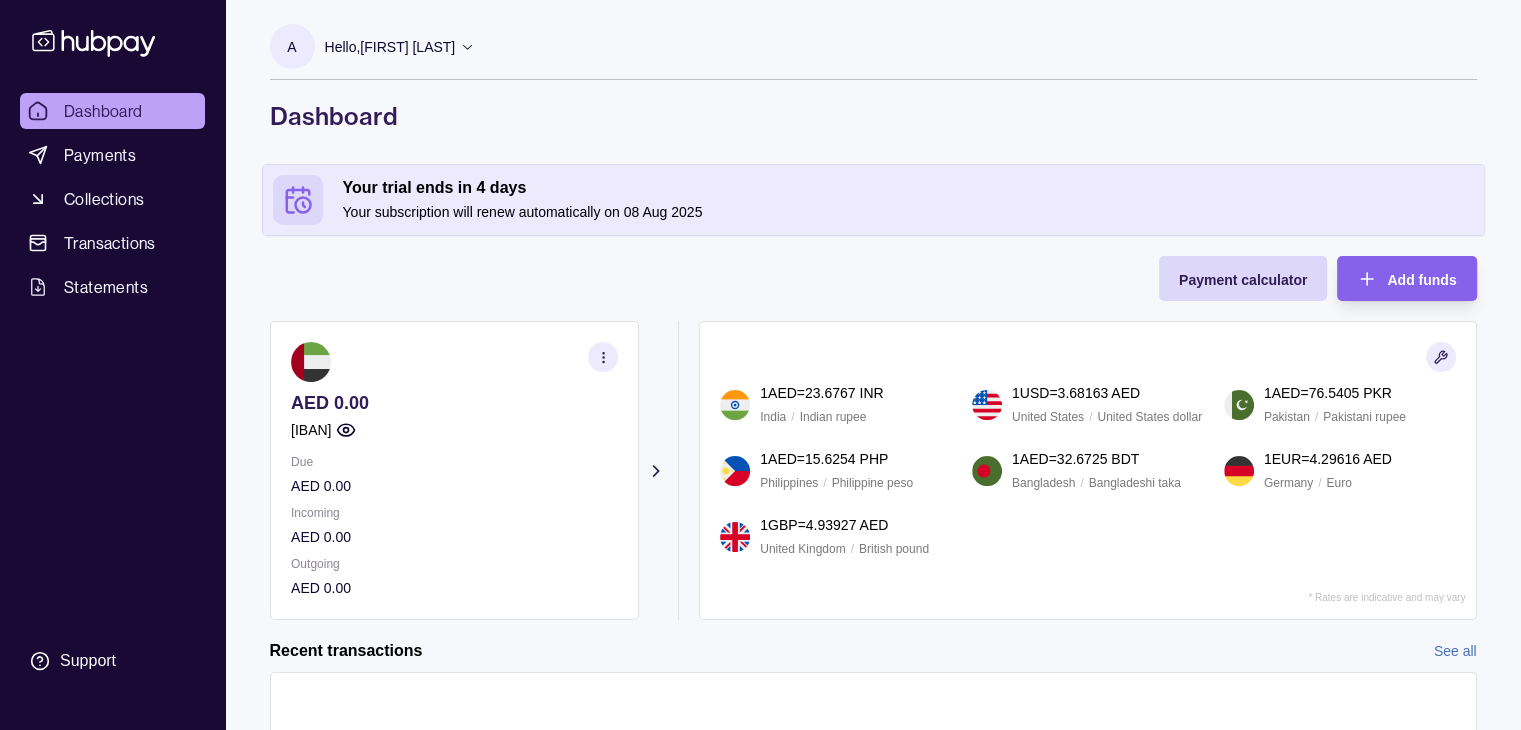 scroll, scrollTop: 149, scrollLeft: 0, axis: vertical 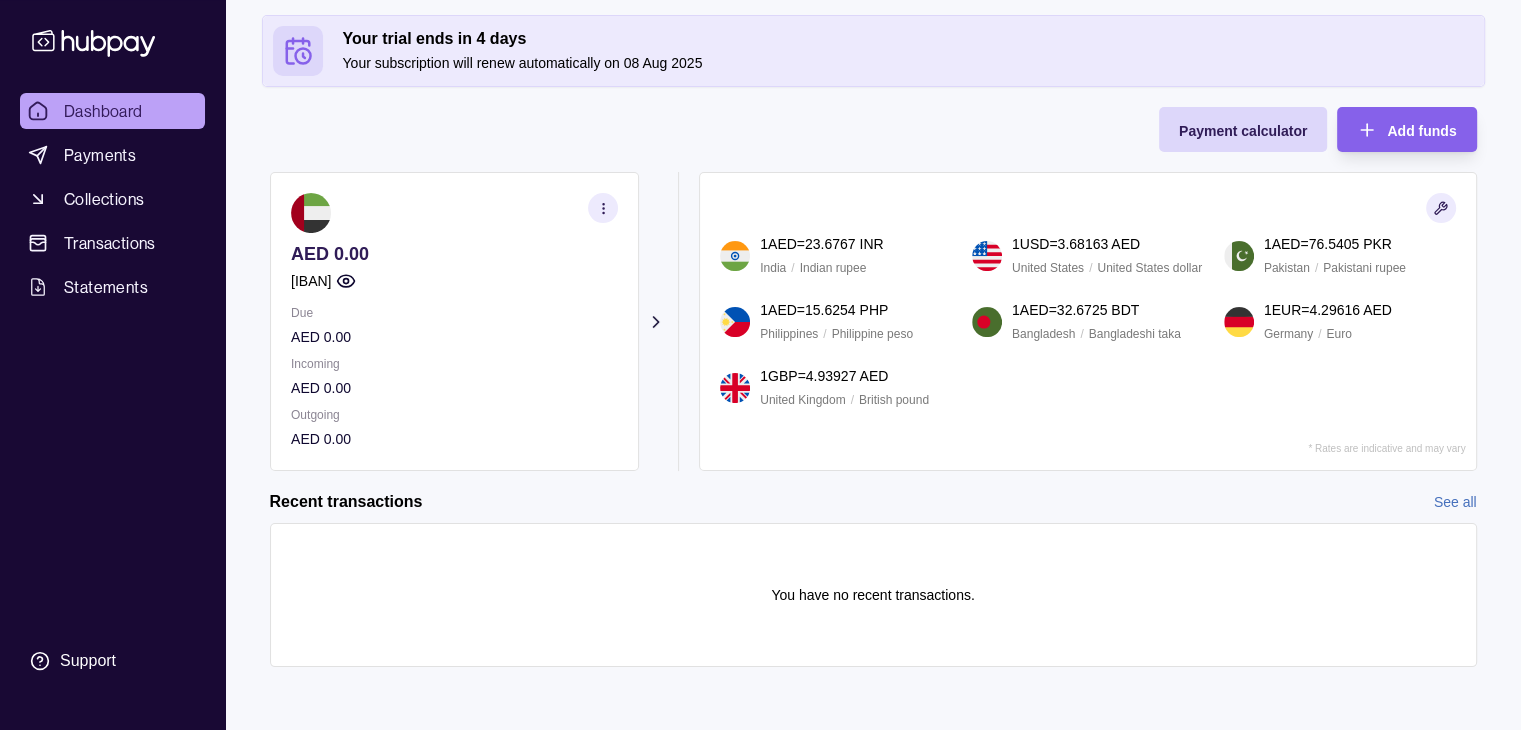 click at bounding box center [603, 208] 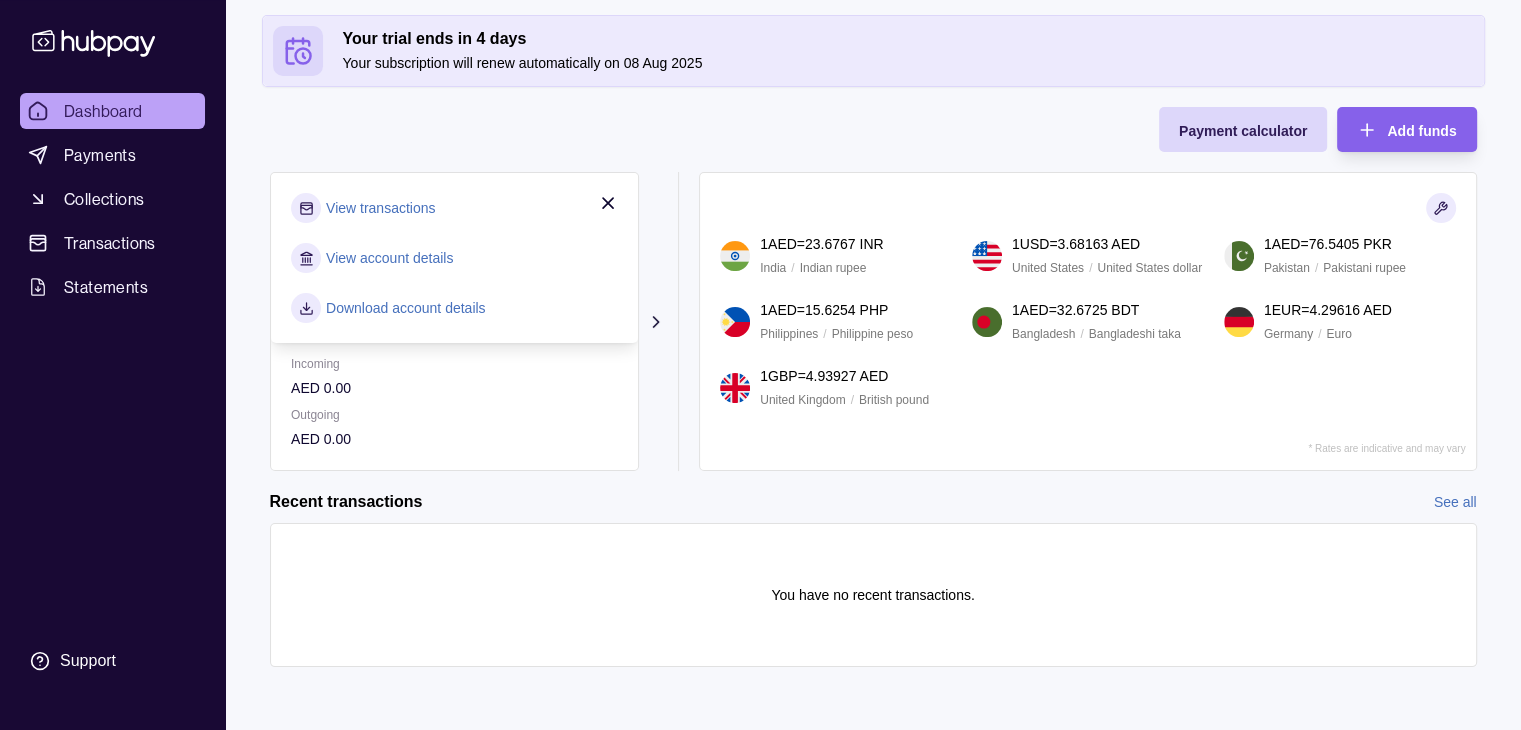 click on "Download account details" at bounding box center [406, 308] 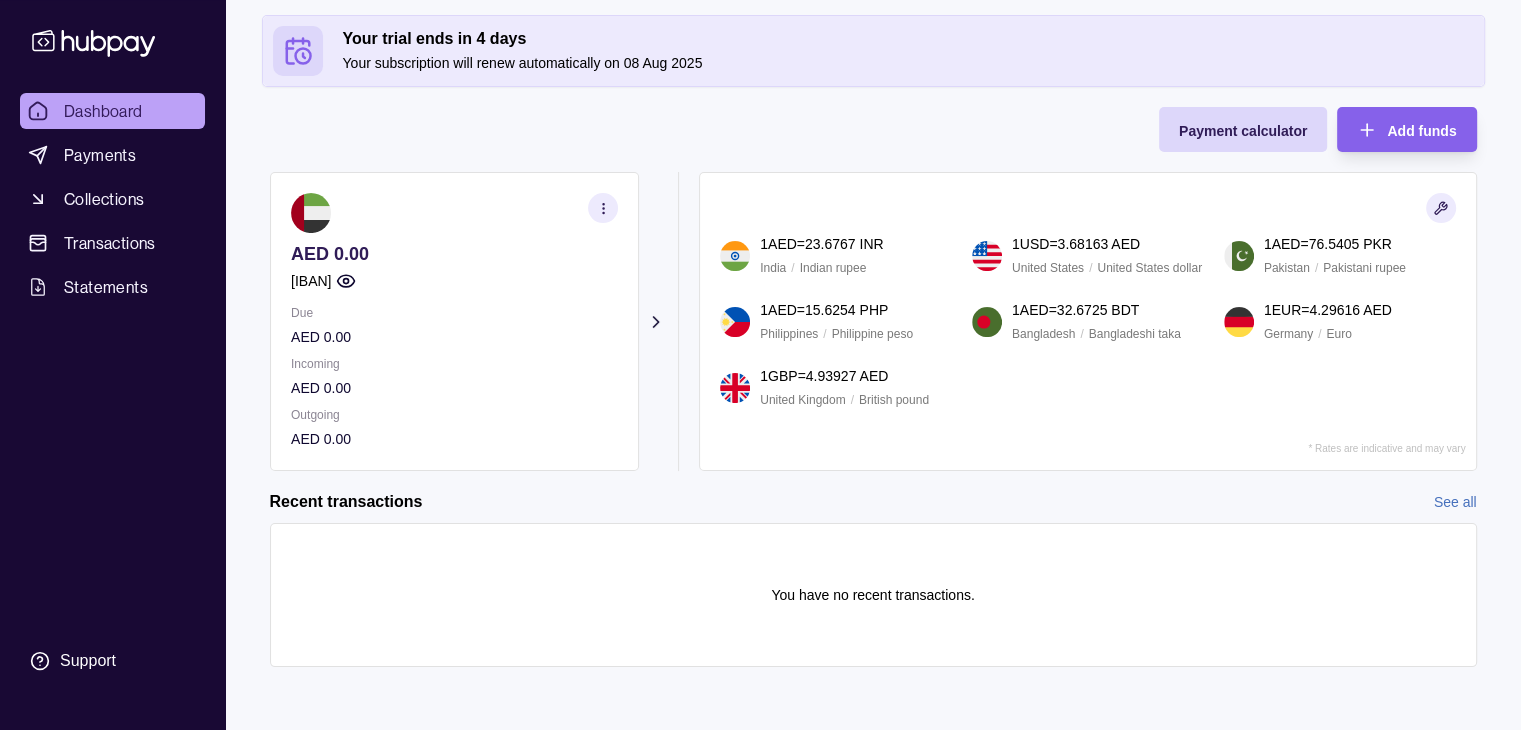 click 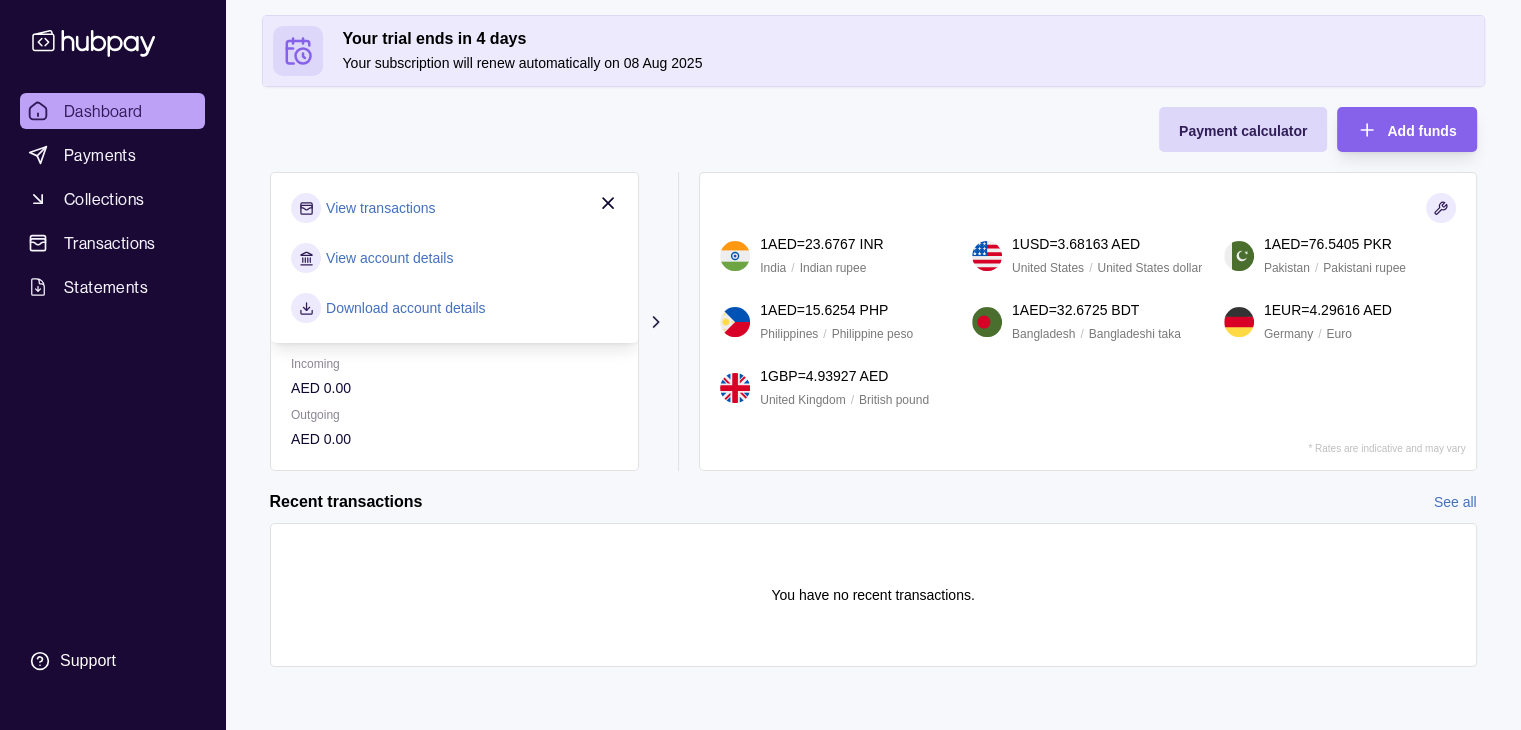 click on "View account details" at bounding box center [389, 258] 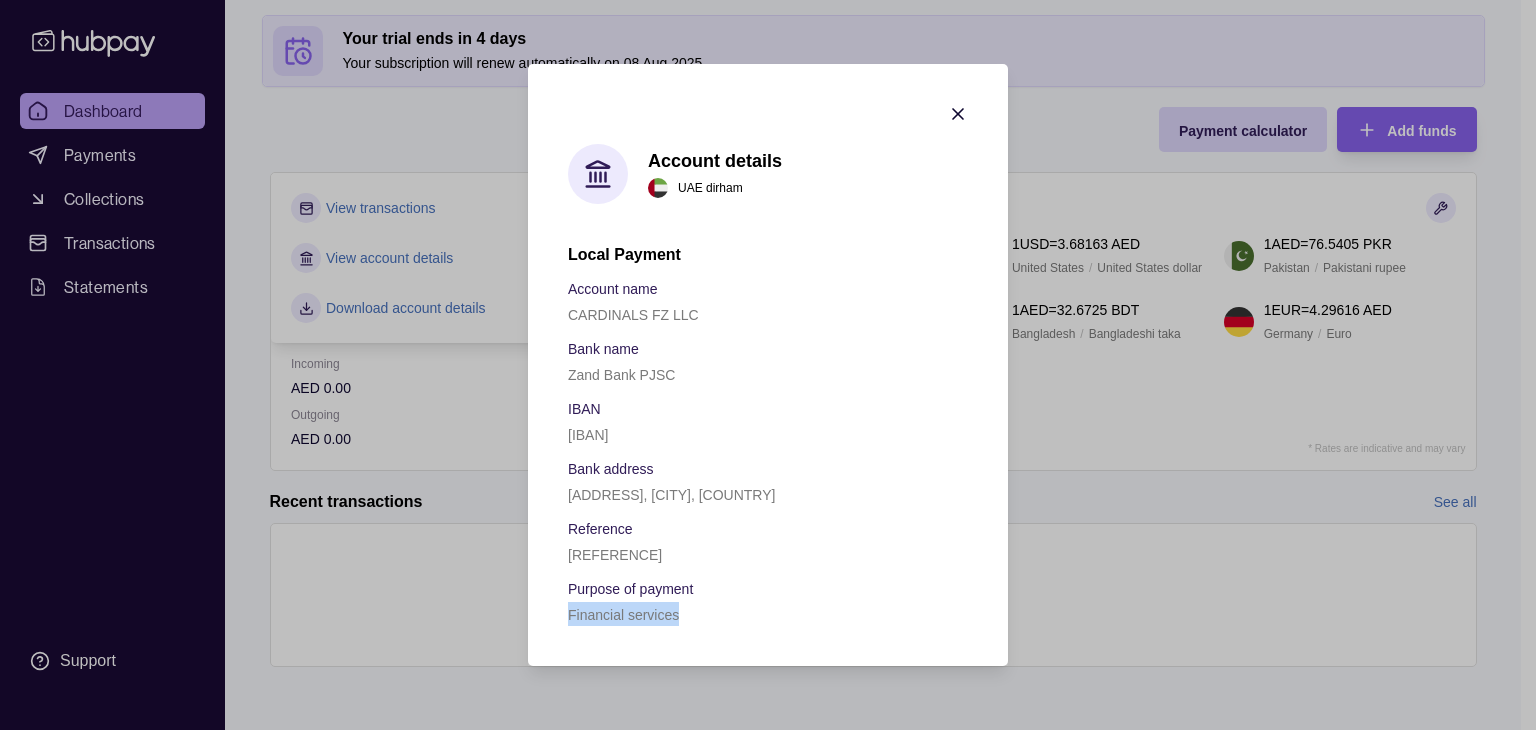 drag, startPoint x: 680, startPoint y: 621, endPoint x: 556, endPoint y: 612, distance: 124.32619 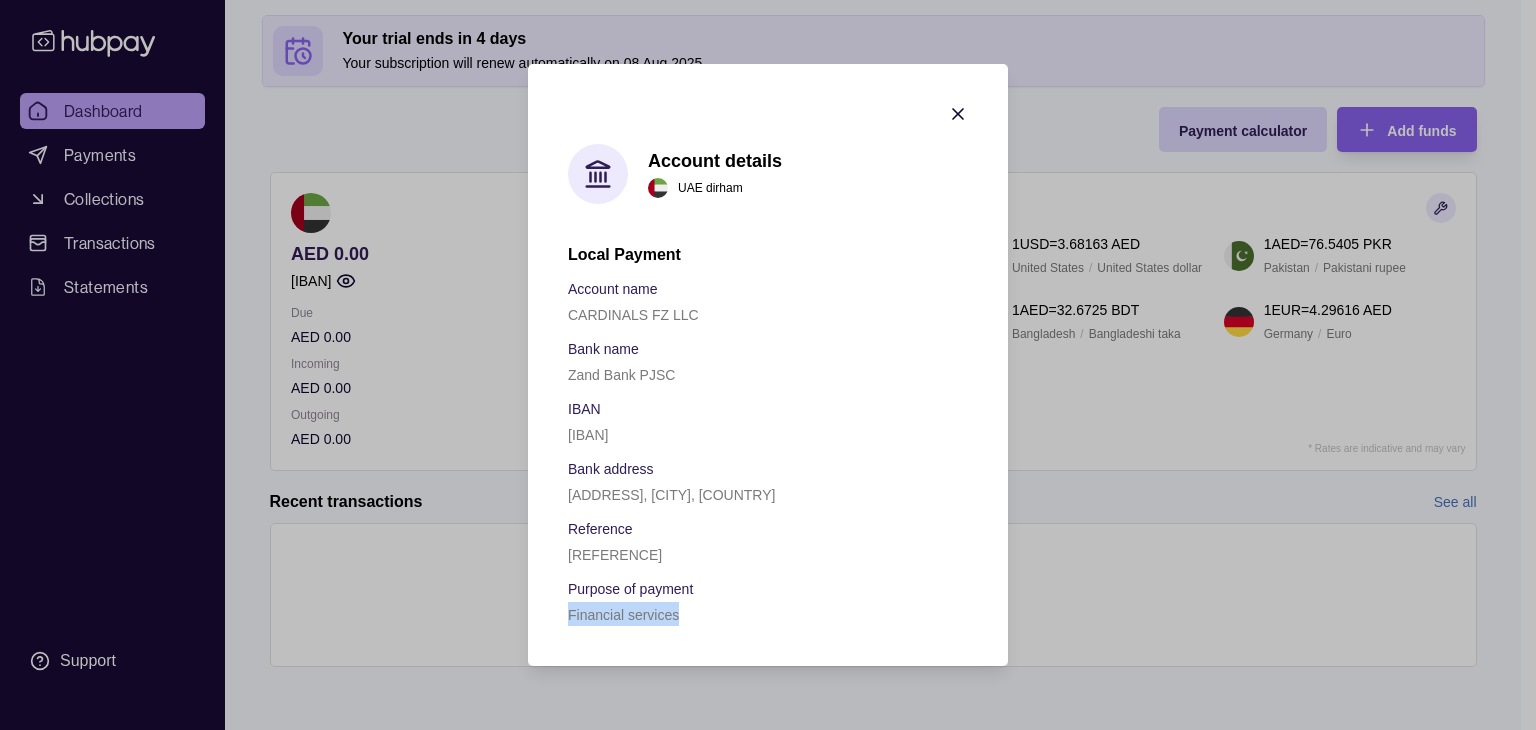 click 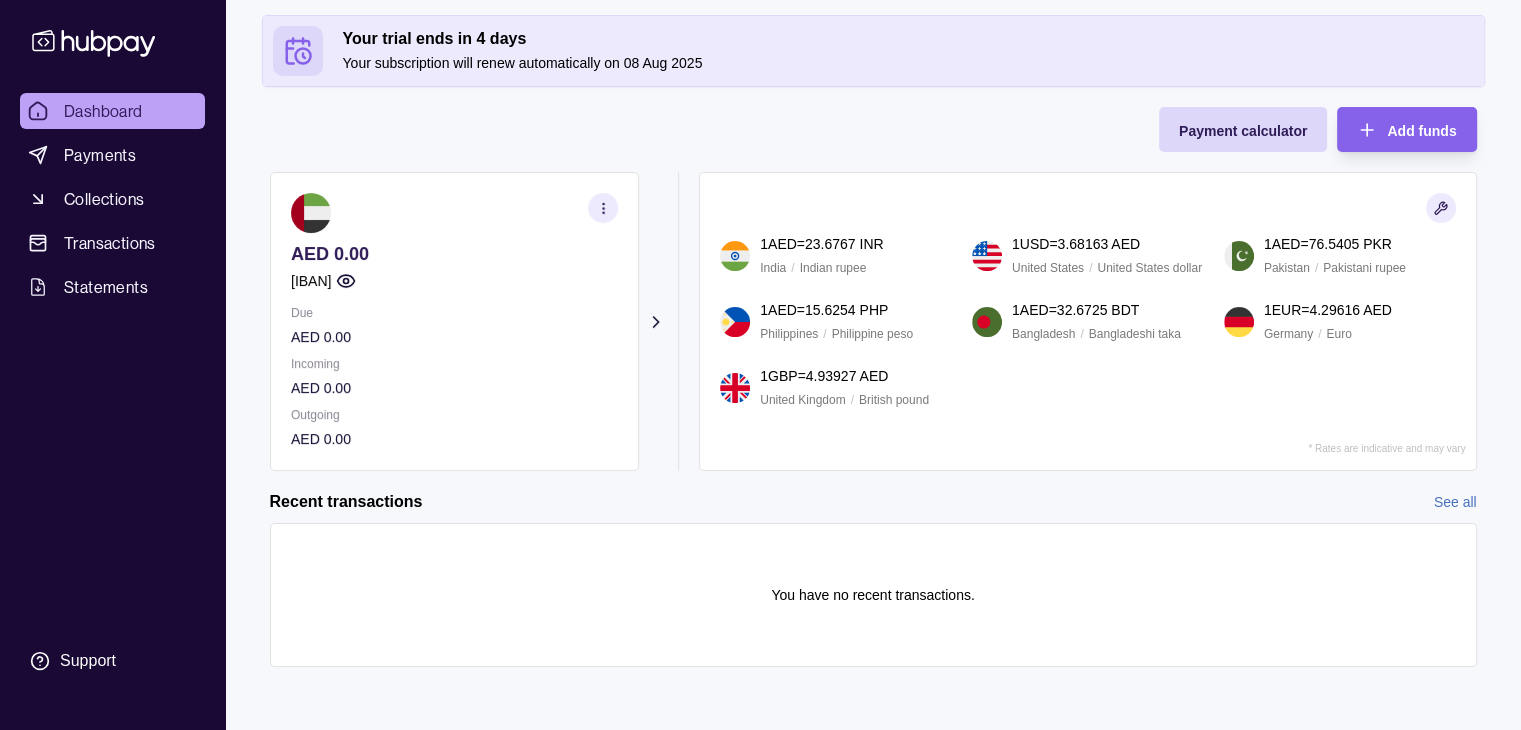 click on "Payment calculator Add funds AED [AMOUNT] [IBAN] Due AED [AMOUNT] Incoming AED [AMOUNT] Outgoing AED [AMOUNT] Request new currencies 1  AED  =  [RATE]  INR India / Indian rupee 1  USD  =  [RATE]  AED United States / United States dollar 1  AED  =  [RATE]  PKR Pakistan / Pakistani rupee 1  AED  =  [RATE]  PHP Philippines / Philippine peso 1  AED  =  [RATE]  BDT Bangladesh / Bangladeshi taka 1  EUR  =  [RATE]  AED Germany / Euro 1  GBP  =  [RATE]  AED United Kingdom / British pound * Rates are indicative and may vary" at bounding box center [873, 289] 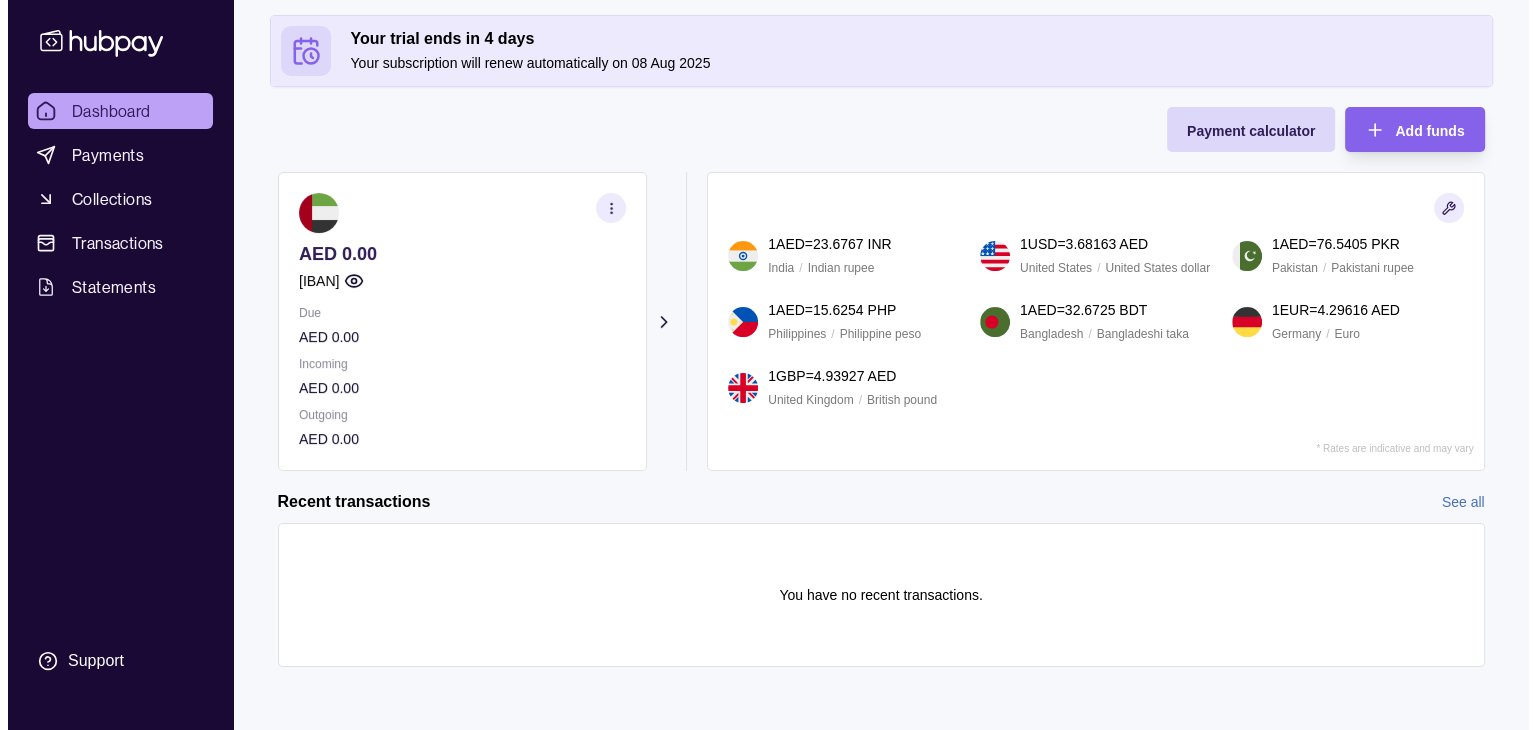 scroll, scrollTop: 0, scrollLeft: 0, axis: both 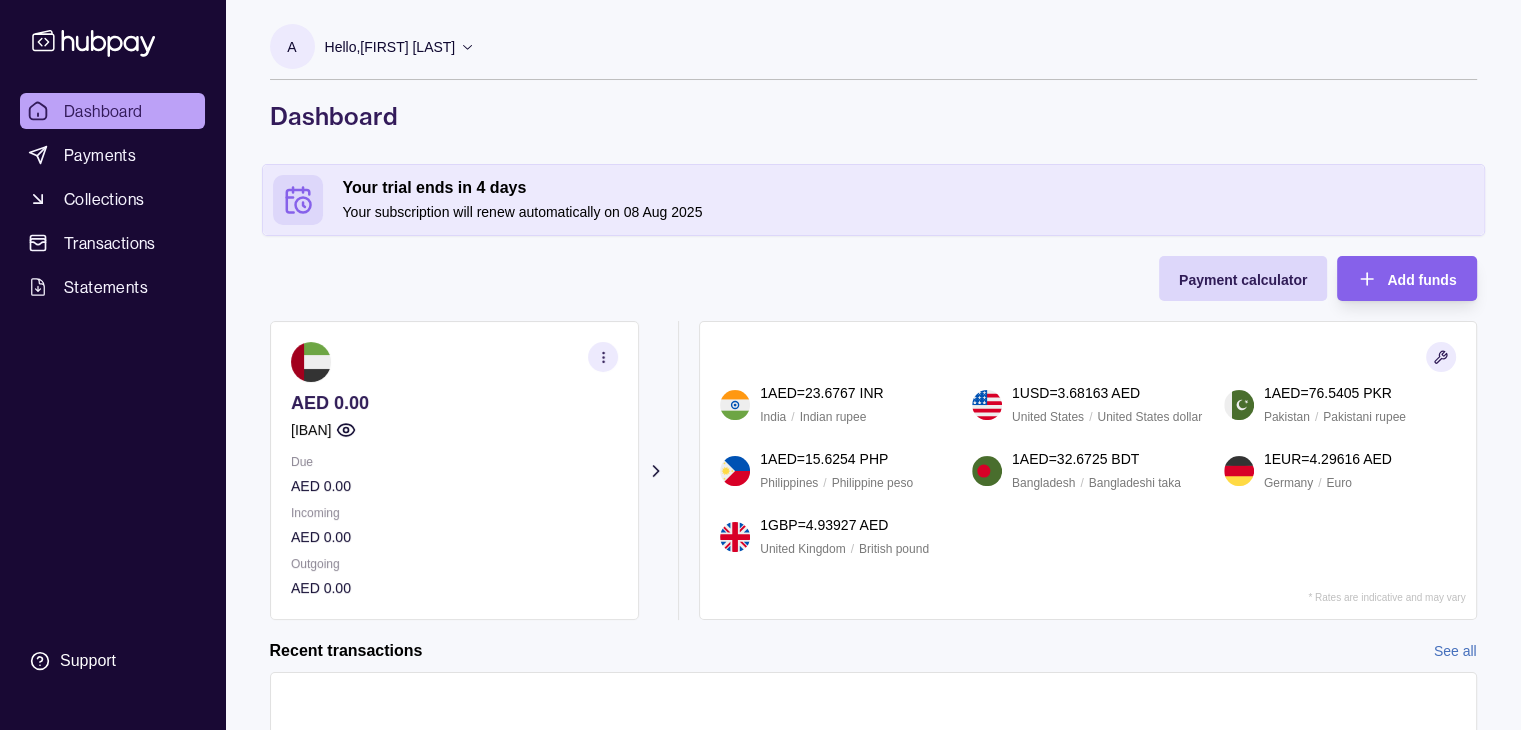 click on "Hello,  [FIRST] [LAST]" at bounding box center (390, 47) 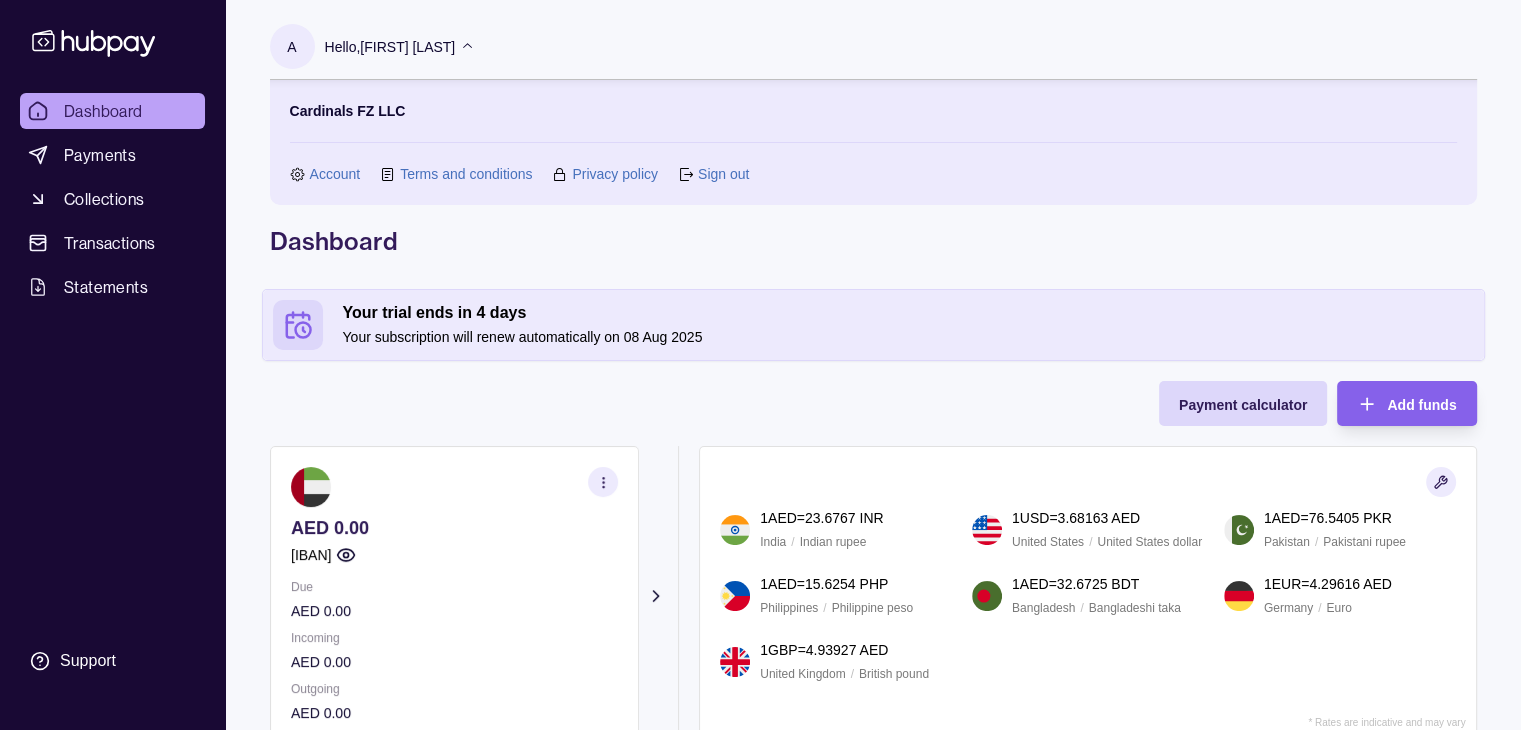 click on "Hello,  [FIRST] [LAST]" at bounding box center [390, 47] 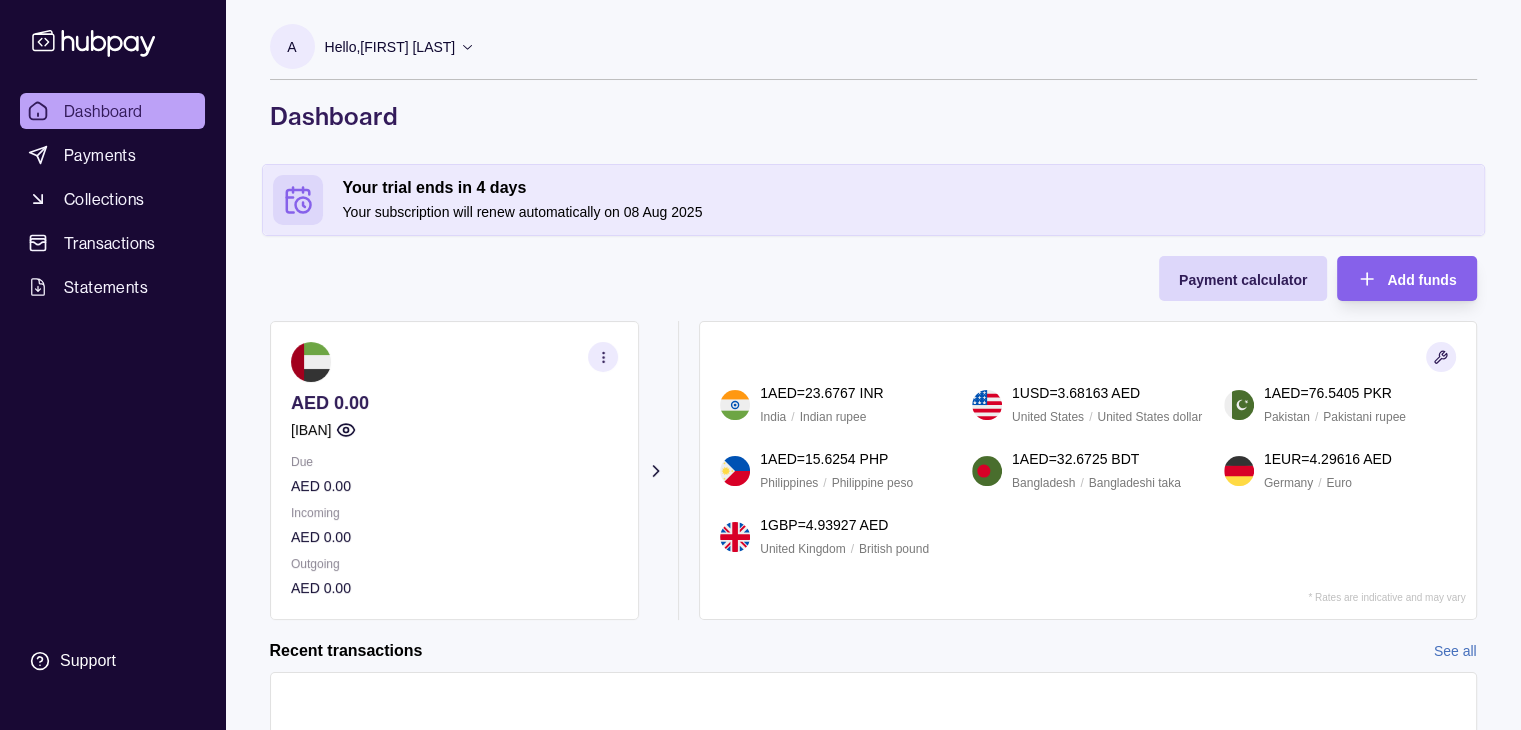 click 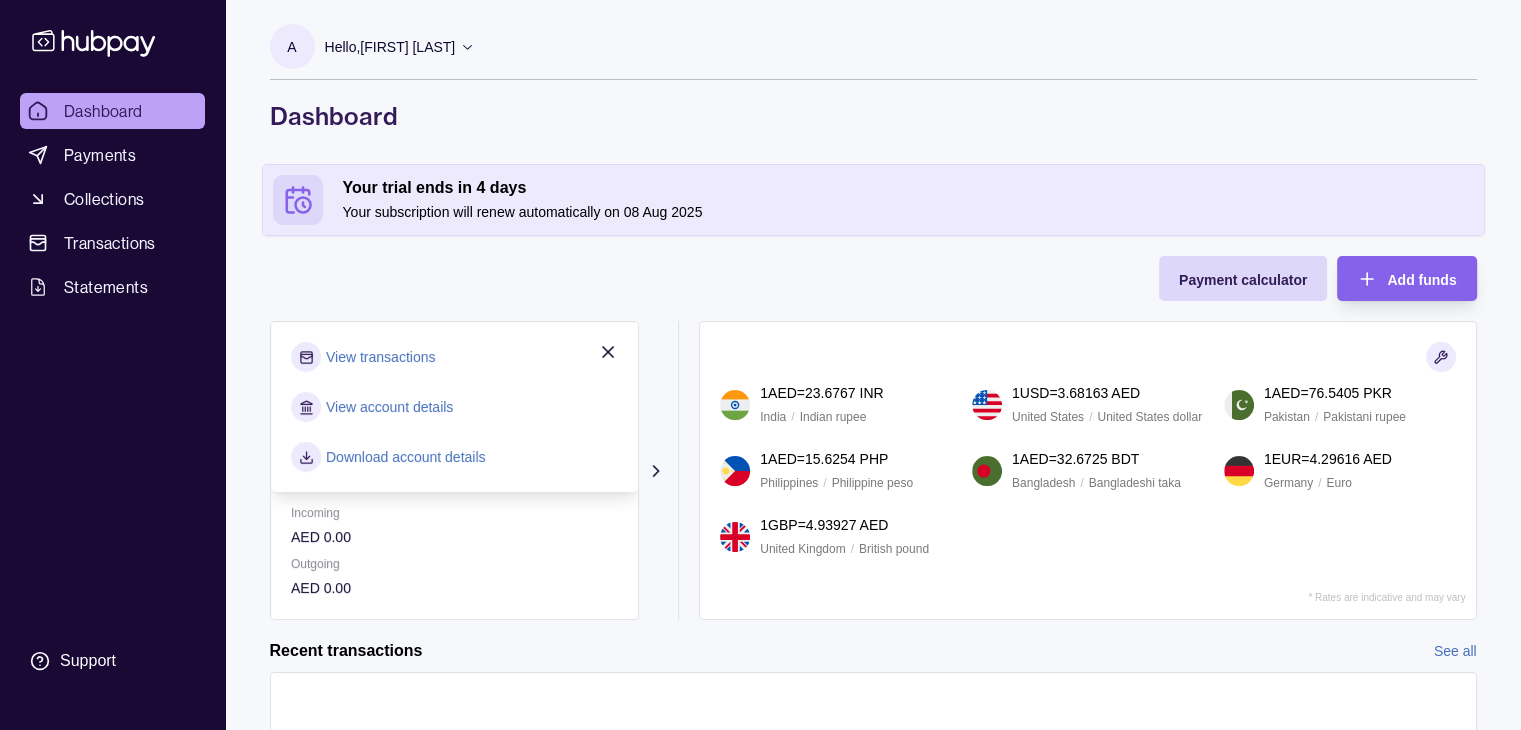 click on "View account details" at bounding box center [389, 407] 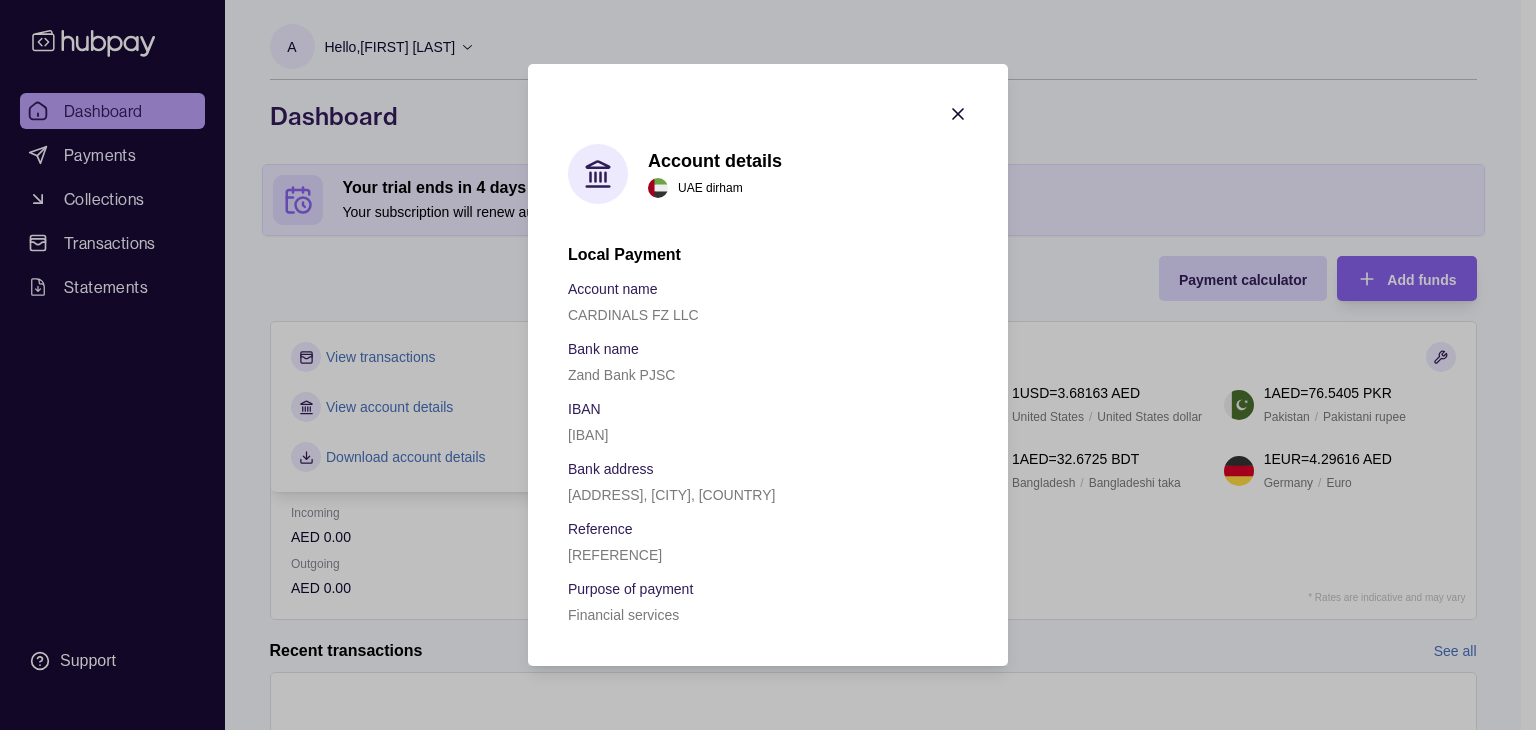 click 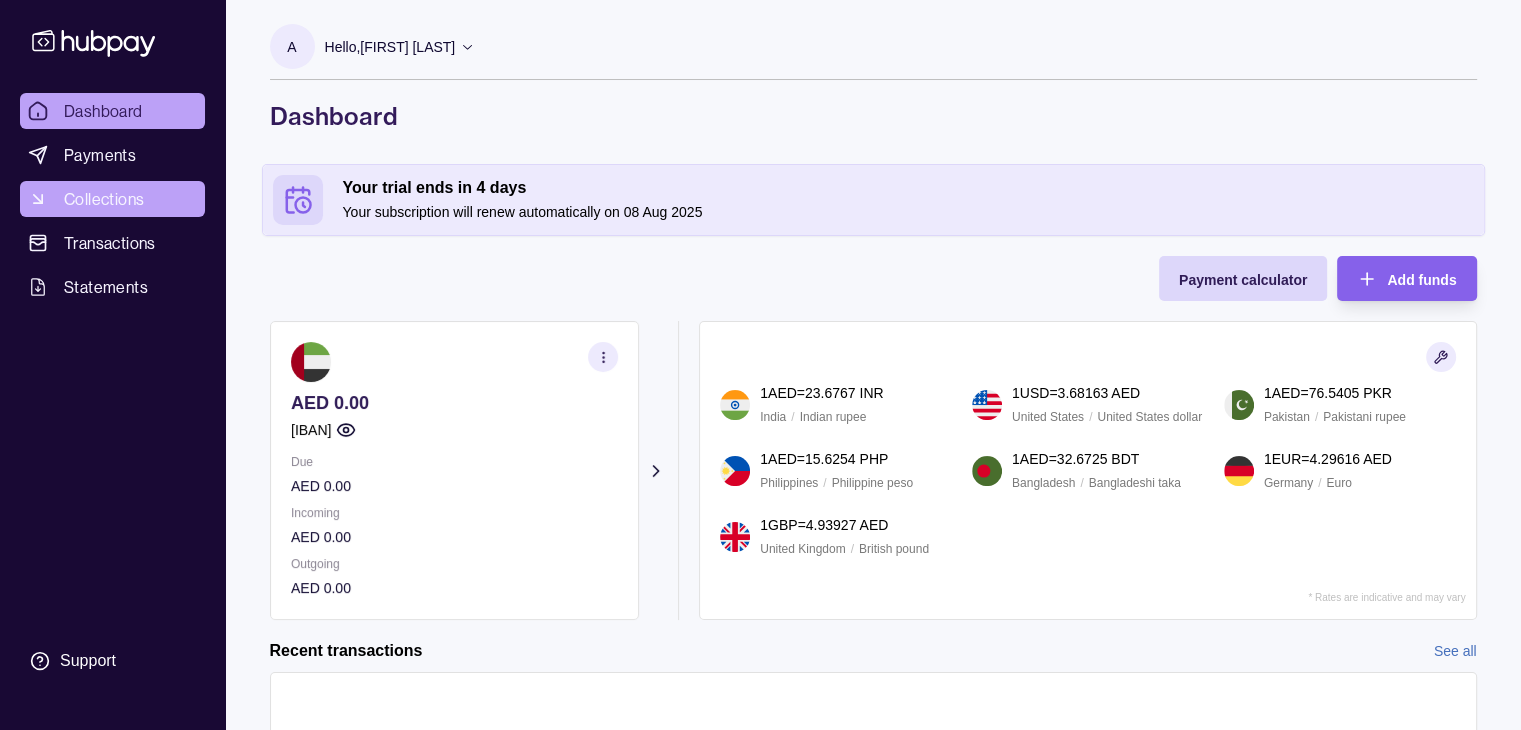 click on "Collections" at bounding box center (104, 199) 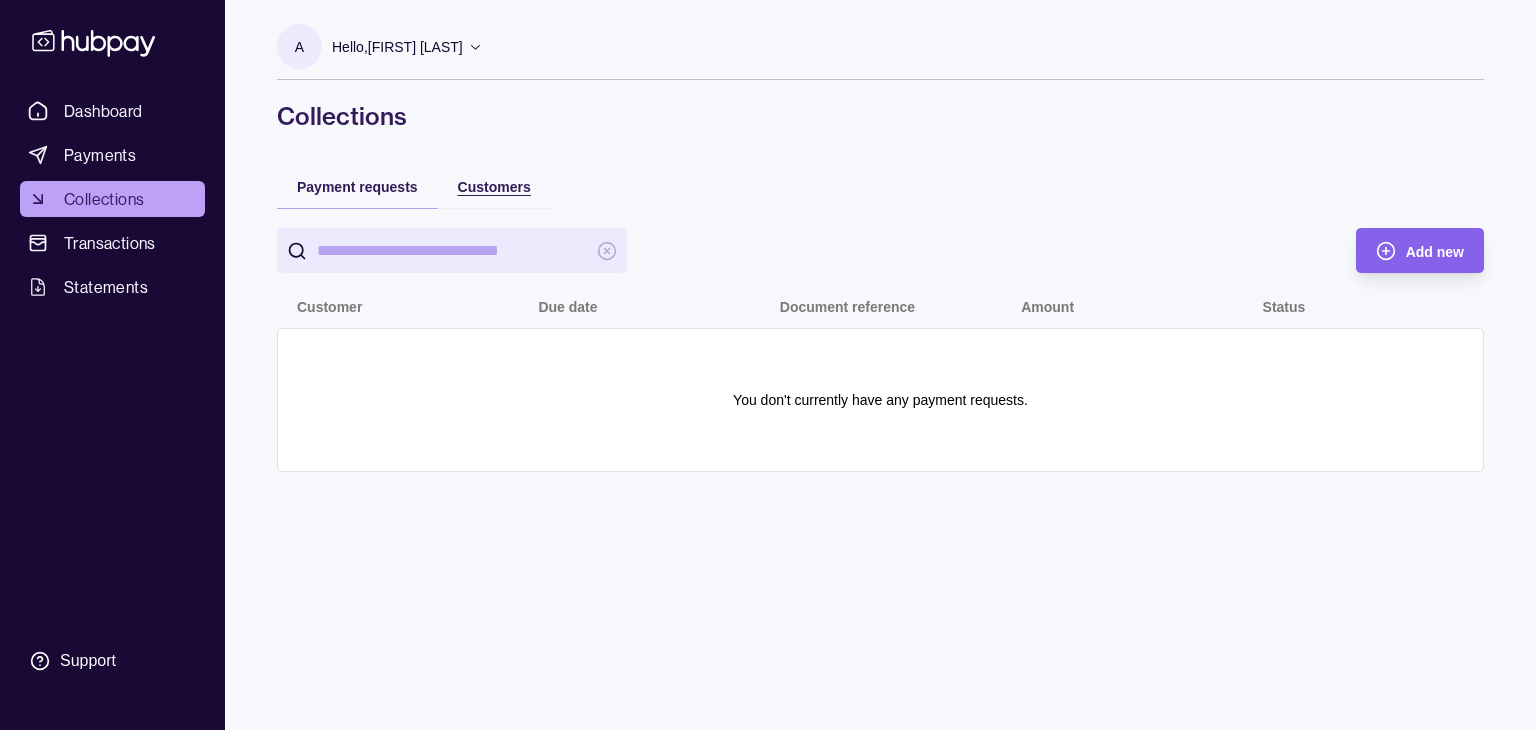 click on "Customers" at bounding box center [494, 186] 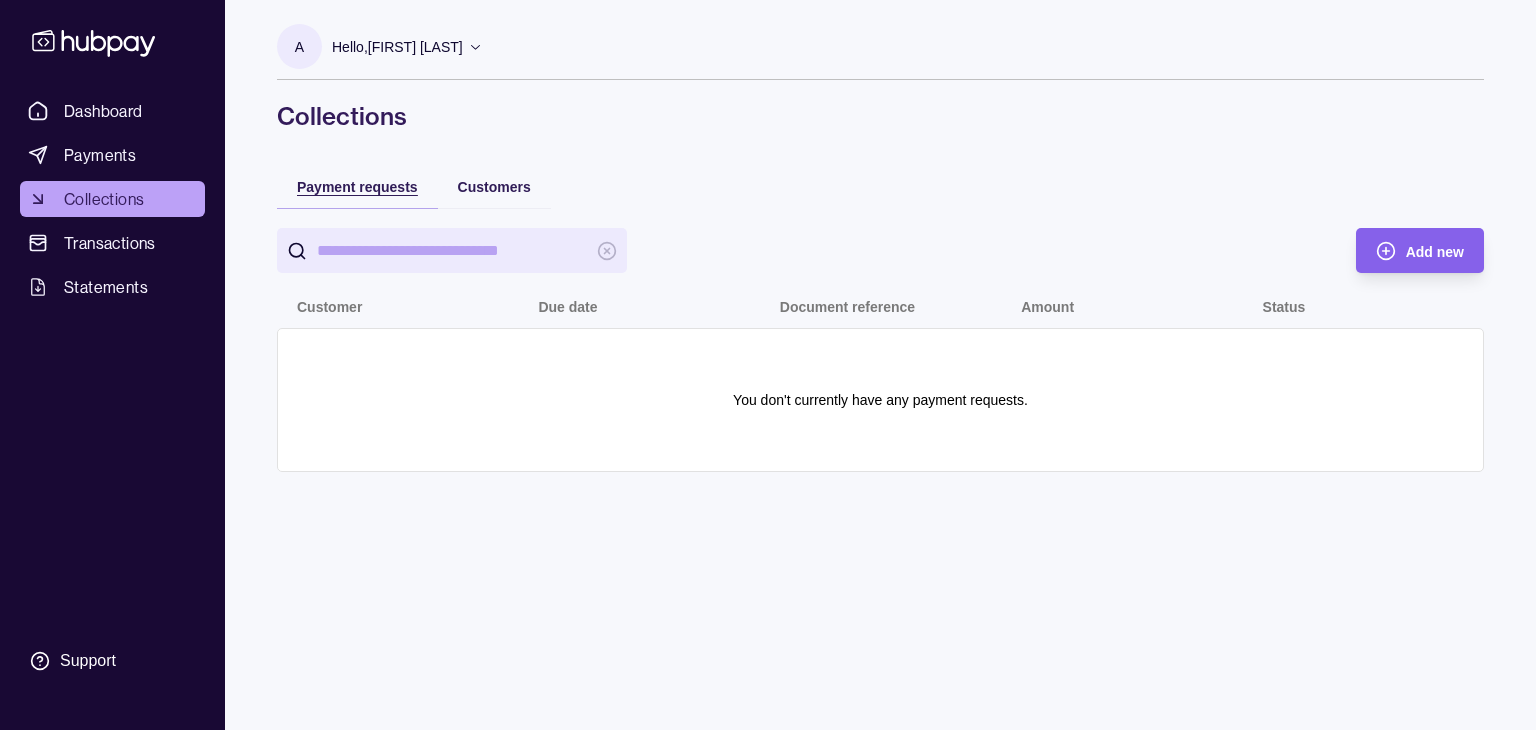 click on "Payment requests" at bounding box center (357, 187) 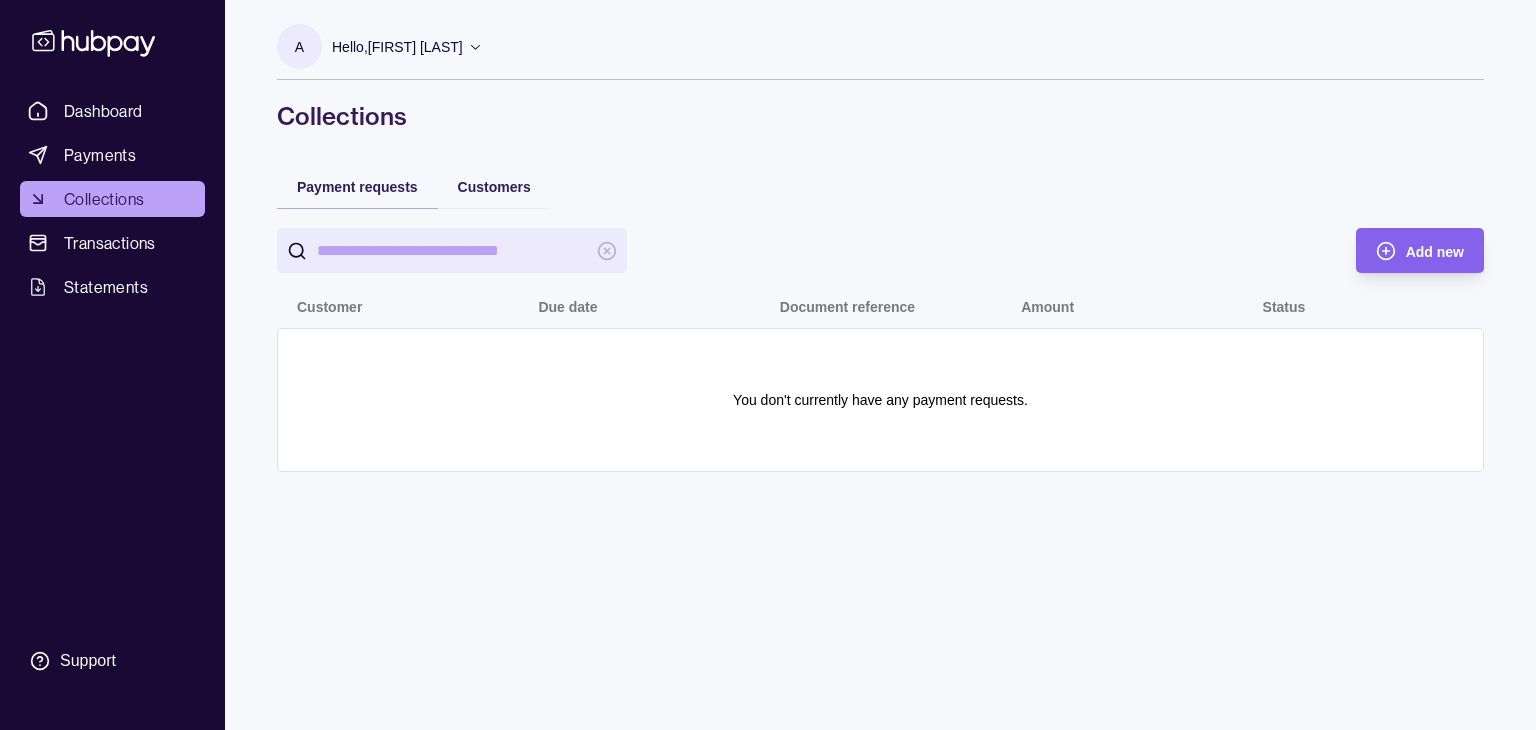 click on "Dashboard Payments Collections Transactions Statements" at bounding box center (112, 199) 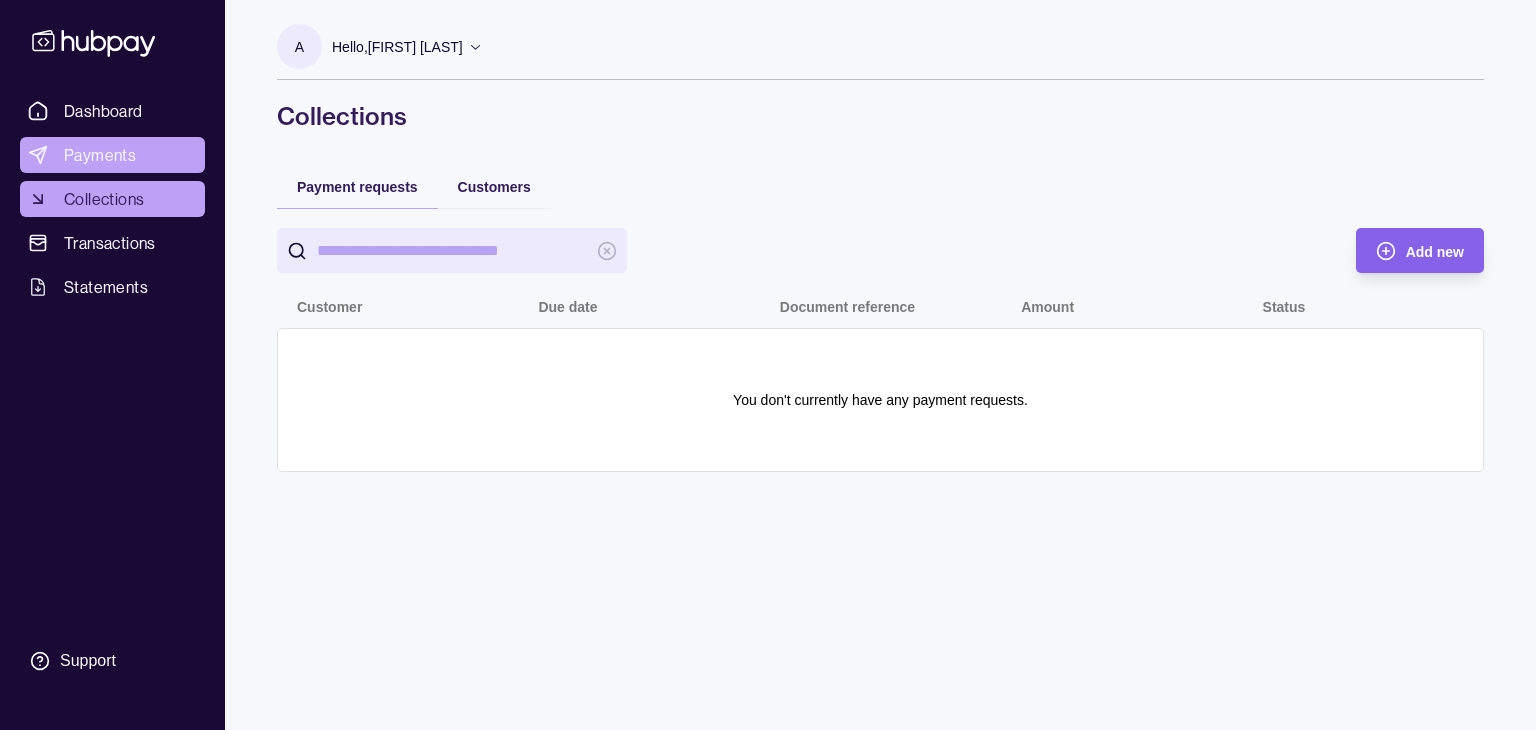 click on "Payments" at bounding box center (100, 155) 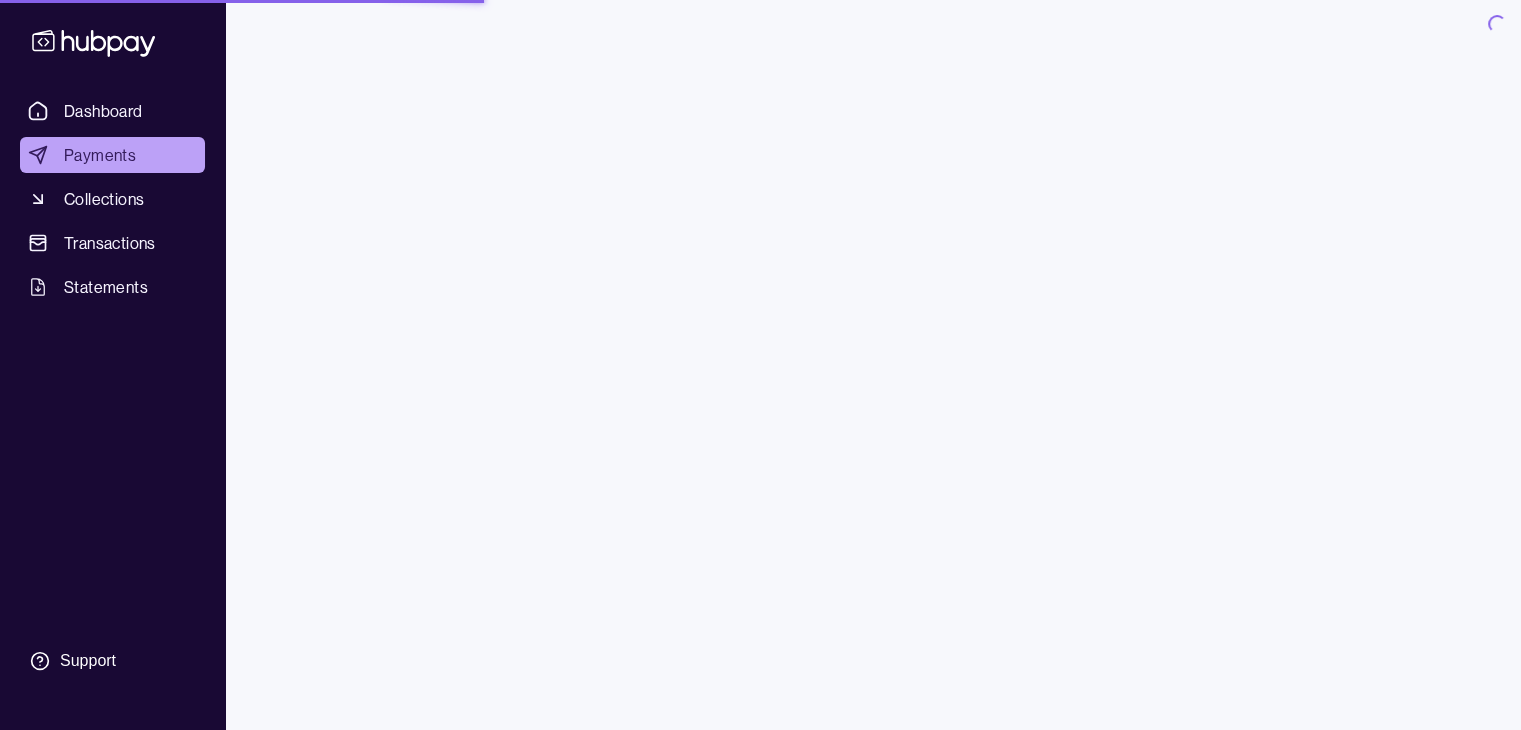 click on "Dashboard" at bounding box center (103, 111) 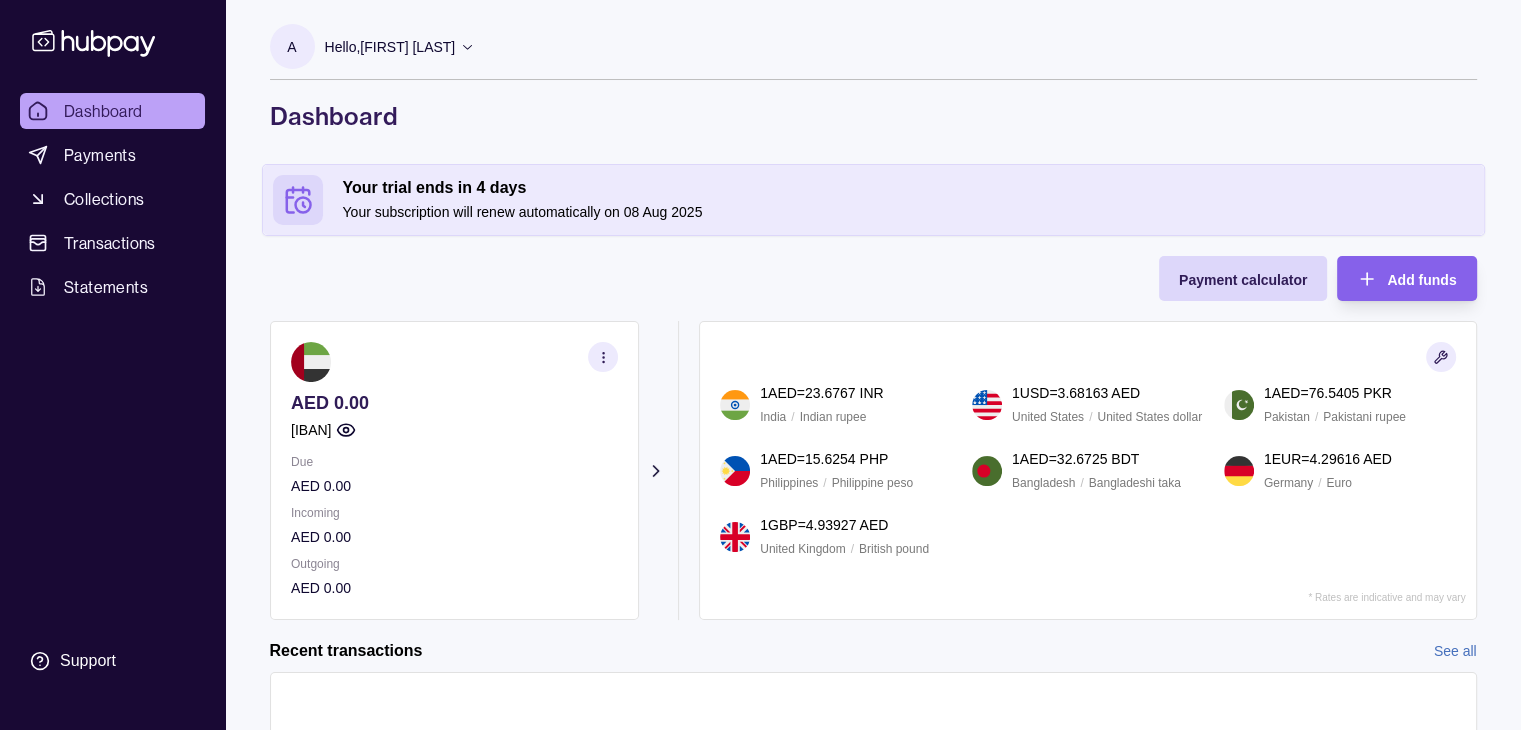 click at bounding box center [603, 357] 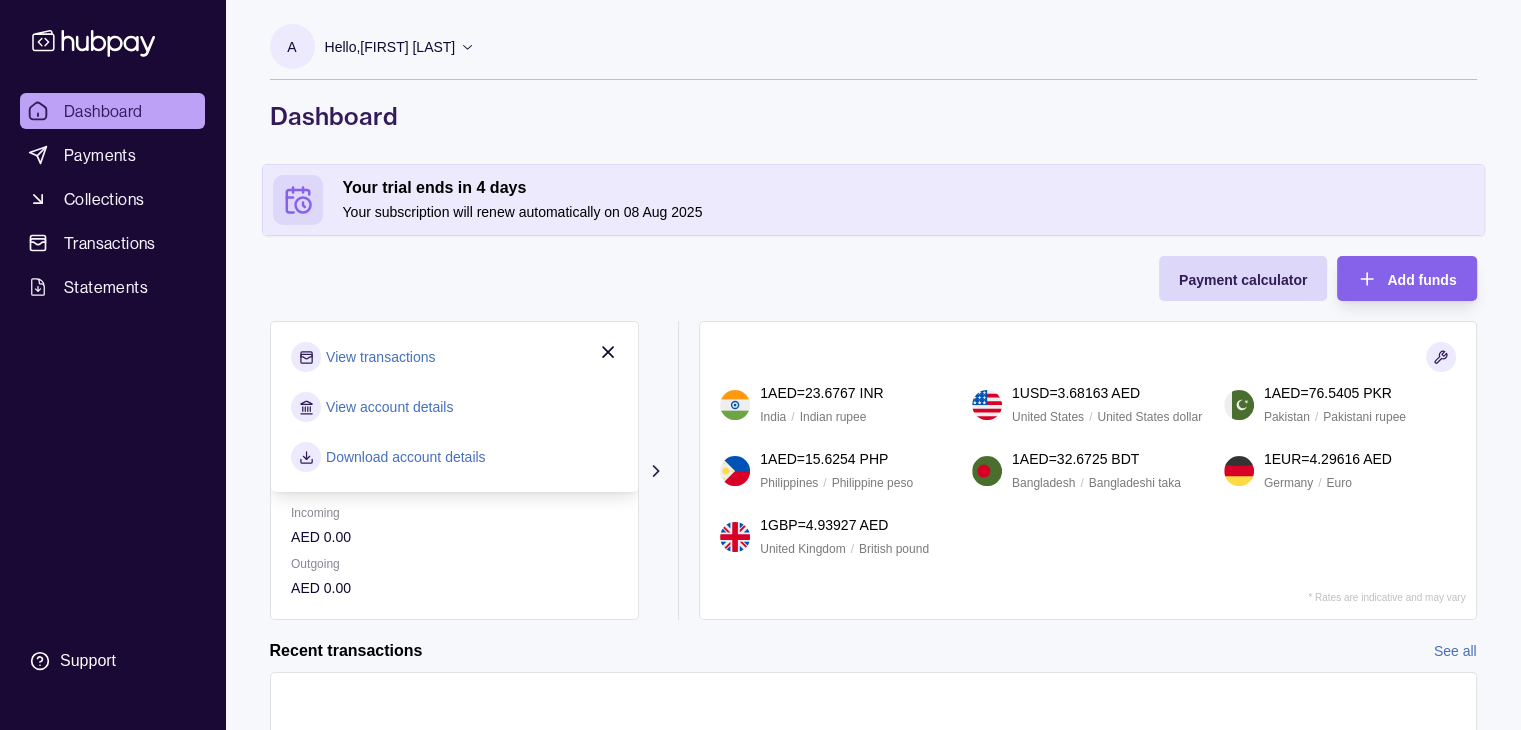 click on "View account details" at bounding box center (389, 407) 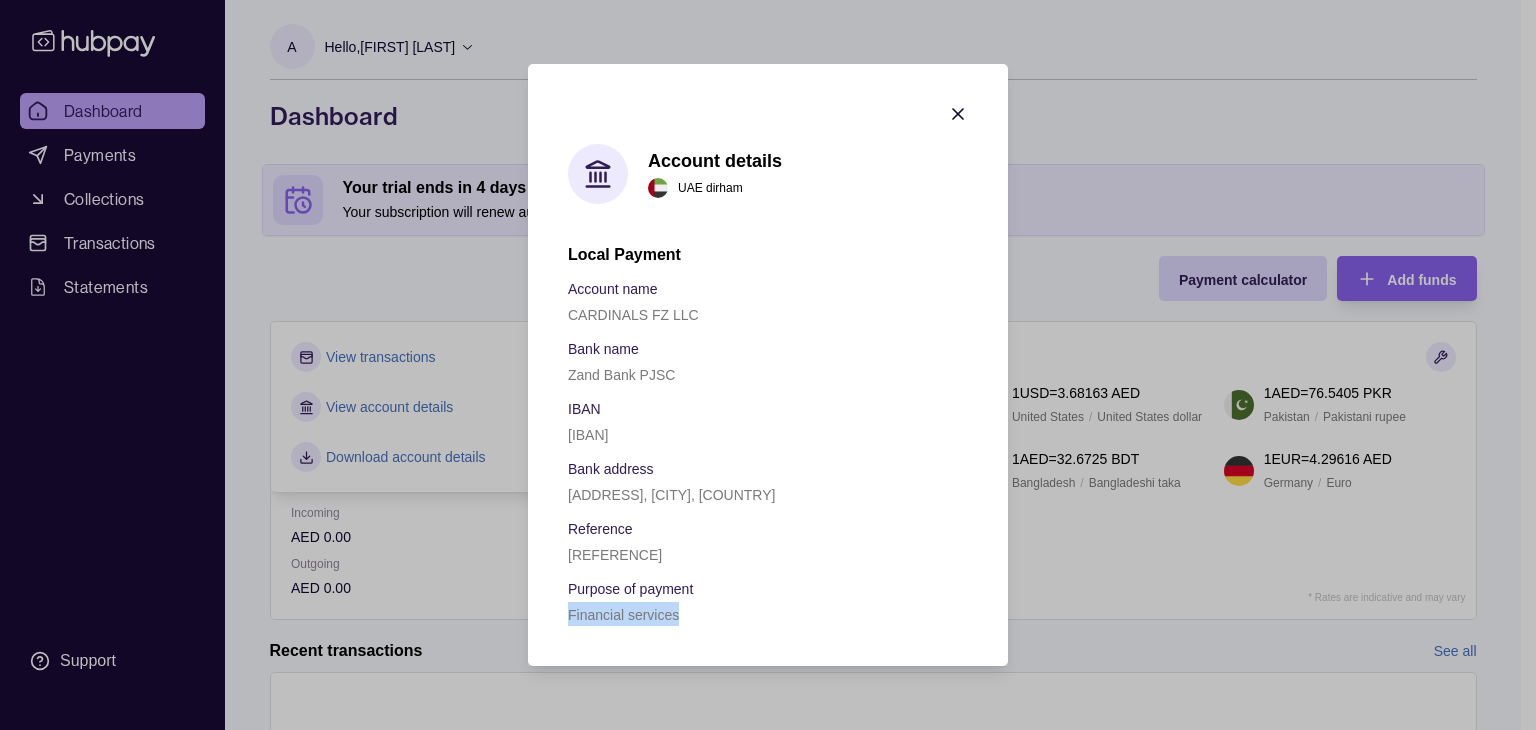 drag, startPoint x: 684, startPoint y: 620, endPoint x: 562, endPoint y: 624, distance: 122.06556 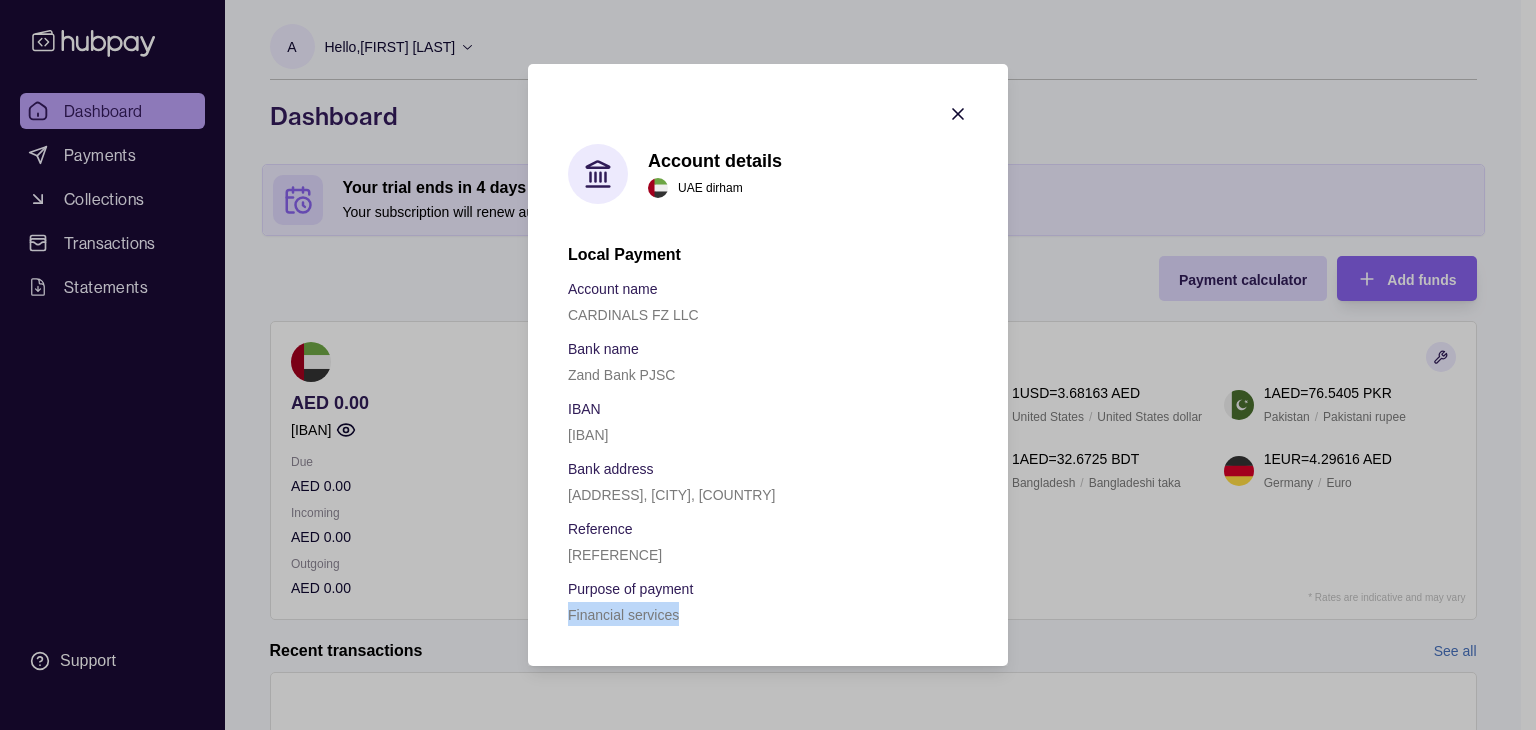 click on "Financial services" at bounding box center (623, 615) 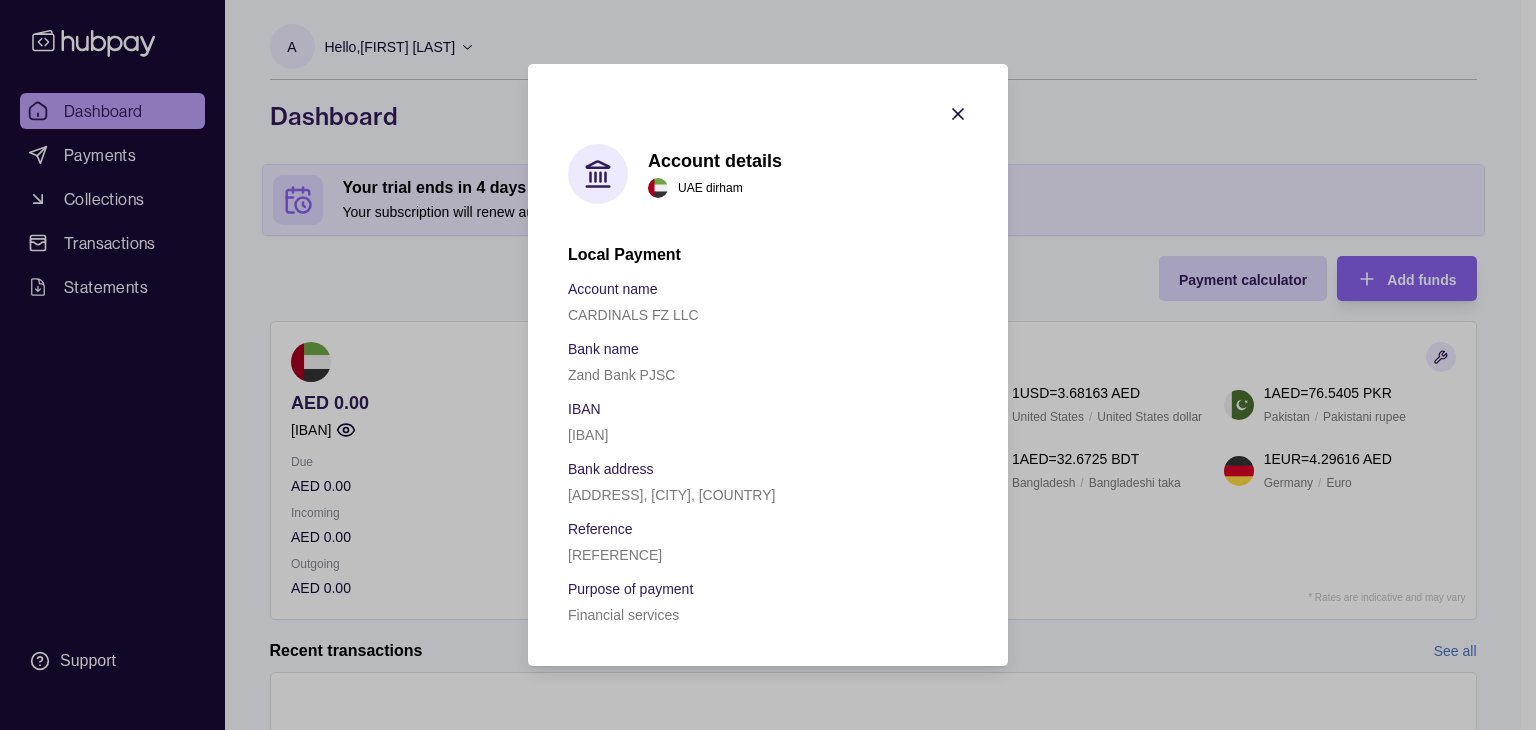 click on "Bank address" at bounding box center (768, 468) 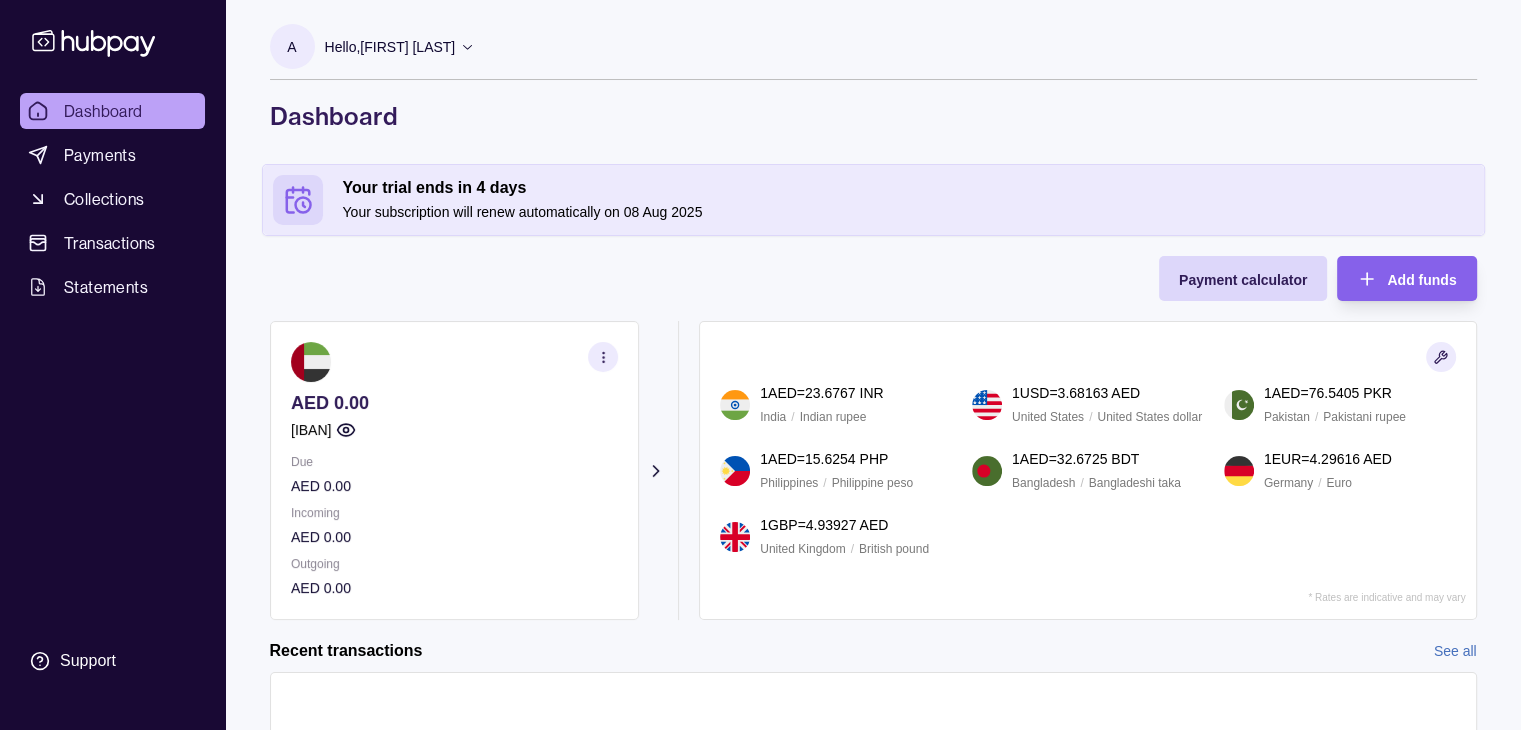 click on "Dashboard Payments Collections Transactions Statements" at bounding box center (112, 199) 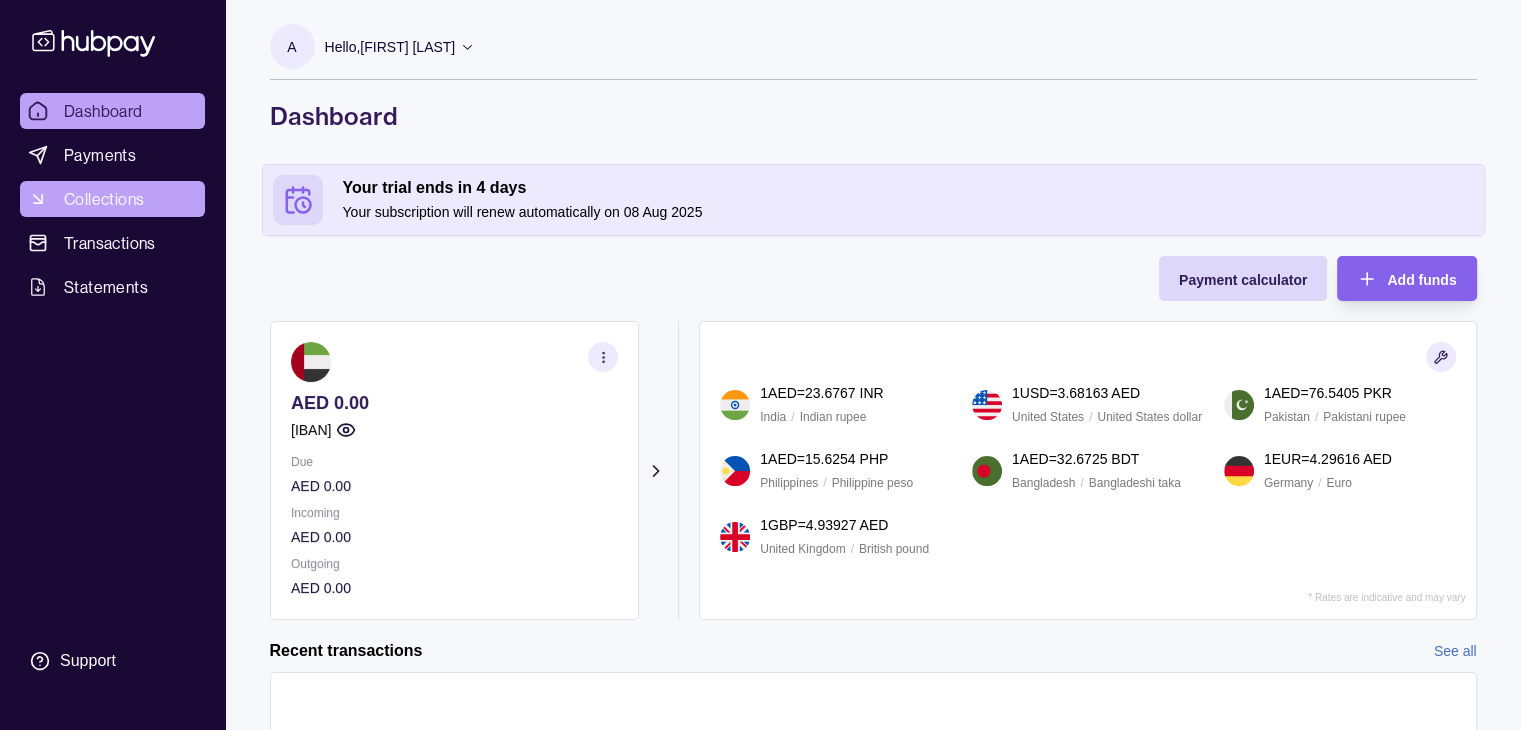 click on "Collections" at bounding box center [104, 199] 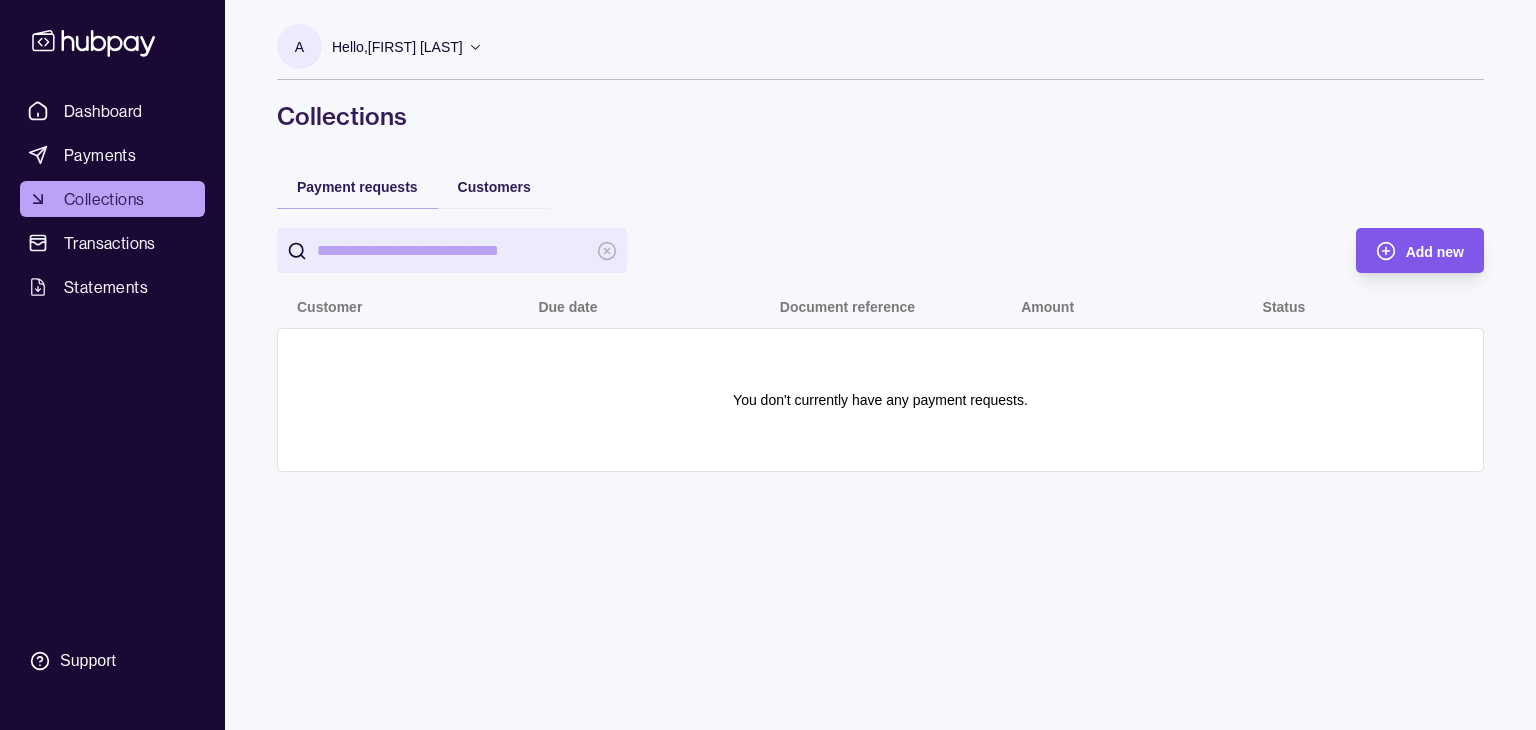 click 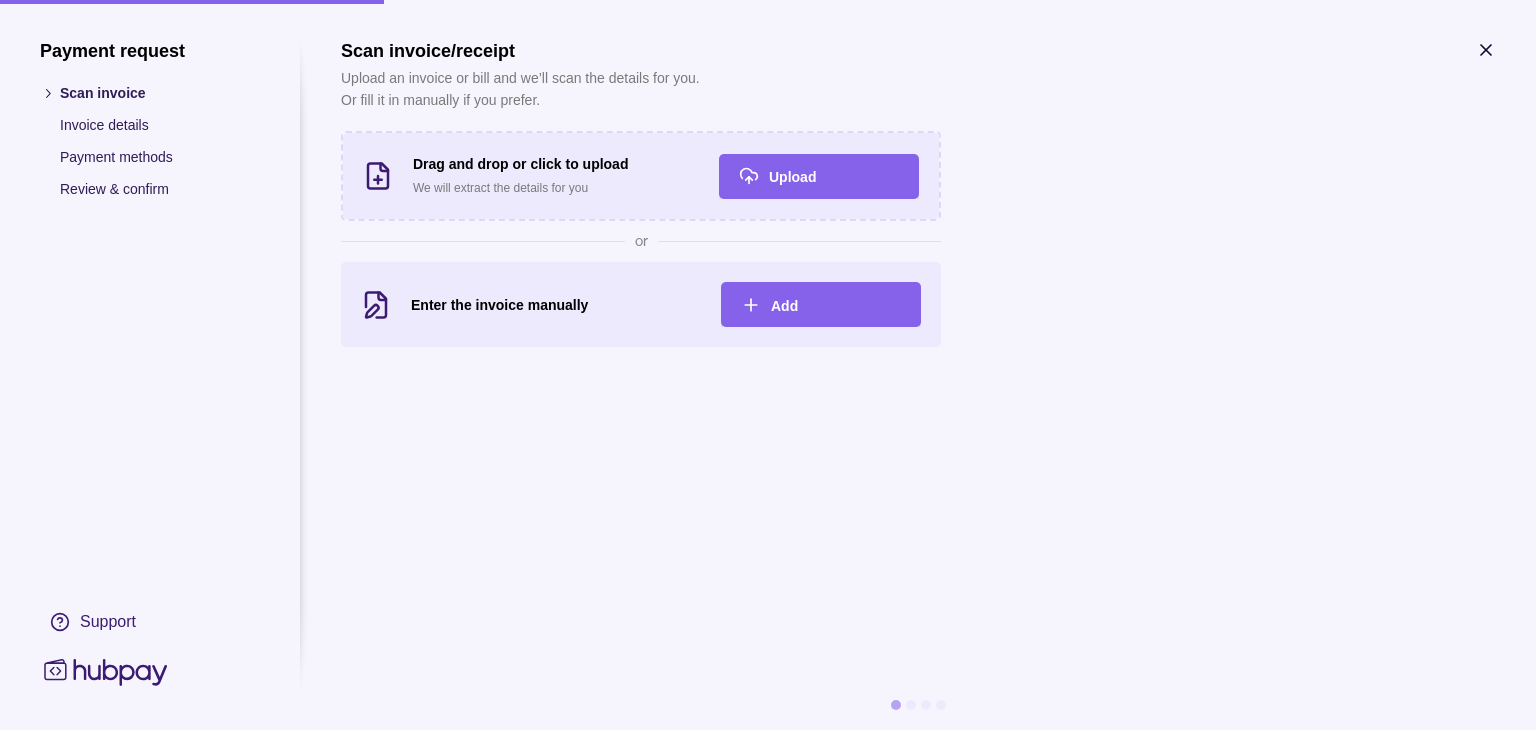 click on "Invoice details" at bounding box center (160, 125) 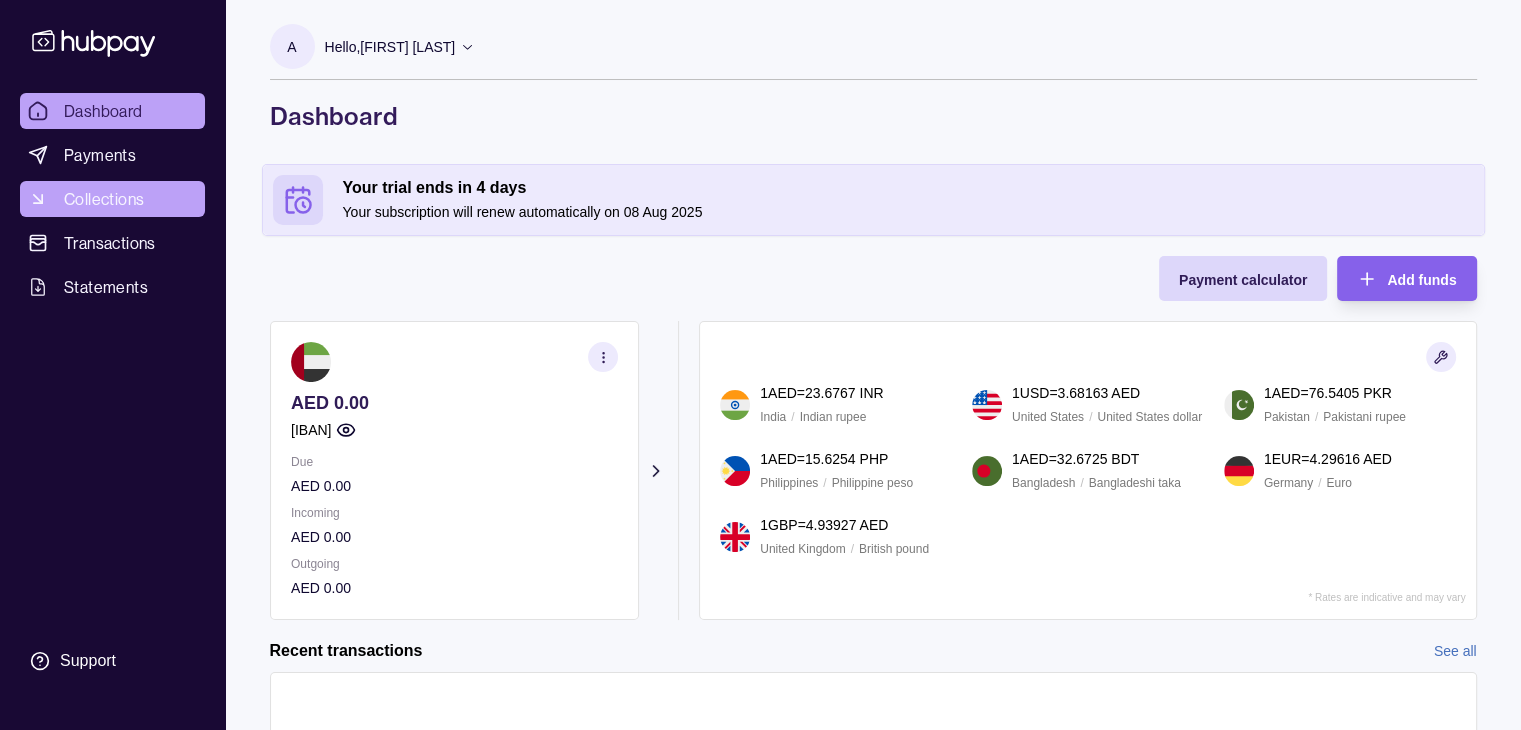 click on "Collections" at bounding box center [104, 199] 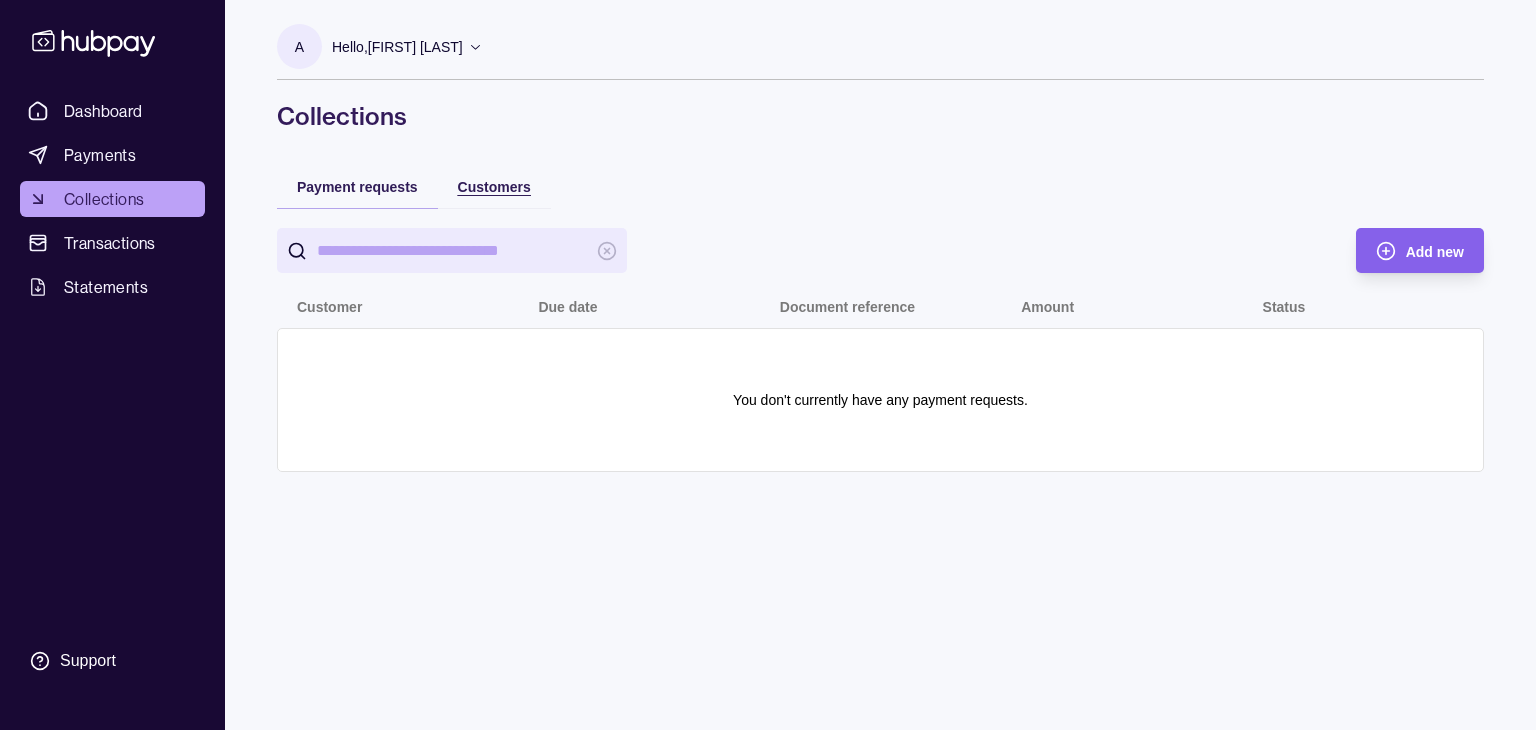 click on "Customers" at bounding box center [494, 187] 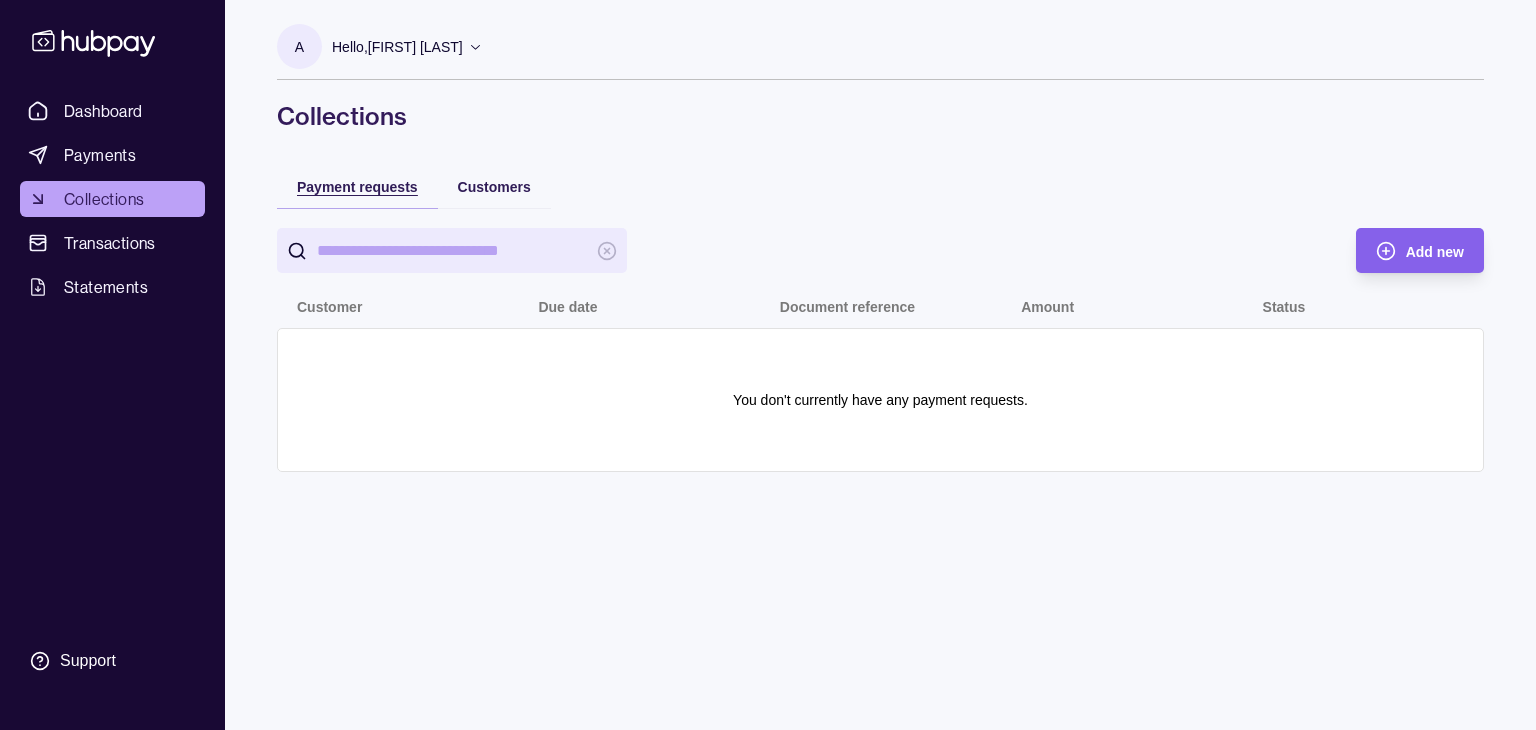 click on "Payment requests" at bounding box center (357, 187) 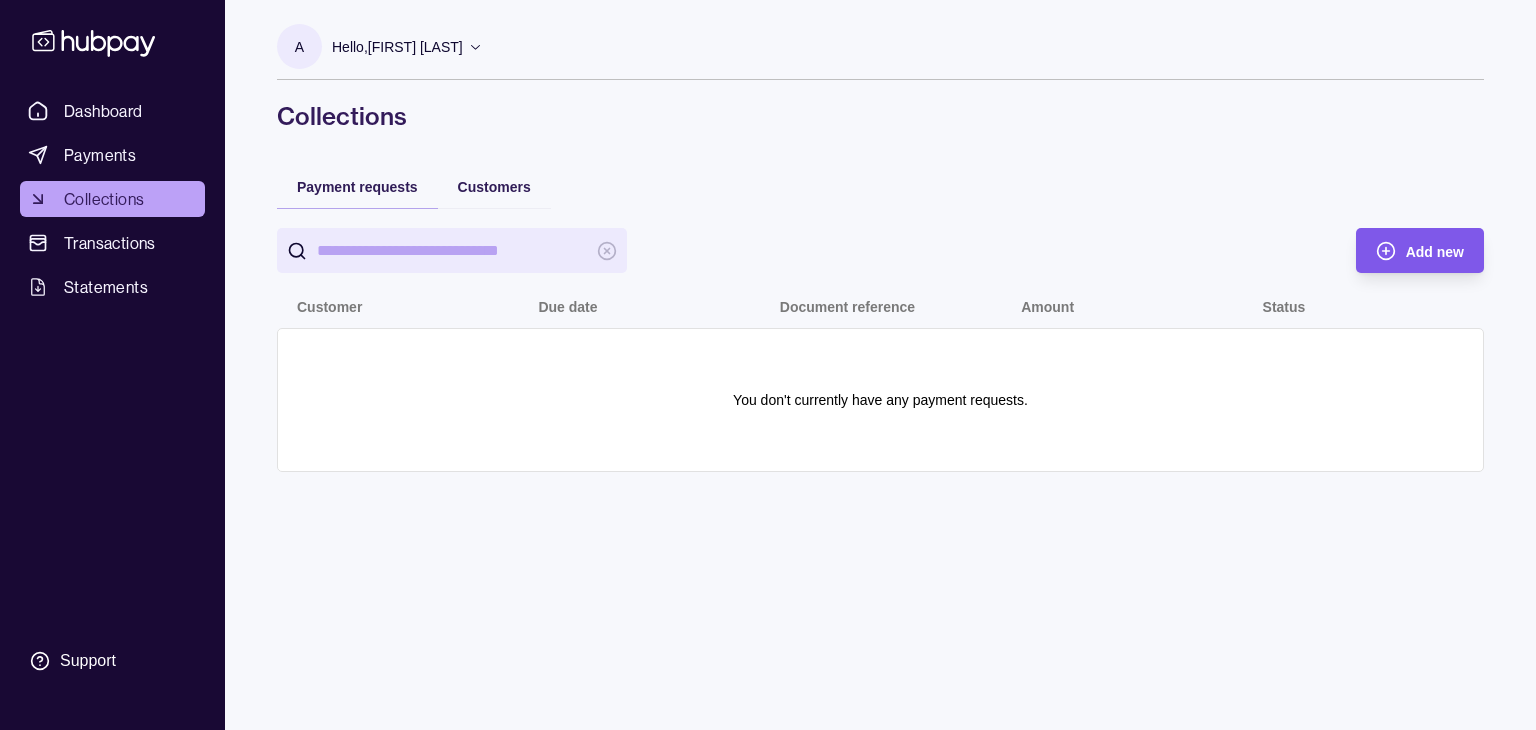 click on "Add new" at bounding box center [1435, 252] 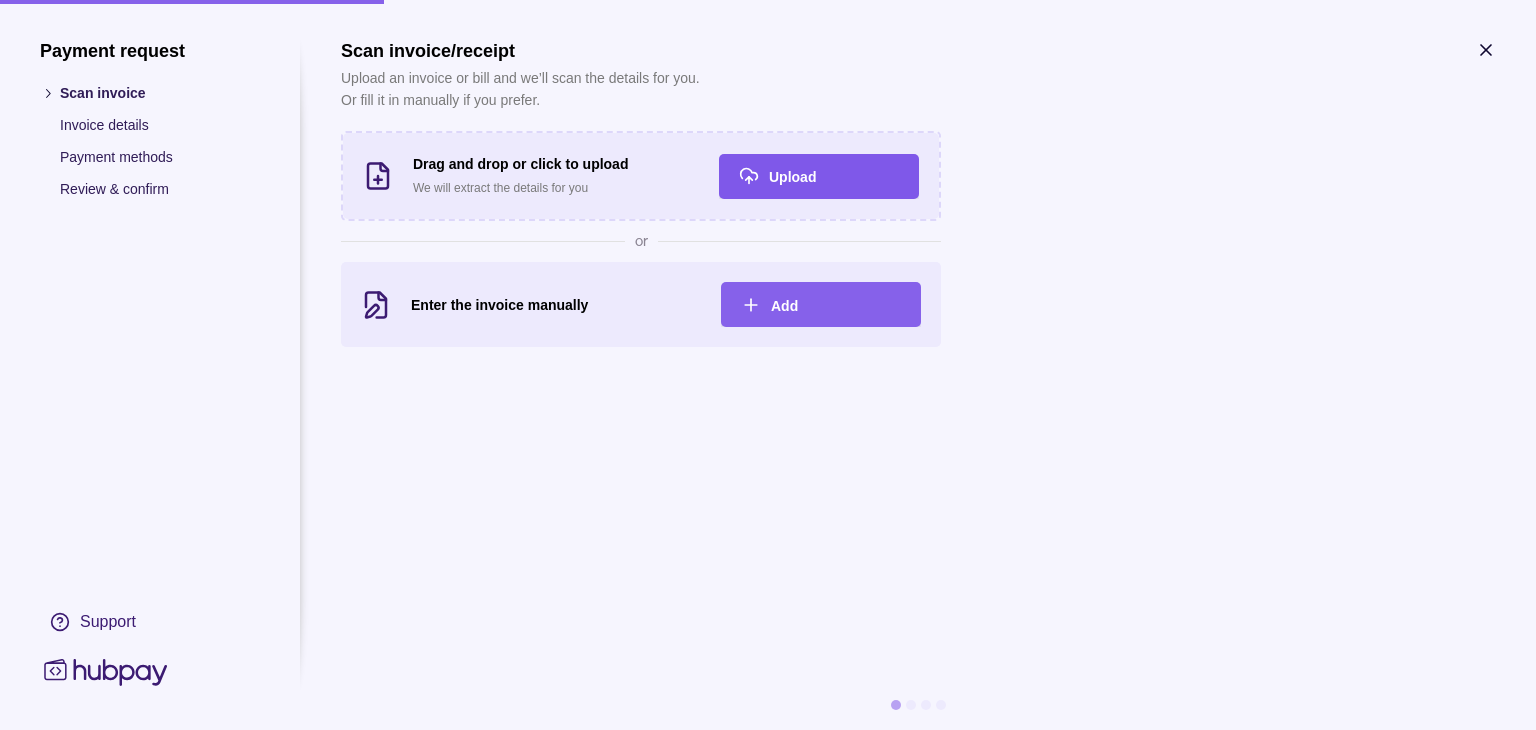 click 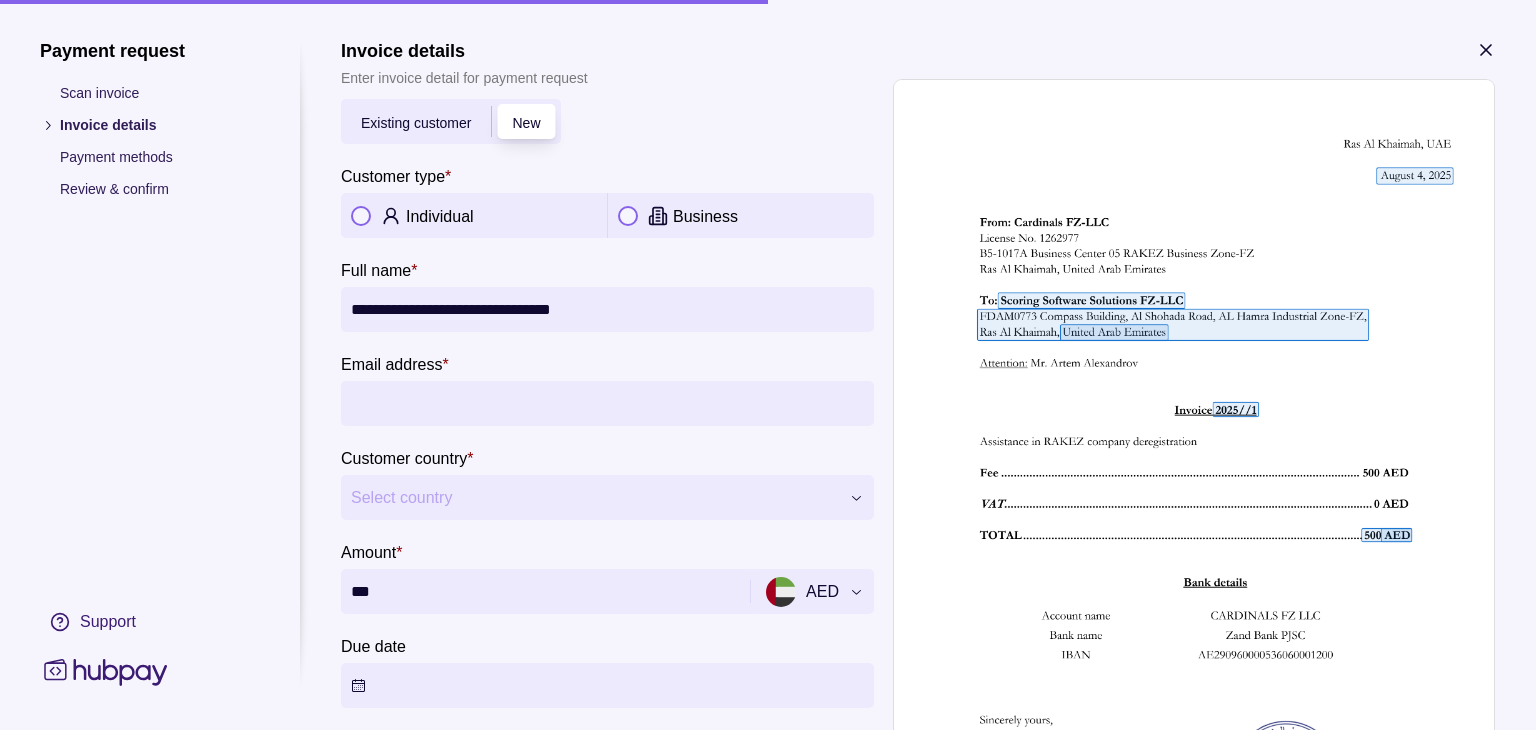click 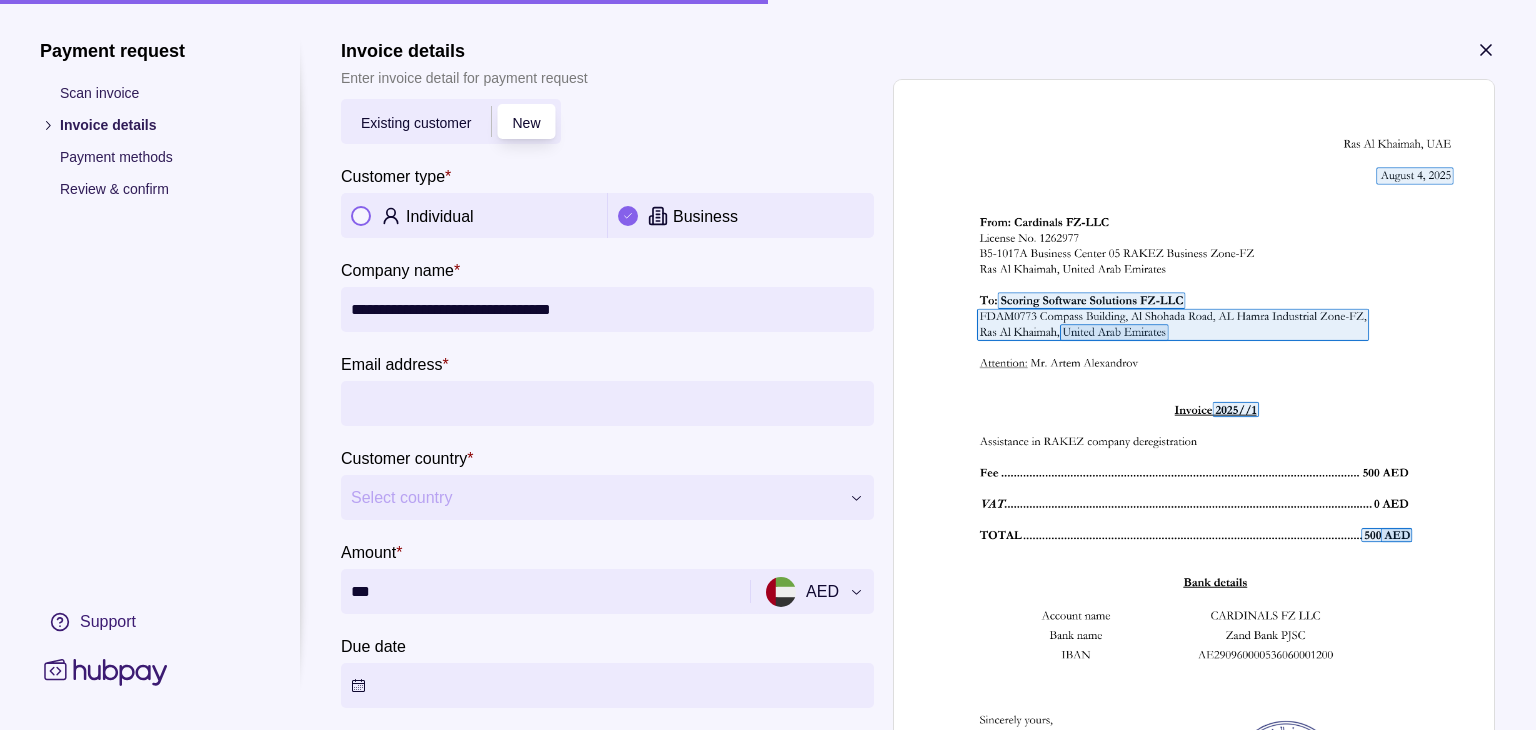 scroll, scrollTop: 202, scrollLeft: 0, axis: vertical 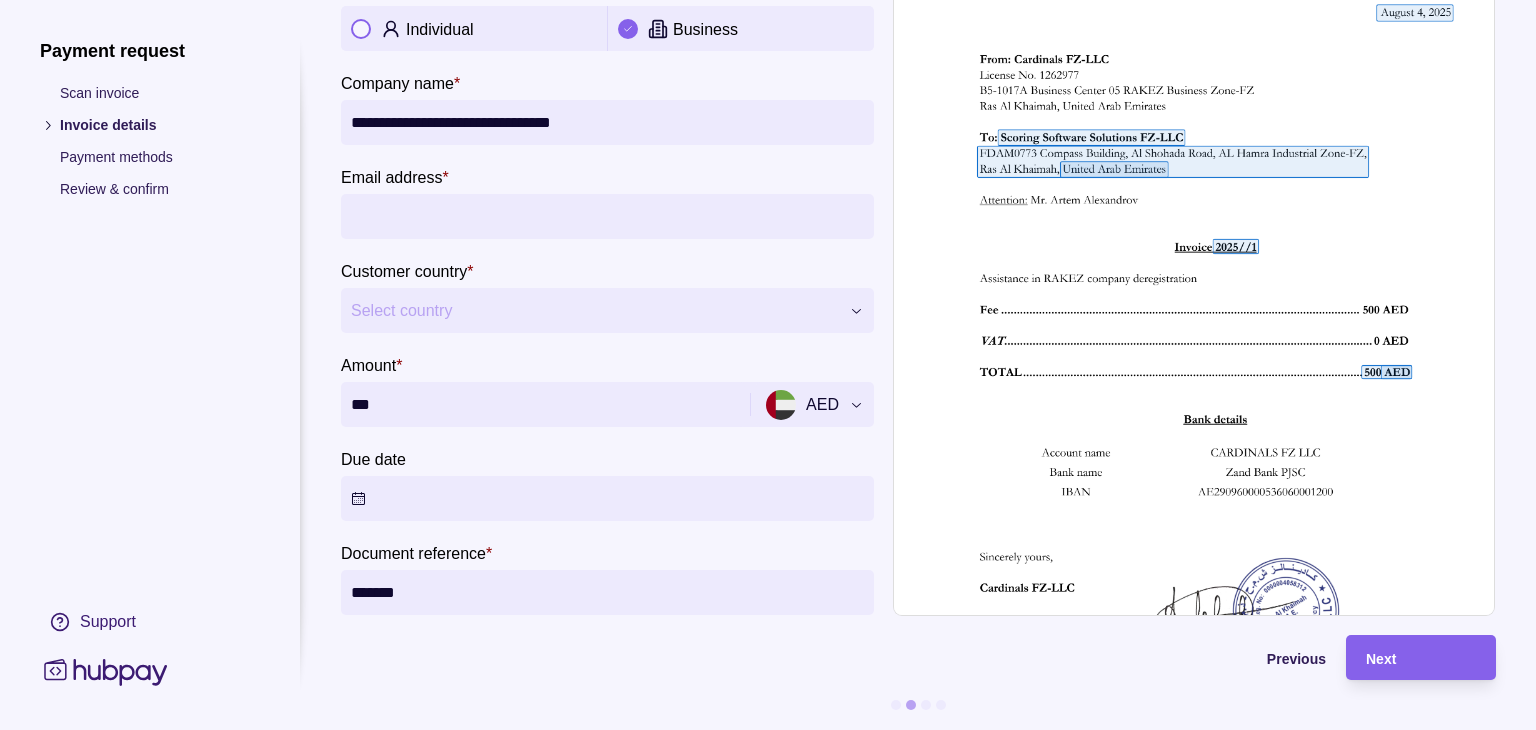 click on "Email address  *" at bounding box center (607, 216) 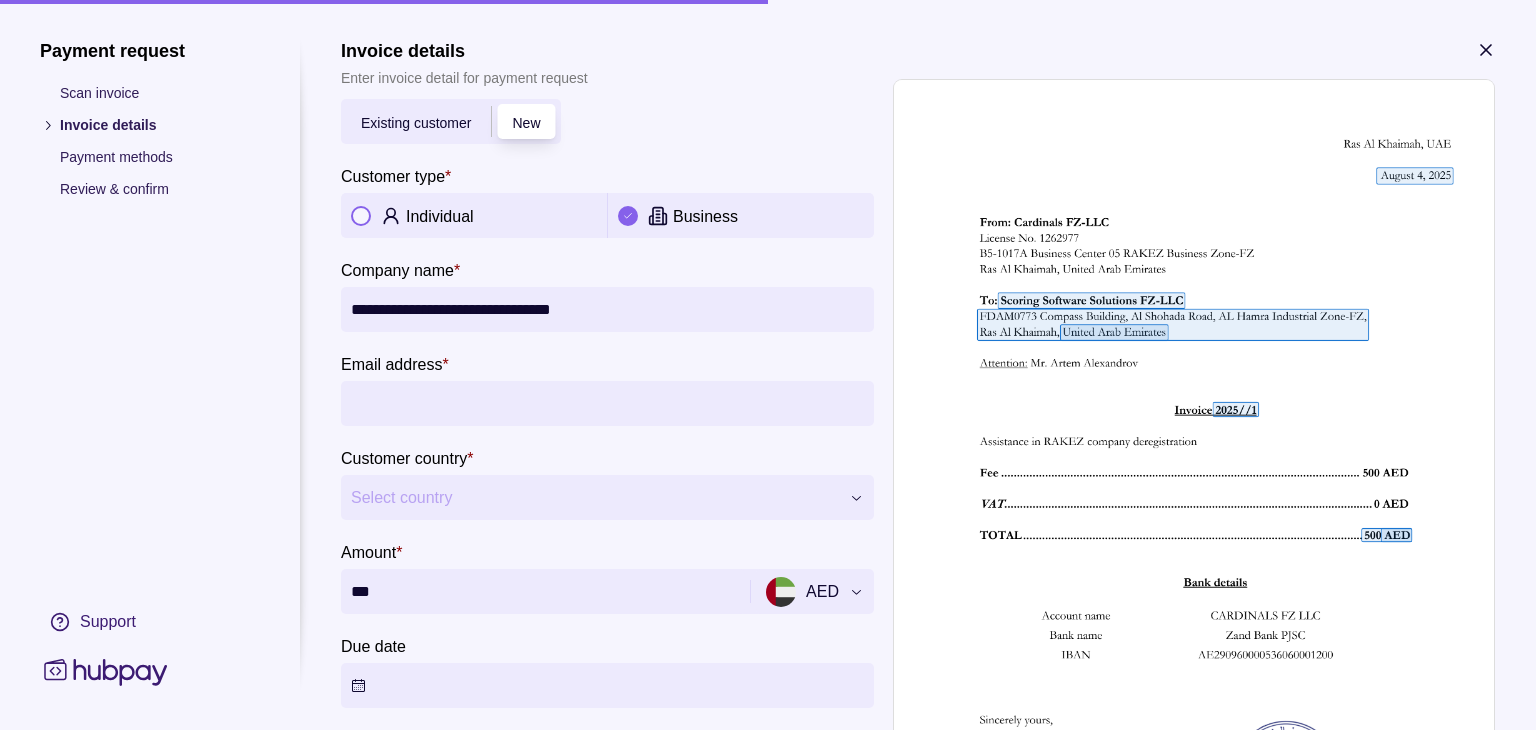 click on "Payment methods" at bounding box center (160, 157) 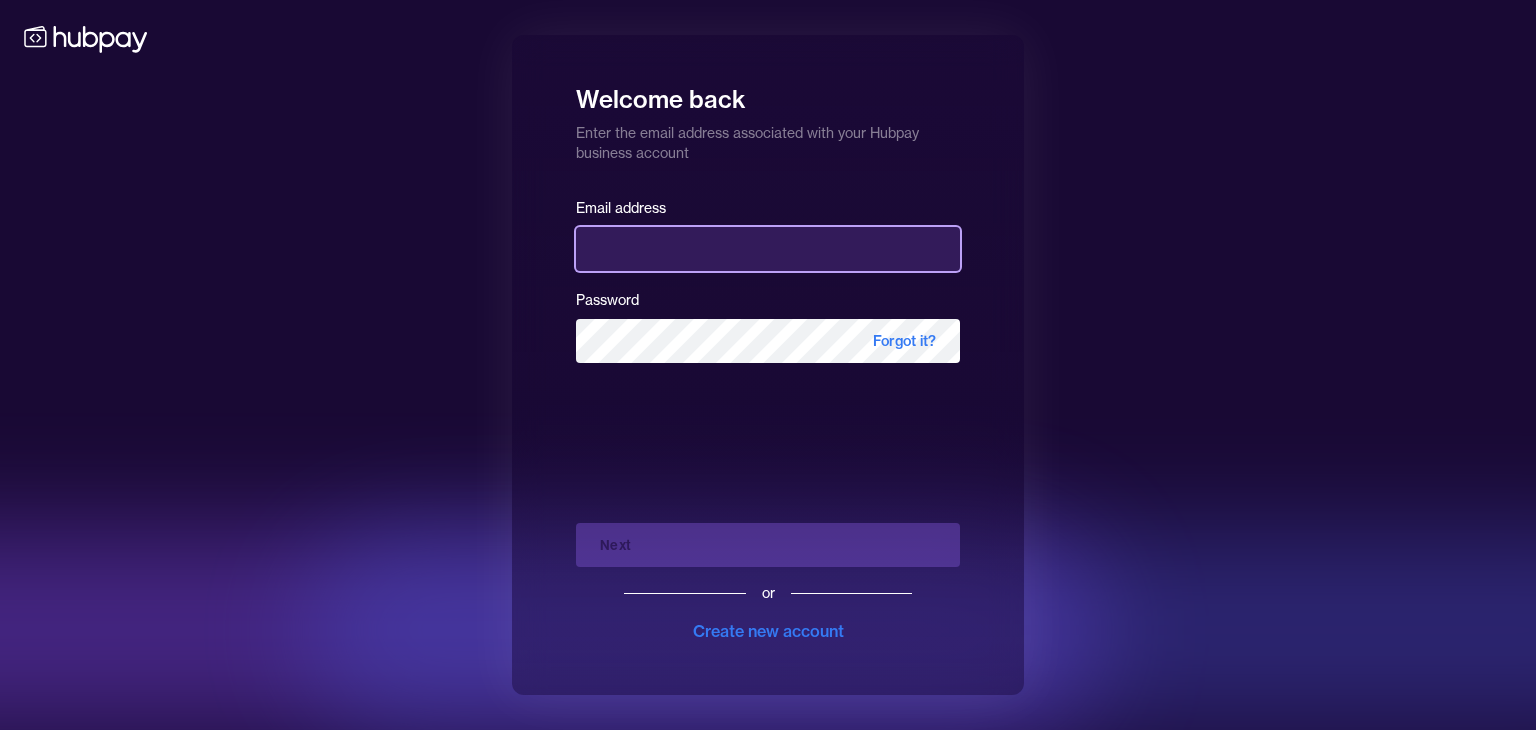 type on "**********" 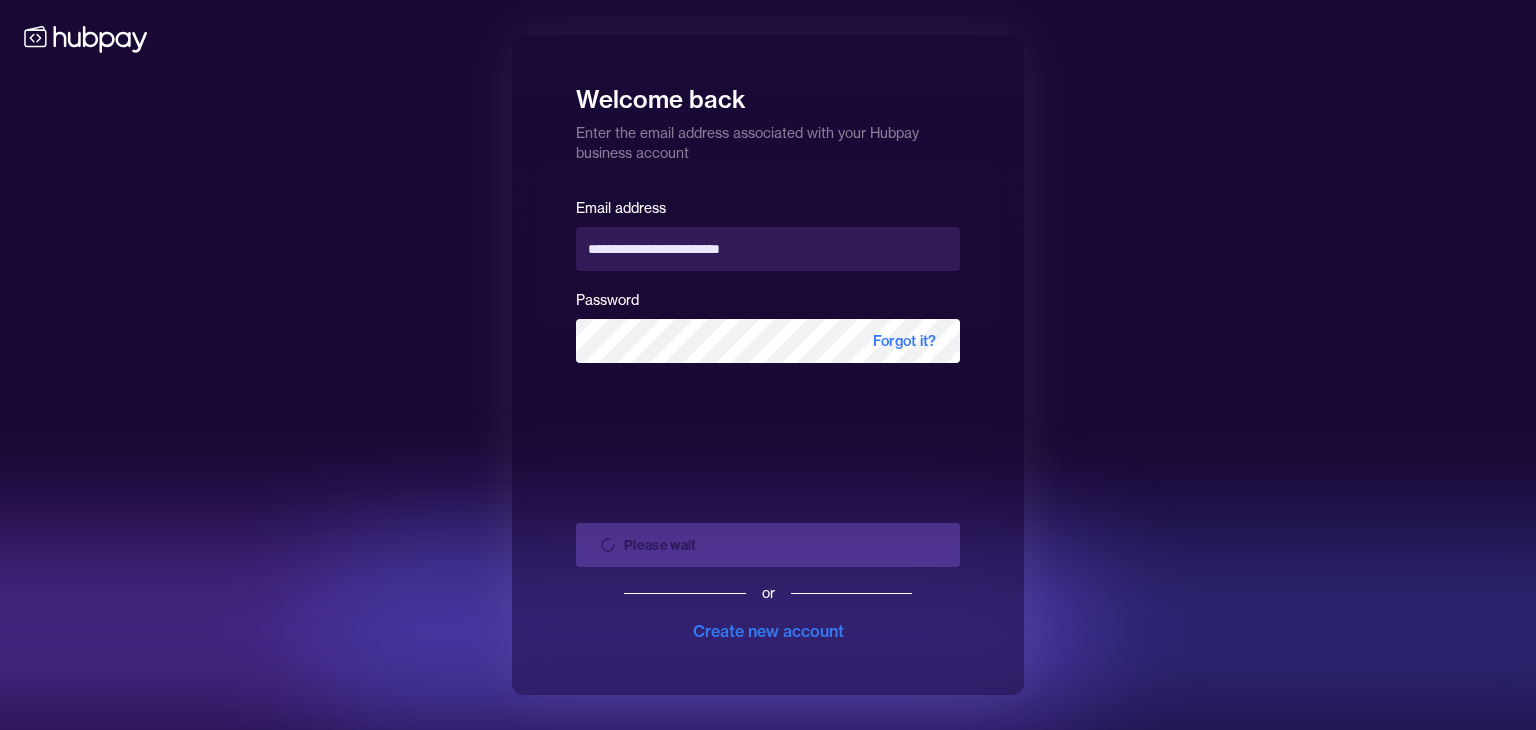 click on "Please wait or Create new account" at bounding box center (768, 575) 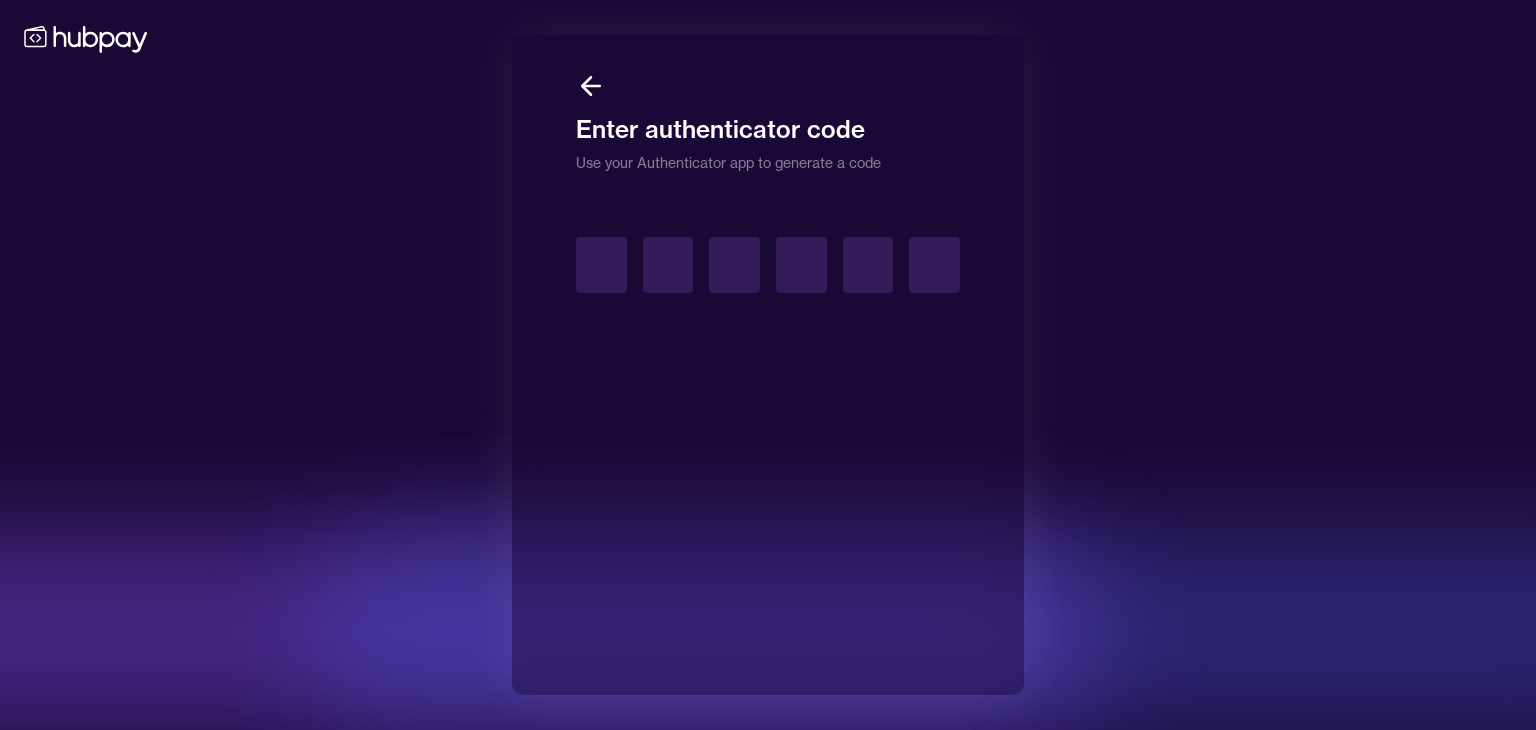 click at bounding box center (601, 265) 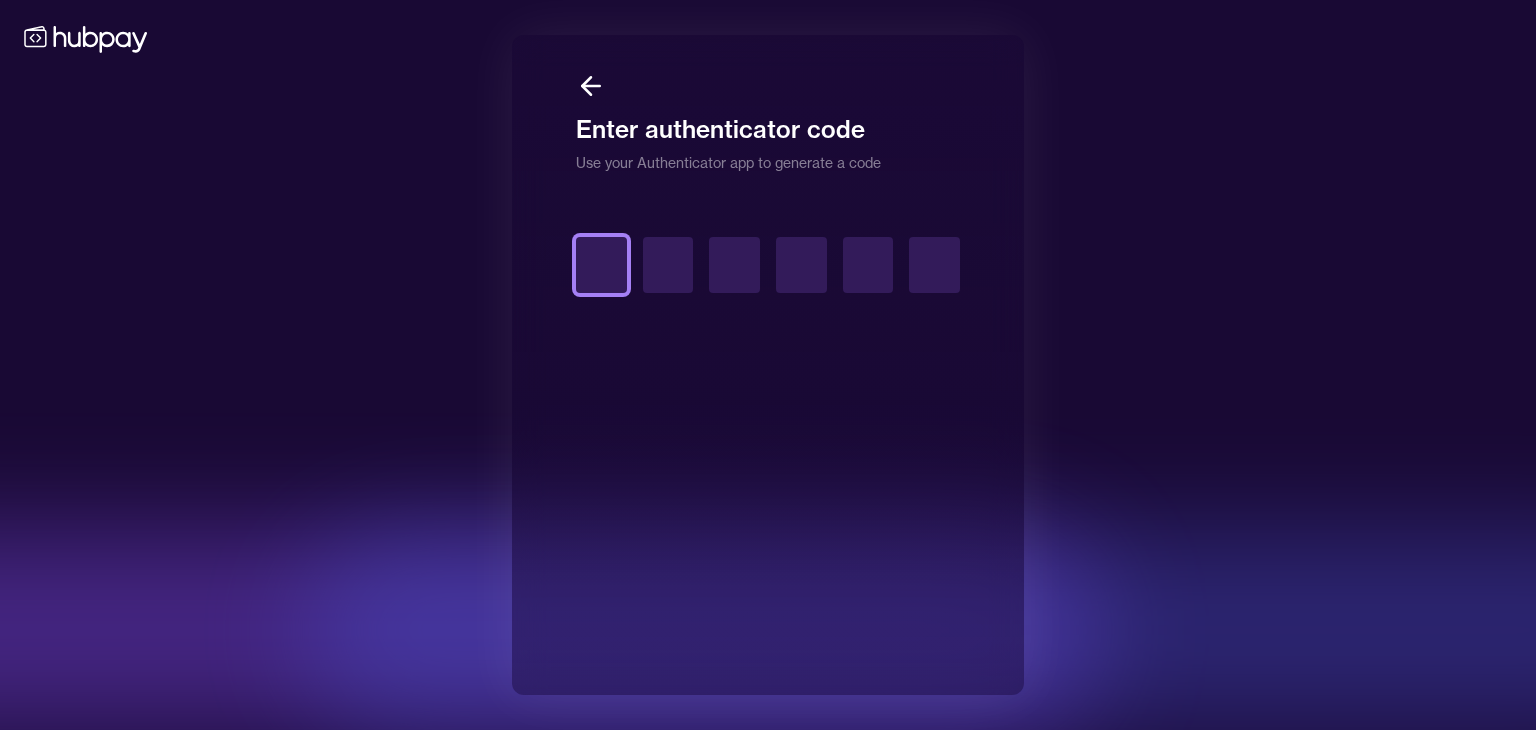 click at bounding box center (601, 265) 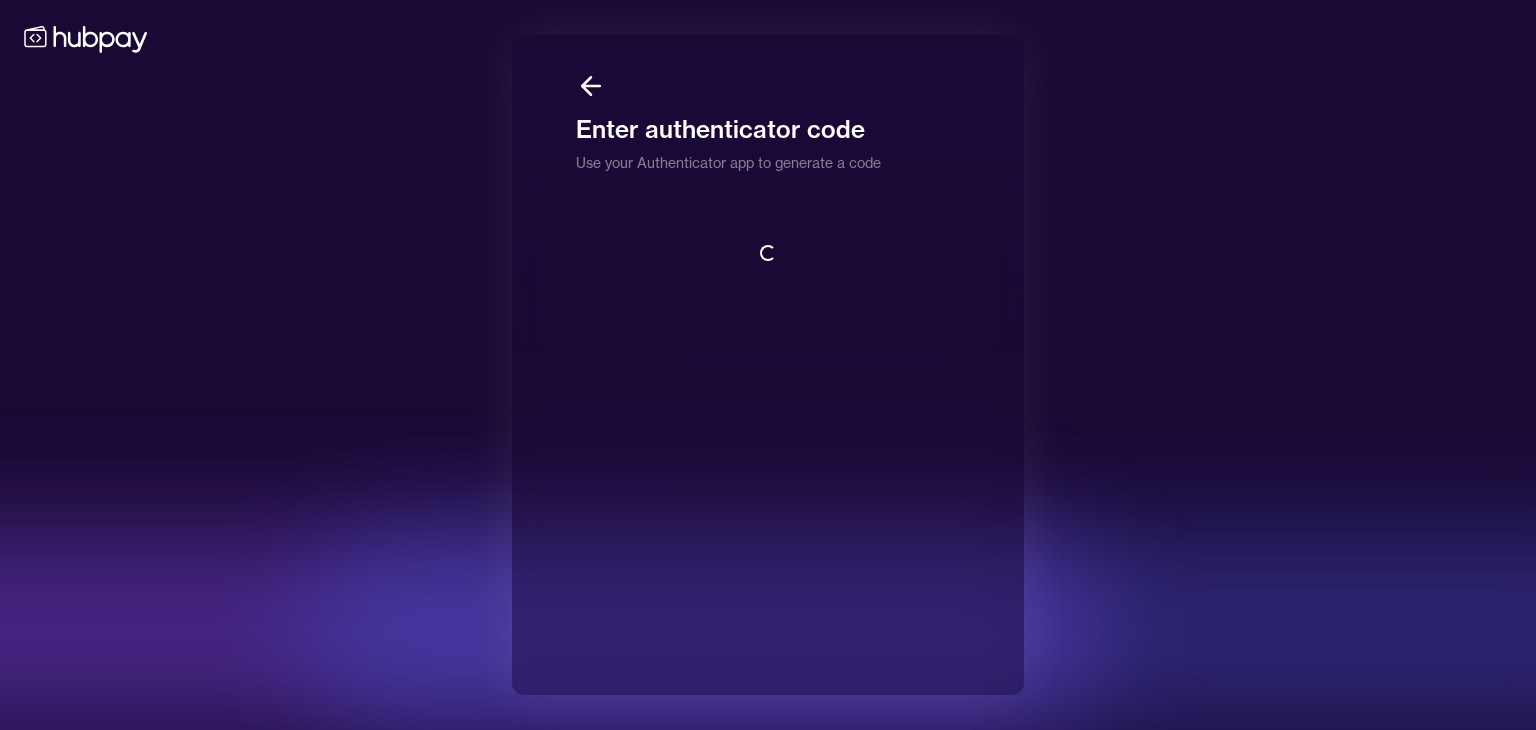 scroll, scrollTop: 0, scrollLeft: 0, axis: both 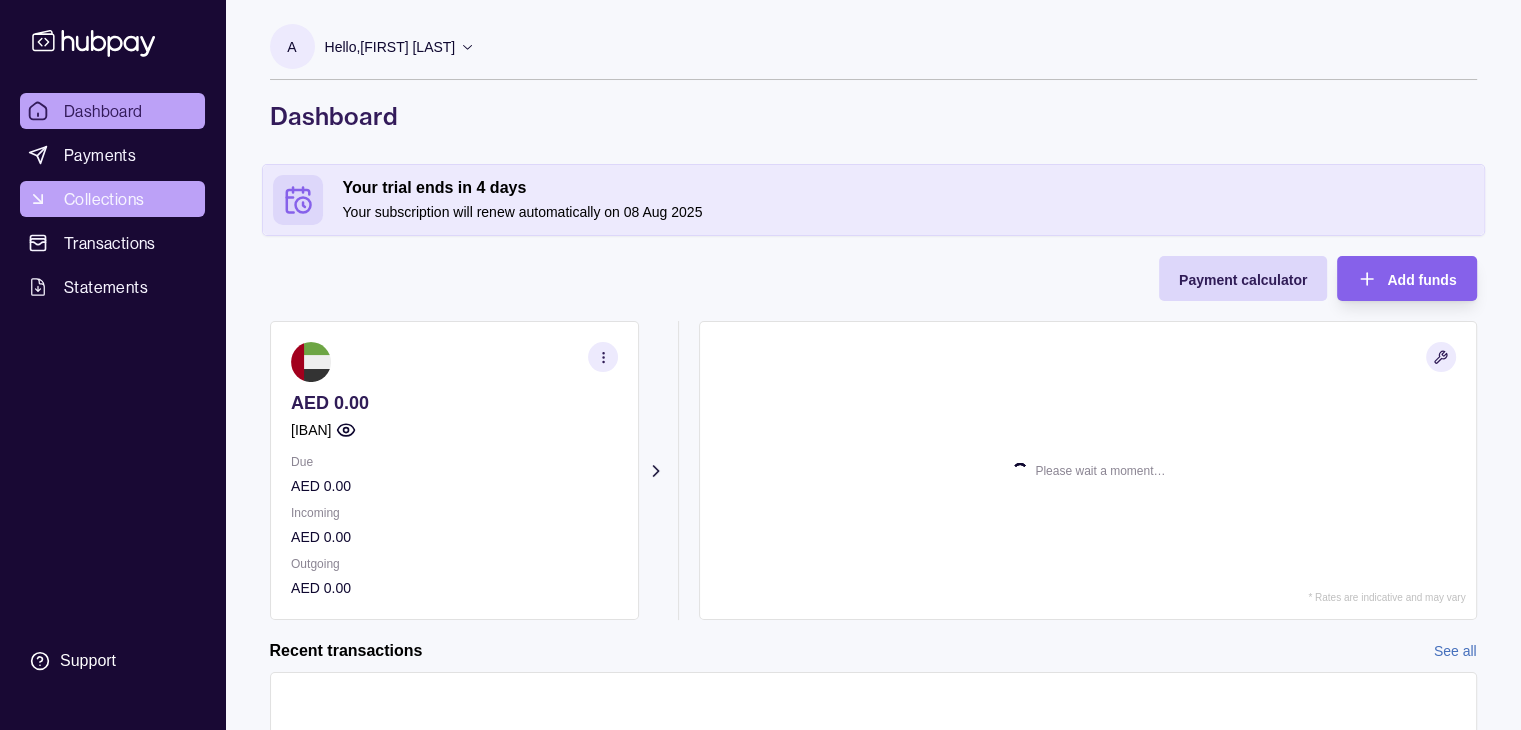 click on "Collections" at bounding box center (112, 199) 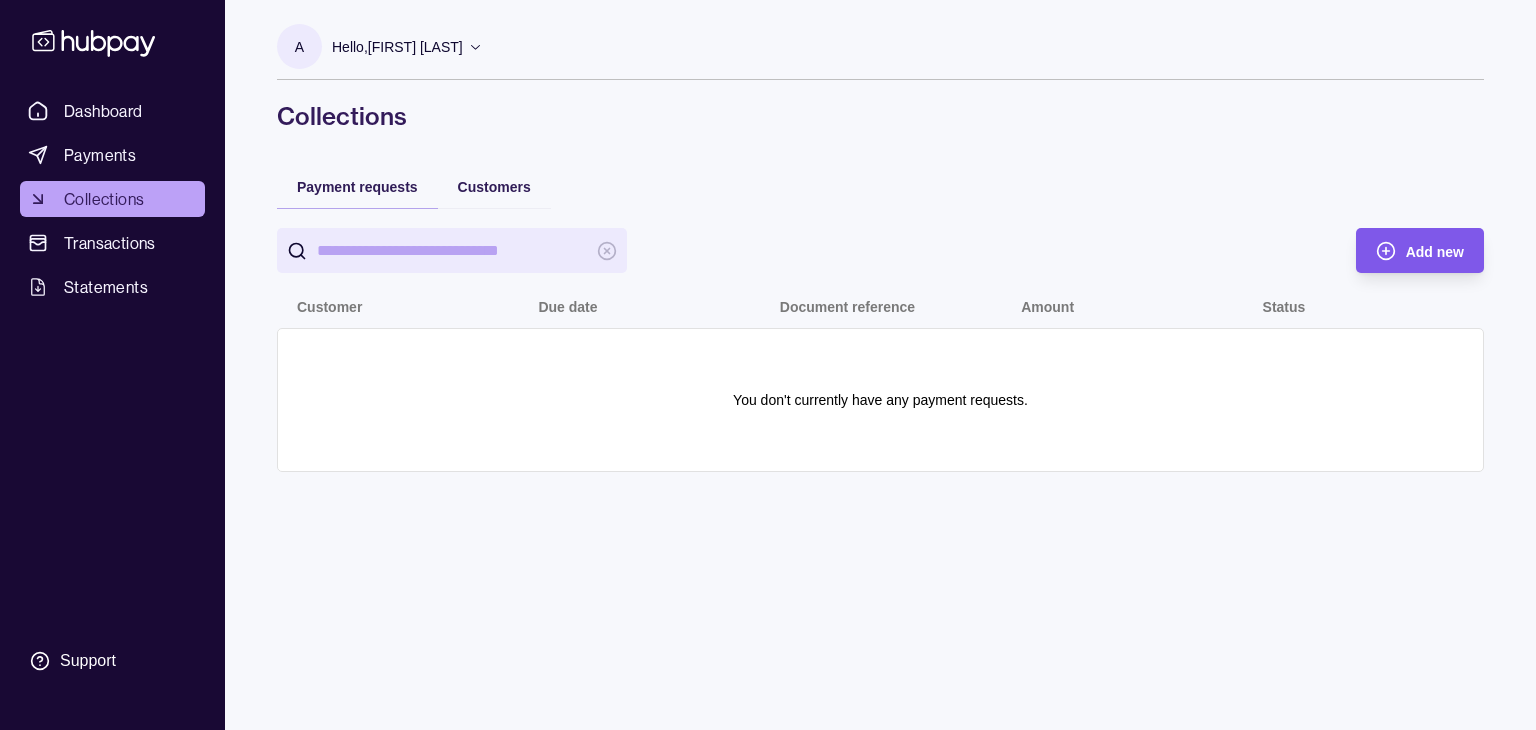 click on "Add new" at bounding box center (1405, 250) 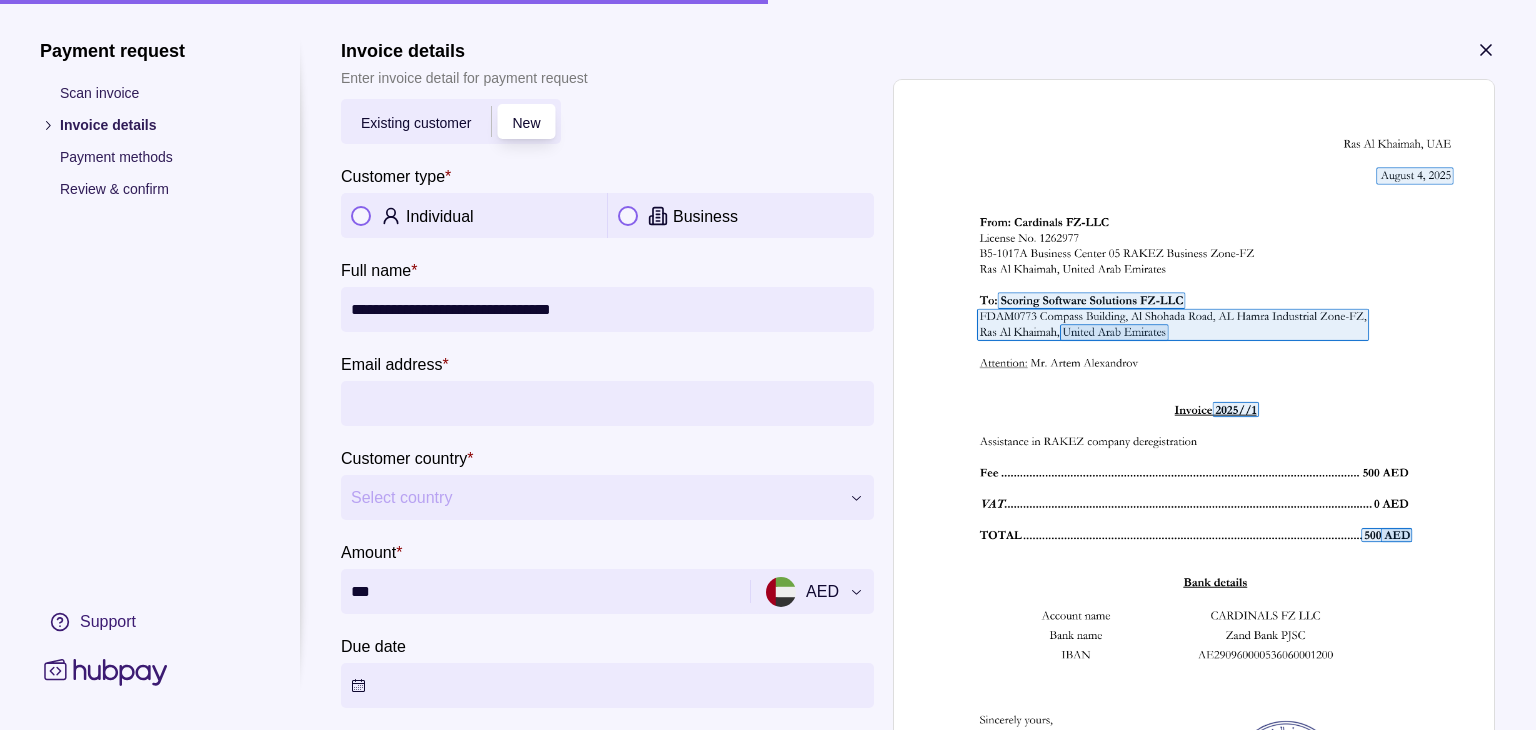 click on "Email address  *" at bounding box center [607, 403] 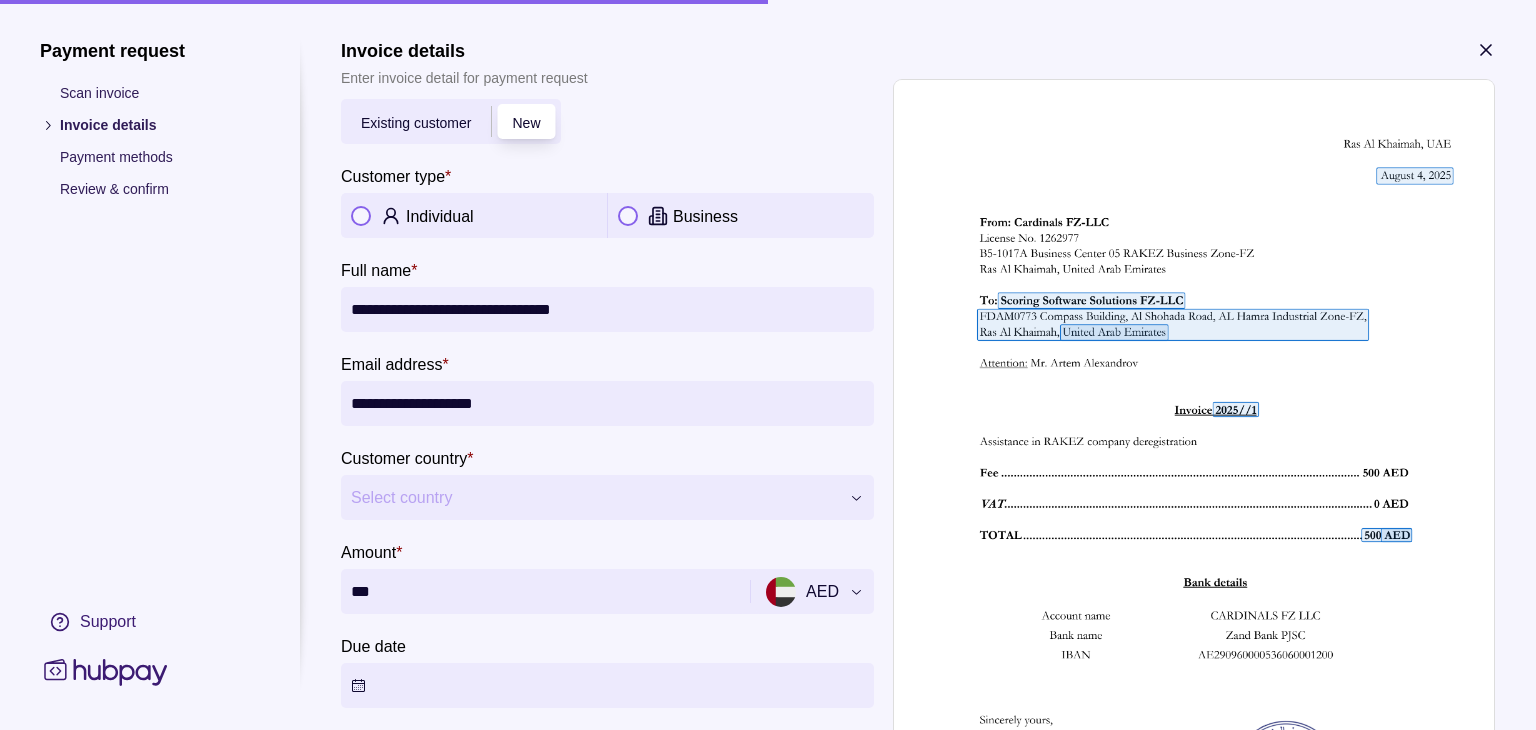 click on "**********" at bounding box center [607, 403] 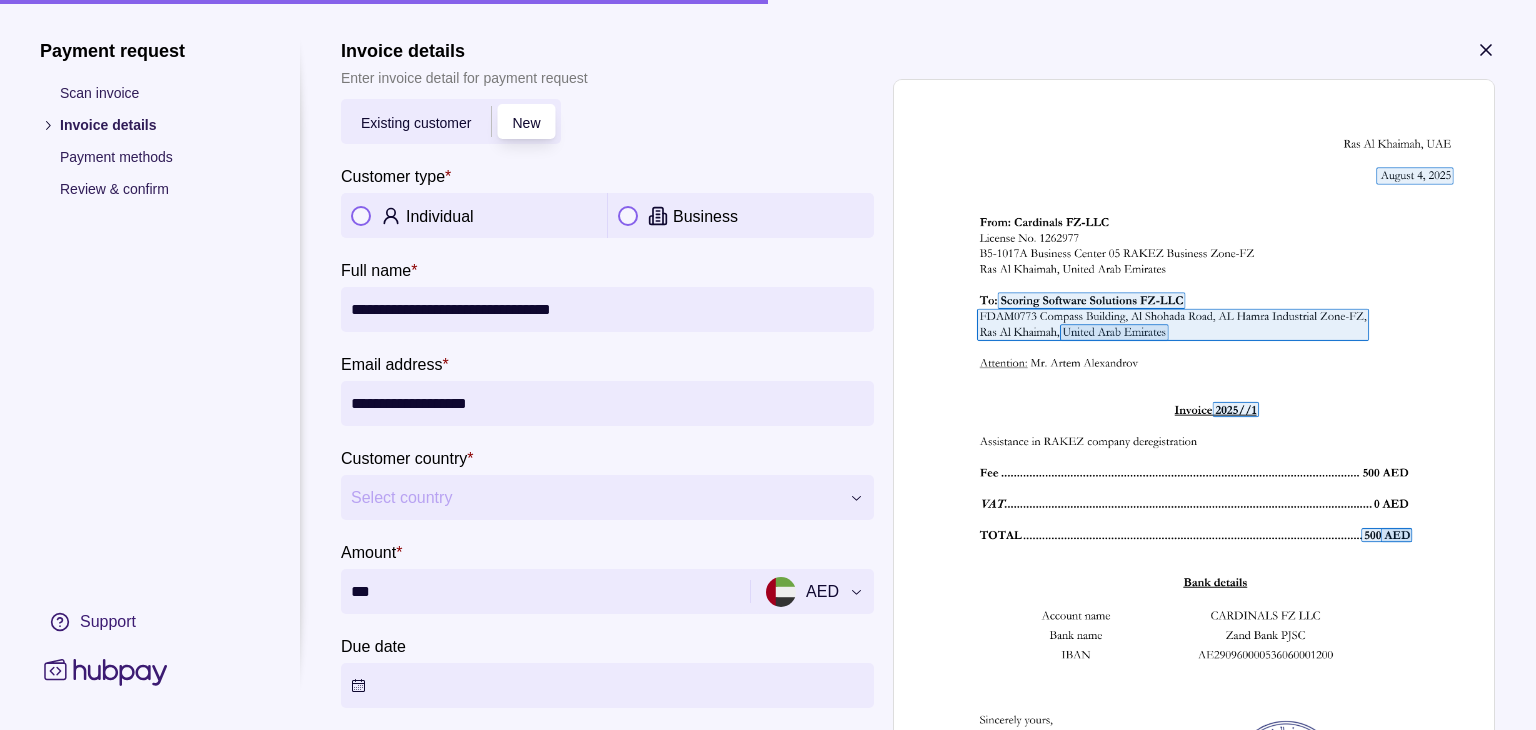 scroll, scrollTop: 202, scrollLeft: 0, axis: vertical 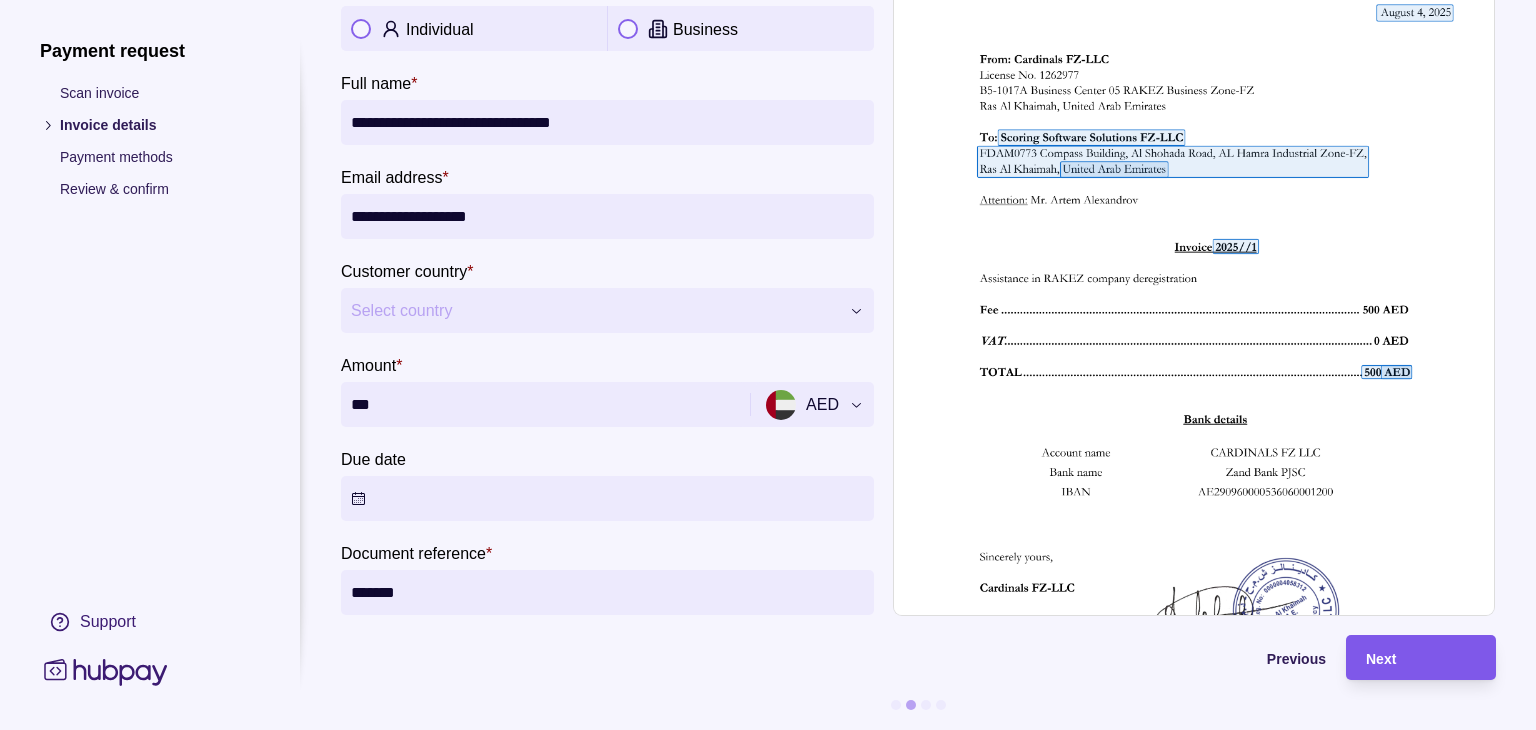 type on "**********" 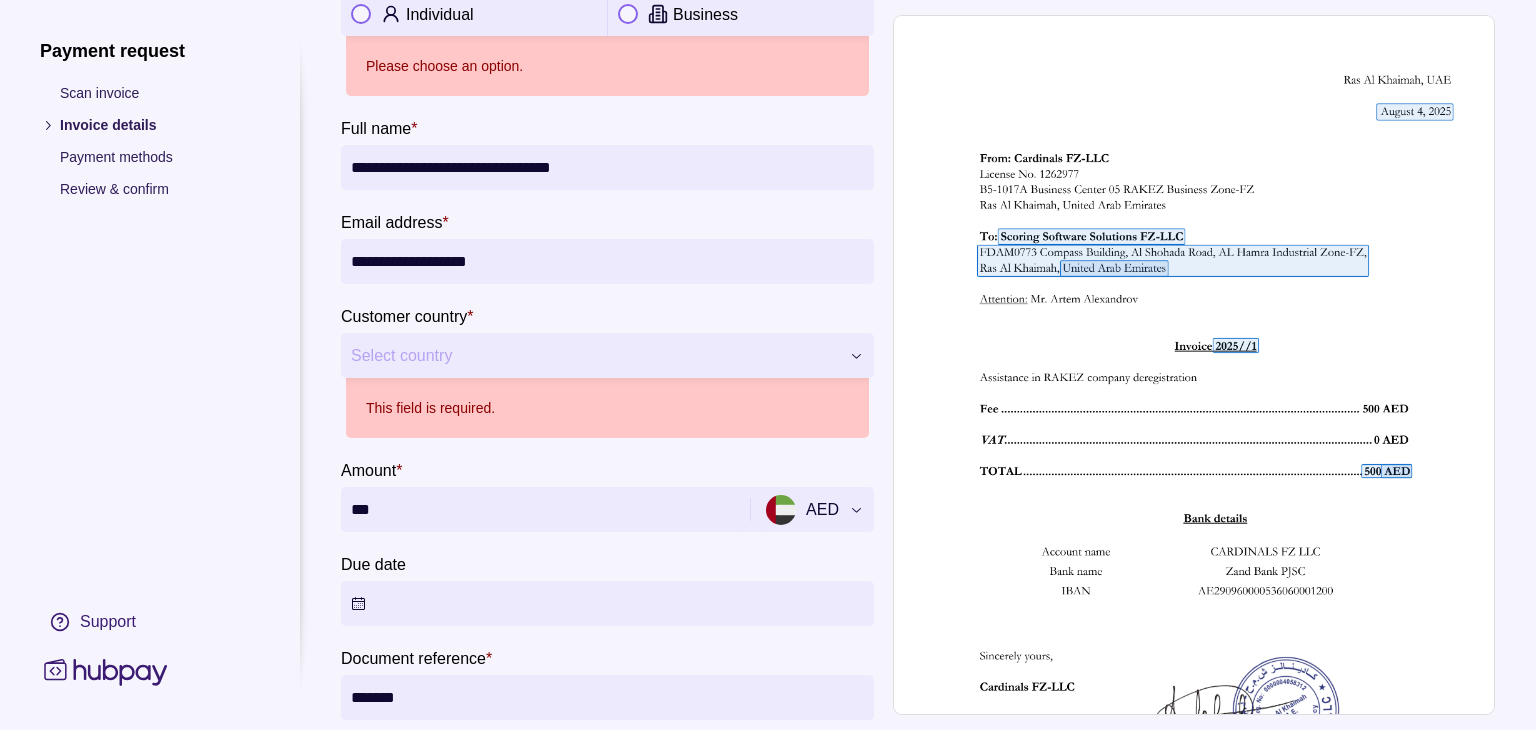 click on "Select country" at bounding box center (607, 355) 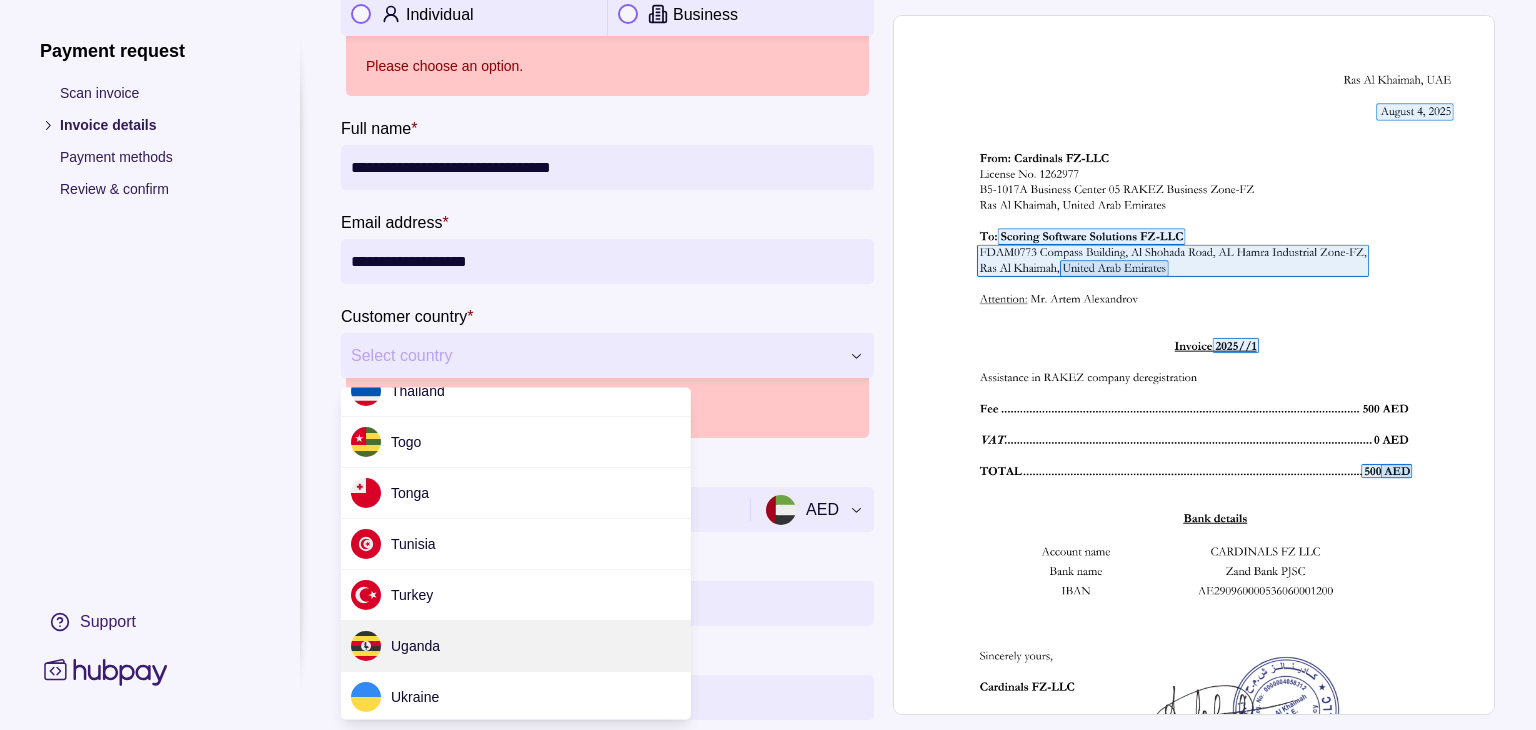 scroll, scrollTop: 6323, scrollLeft: 0, axis: vertical 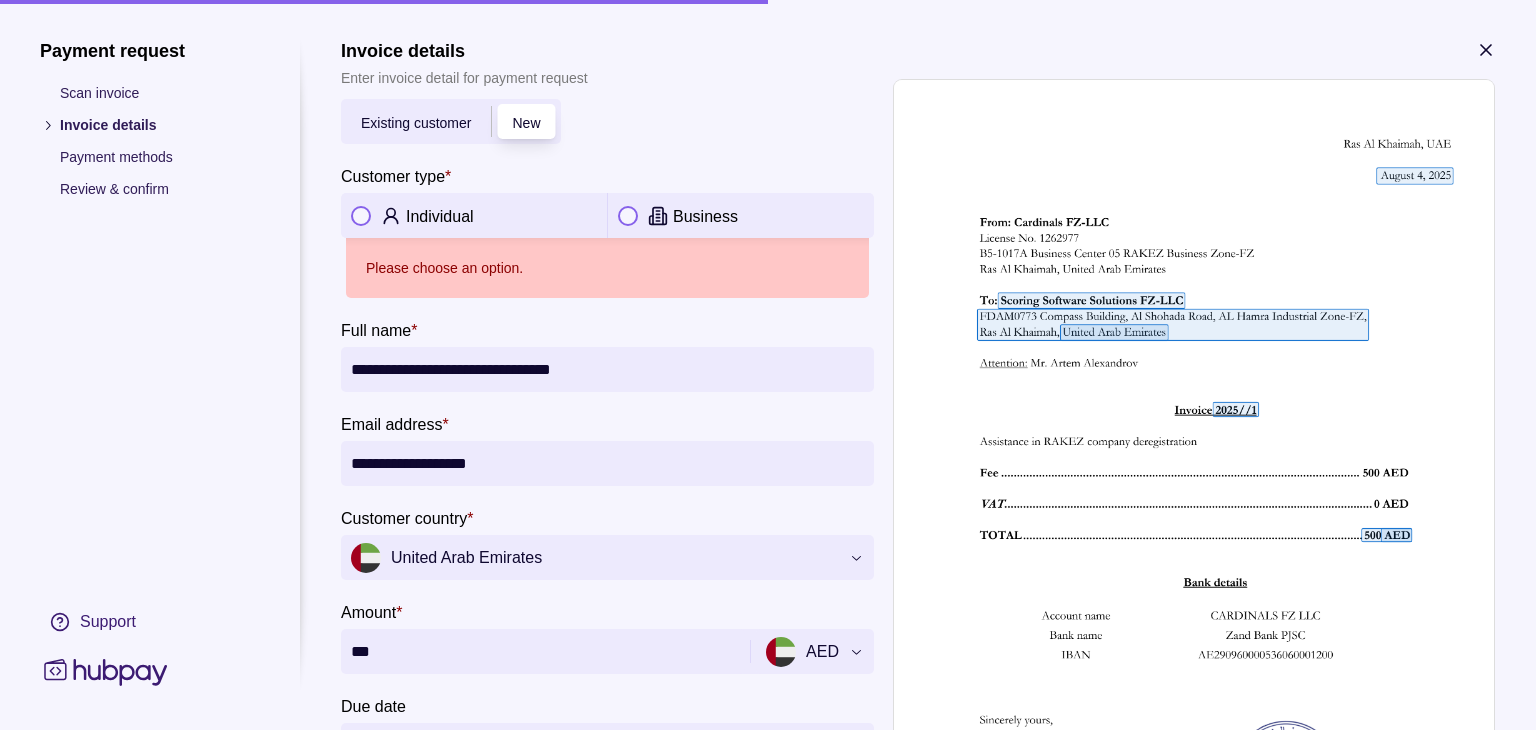 click on "Business" at bounding box center (705, 216) 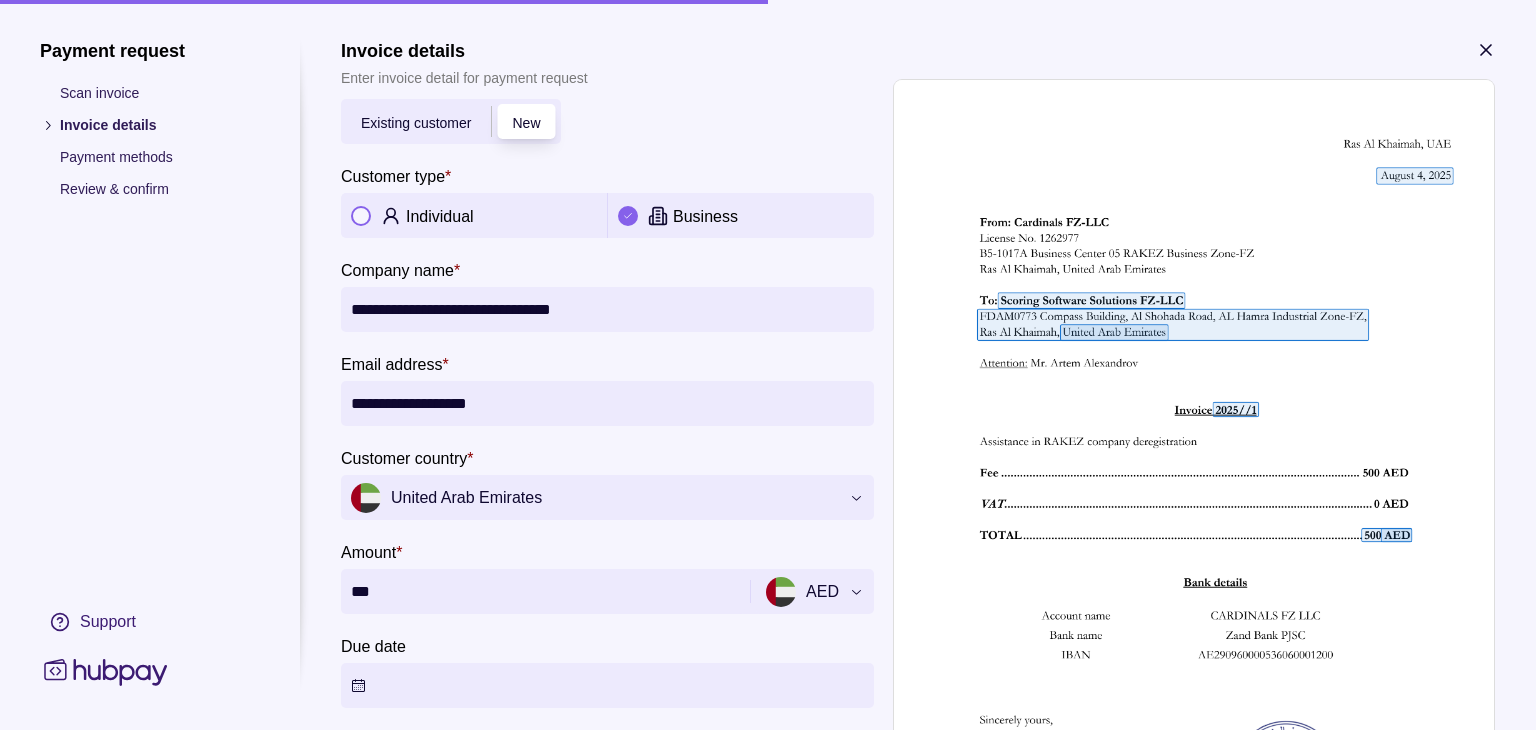 scroll, scrollTop: 202, scrollLeft: 0, axis: vertical 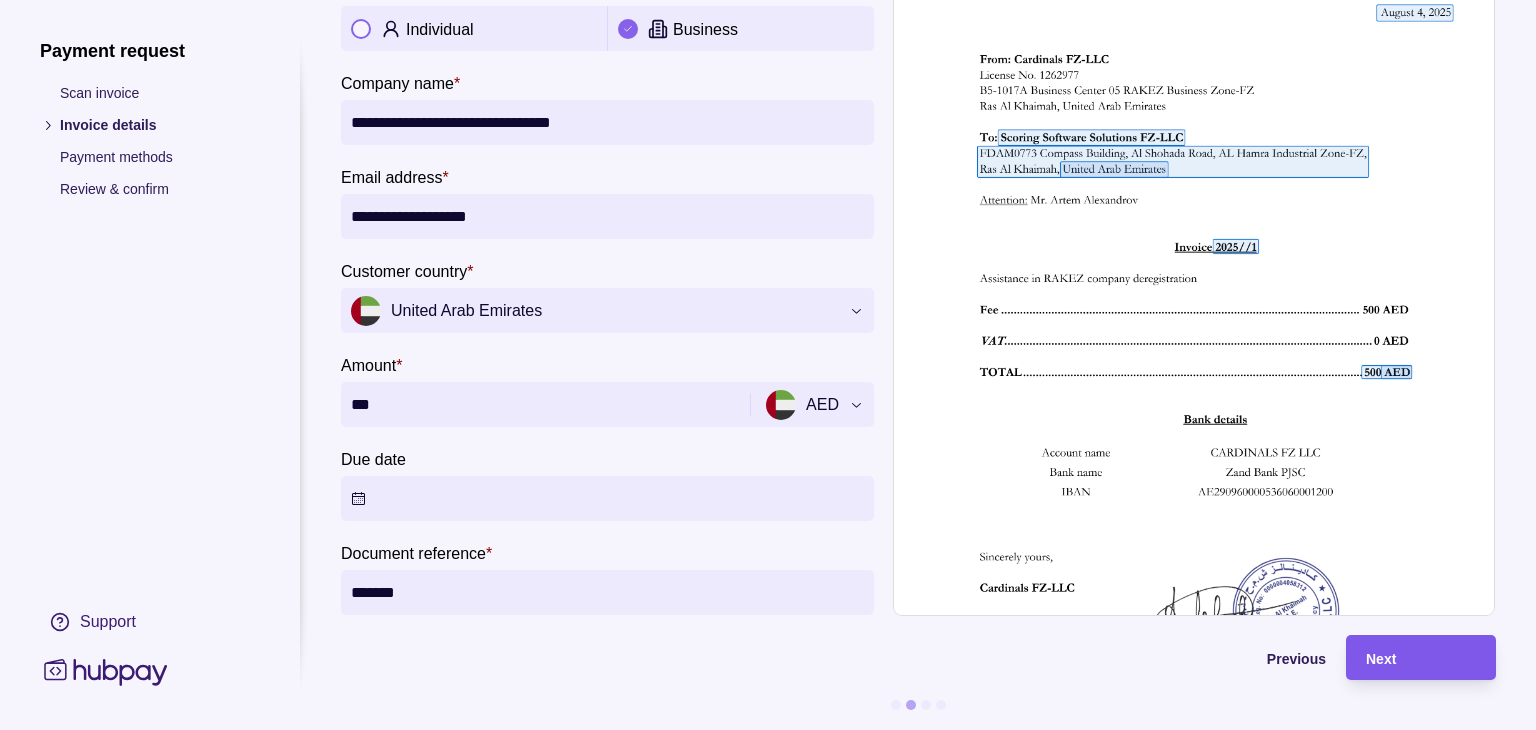 click on "Next" at bounding box center (1381, 659) 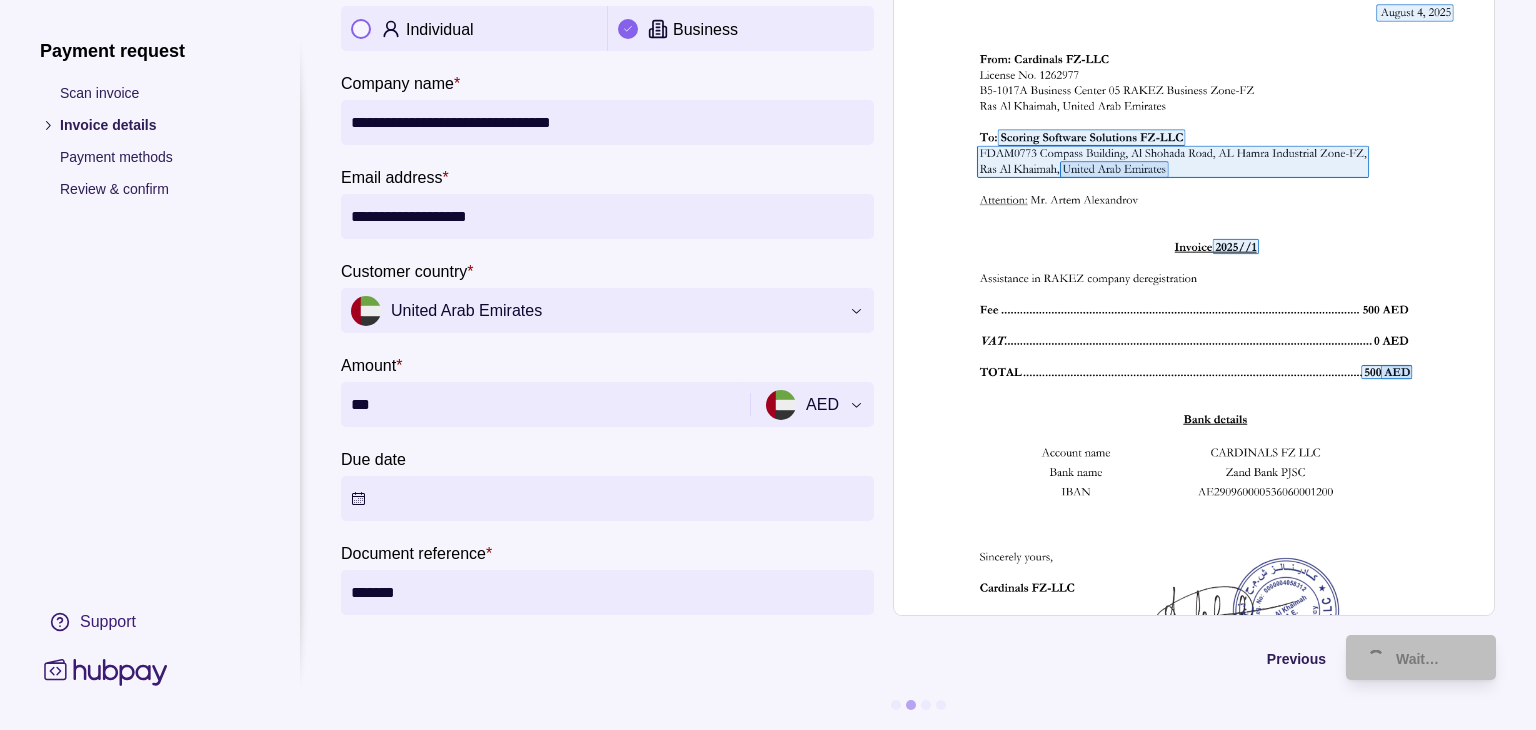 scroll, scrollTop: 0, scrollLeft: 0, axis: both 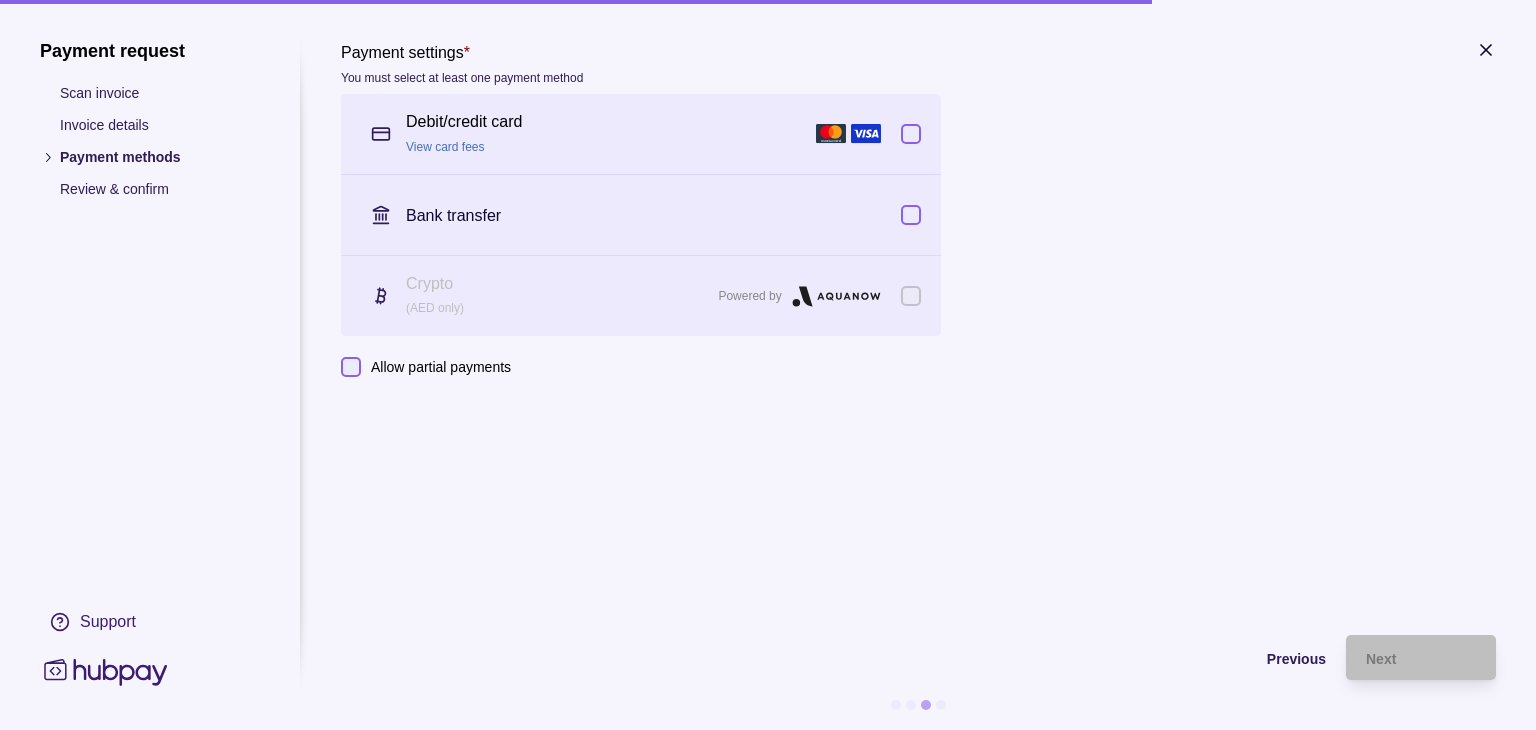 click on "Bank transfer" at bounding box center [653, 215] 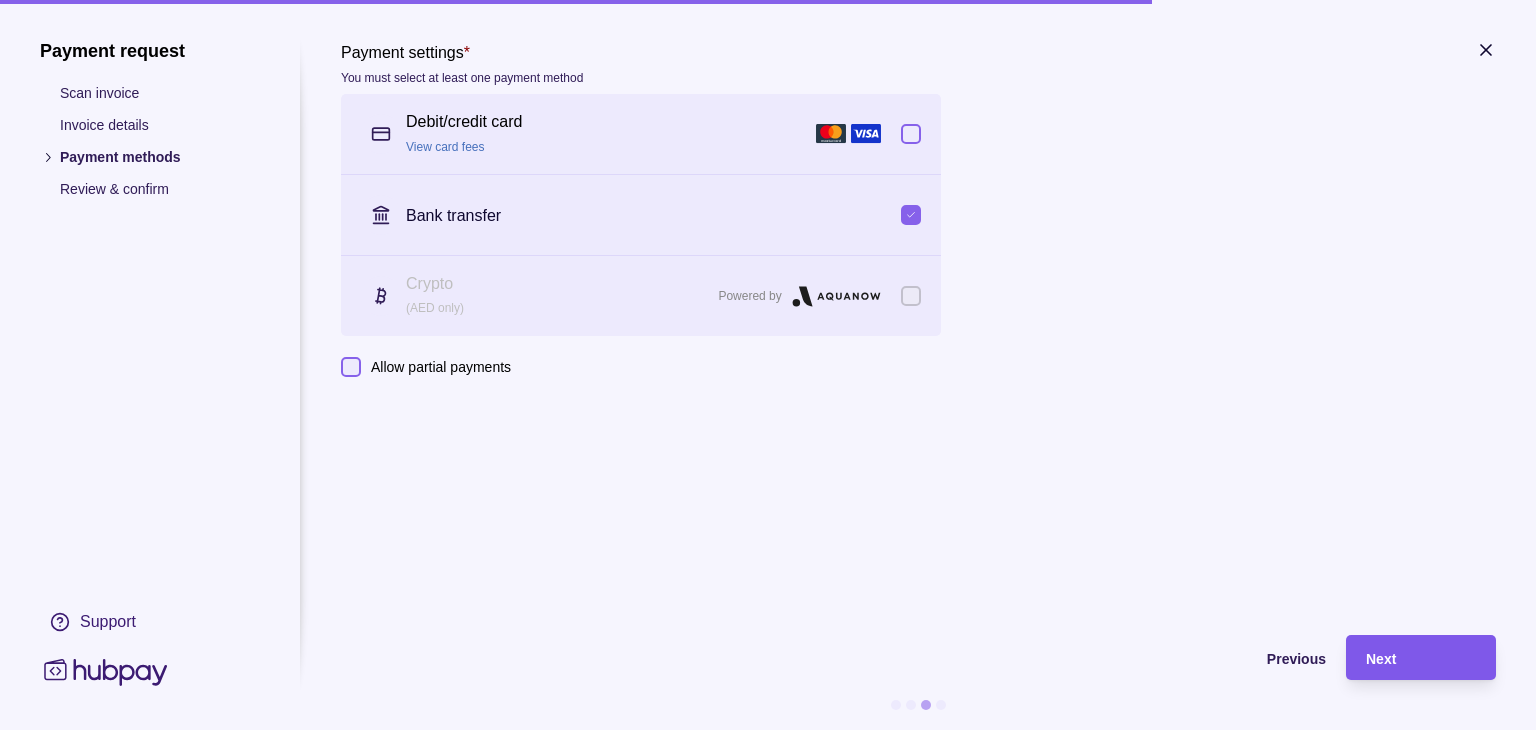 click on "Next" at bounding box center [1421, 658] 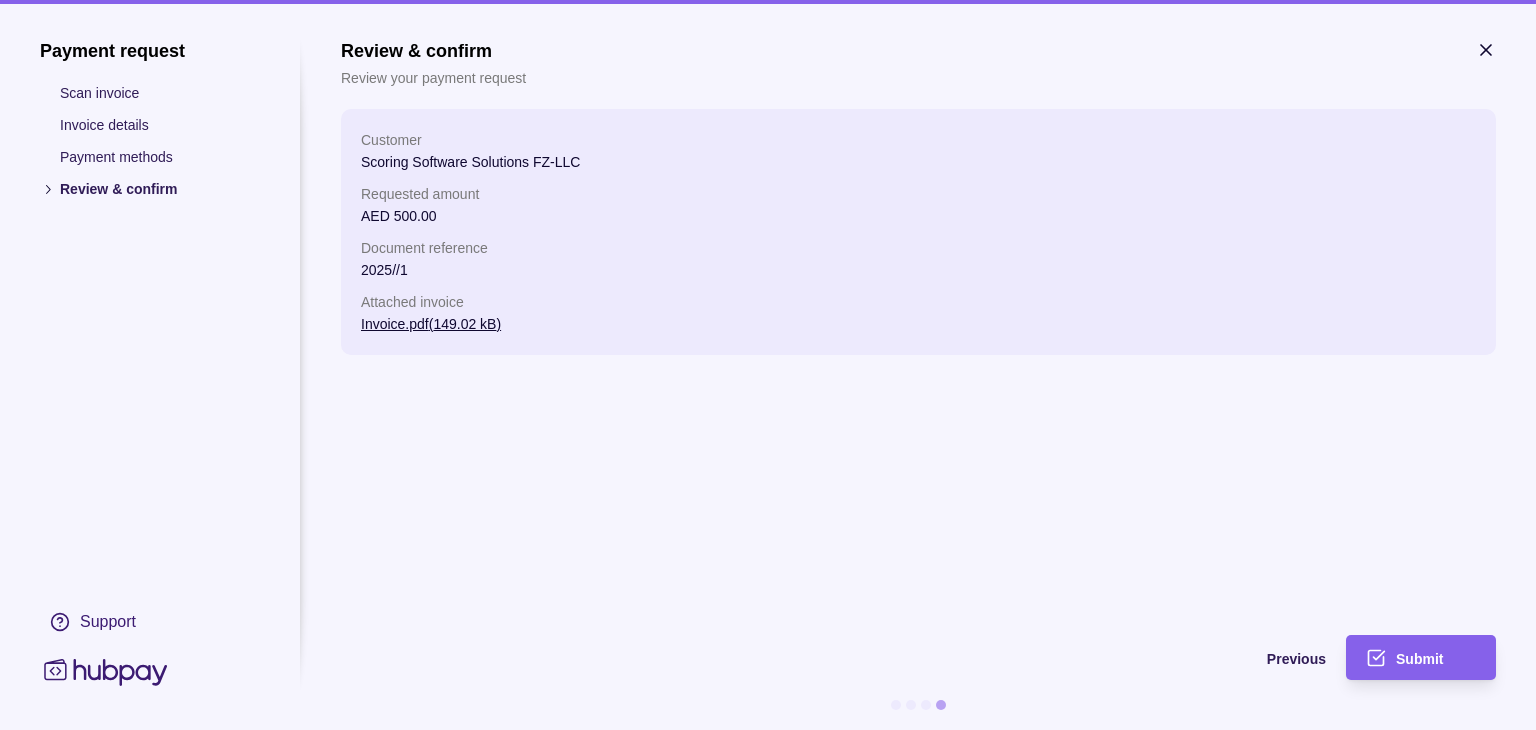 click on "Invoice.pdf  ( 149.02 kB )" at bounding box center (431, 324) 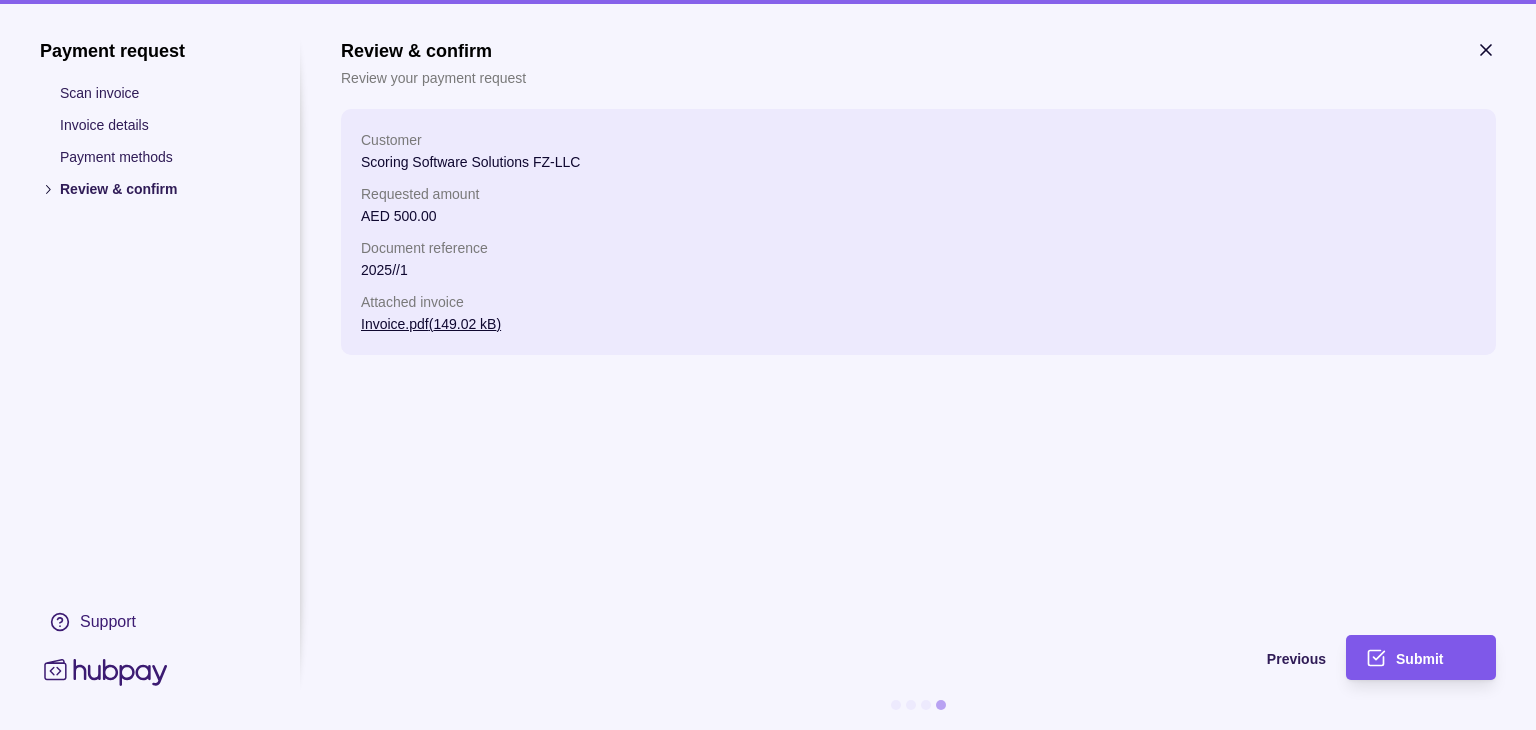 click on "Submit" at bounding box center (1406, 657) 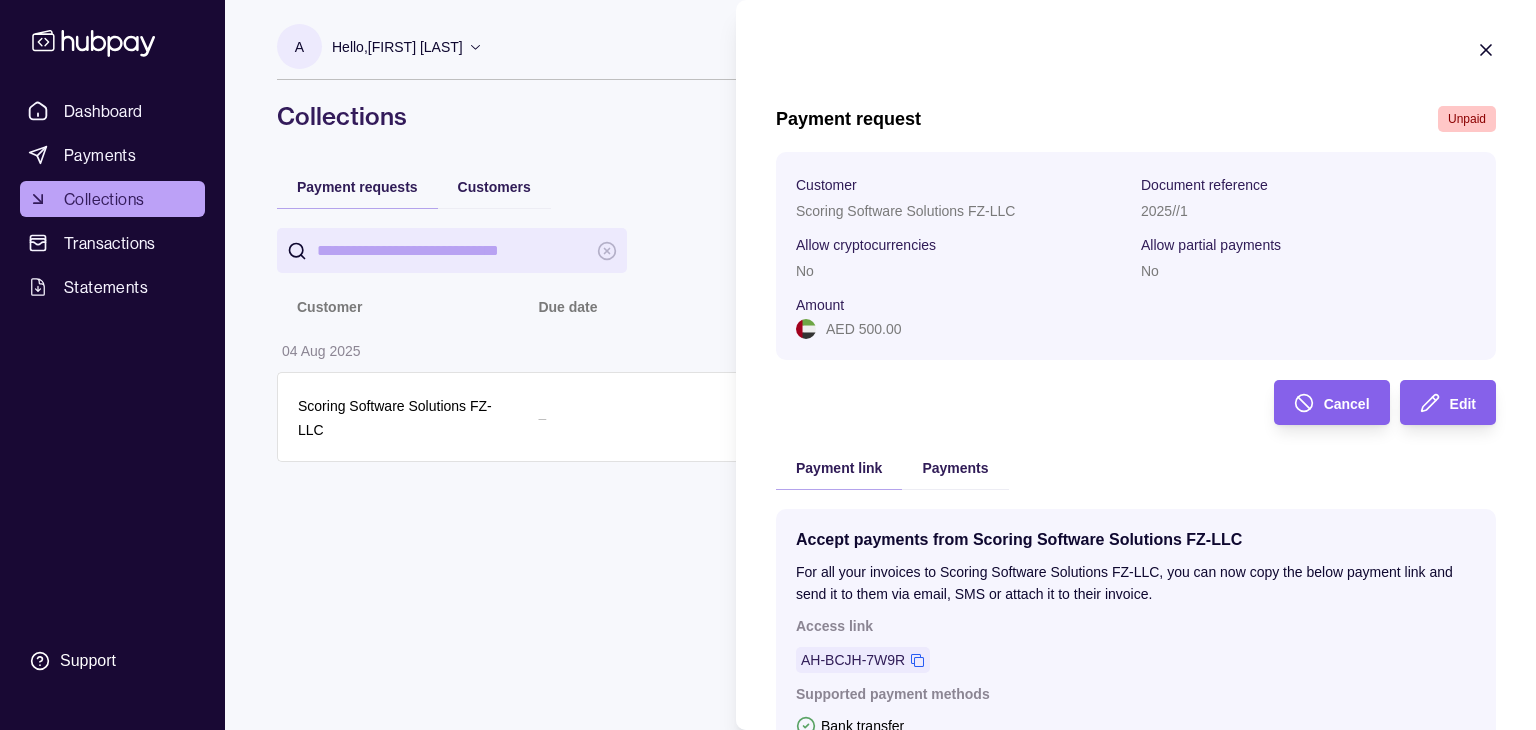 scroll, scrollTop: 281, scrollLeft: 0, axis: vertical 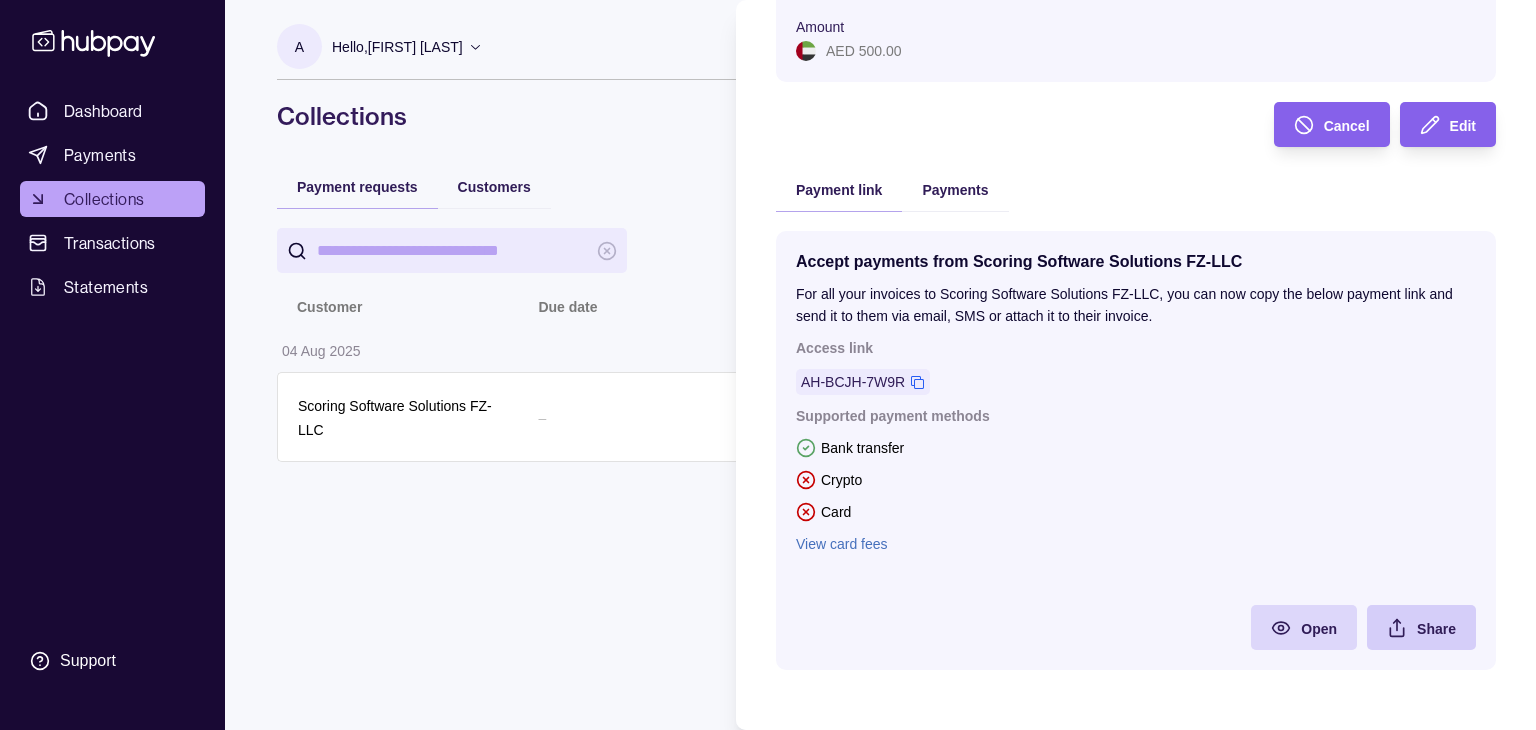 click 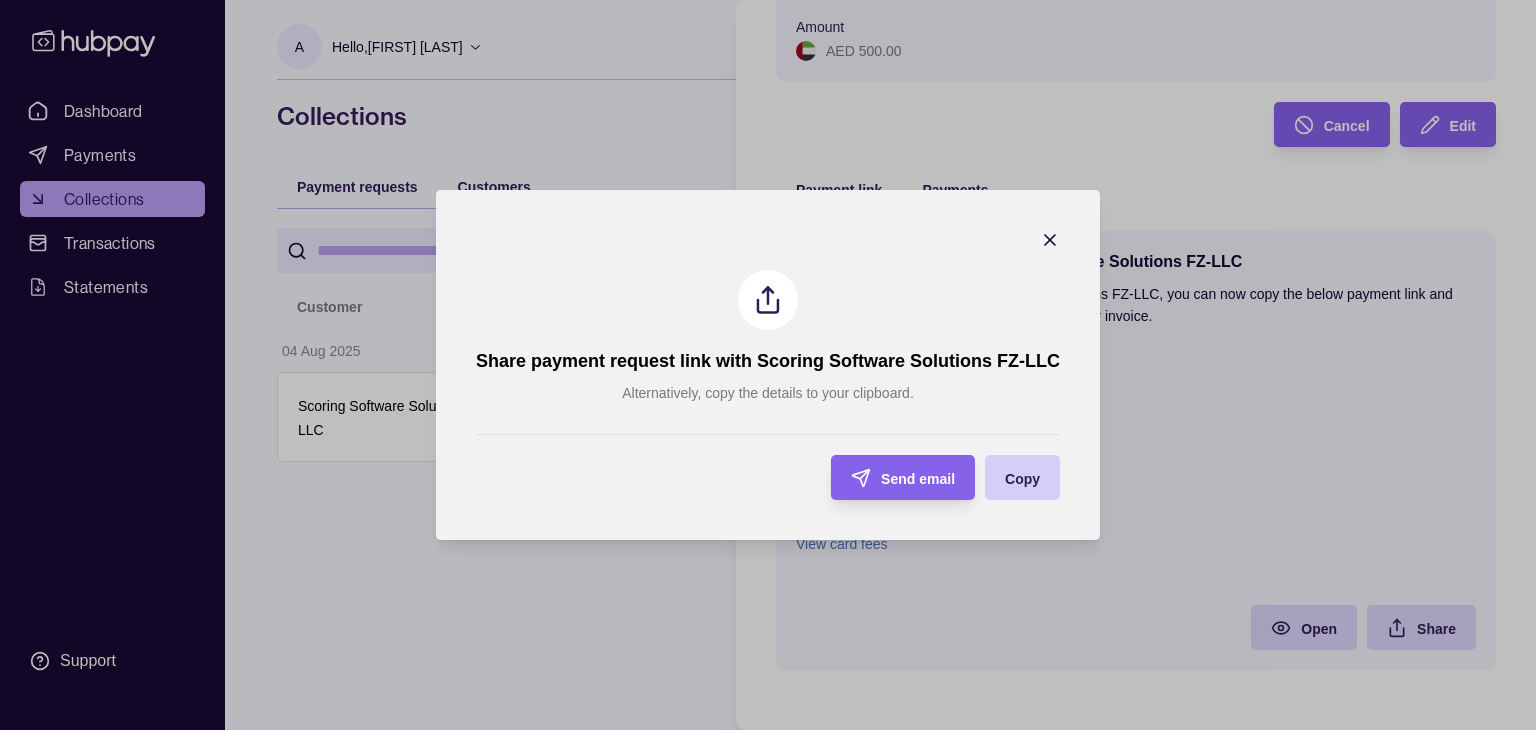 click on "Copy" at bounding box center (1022, 479) 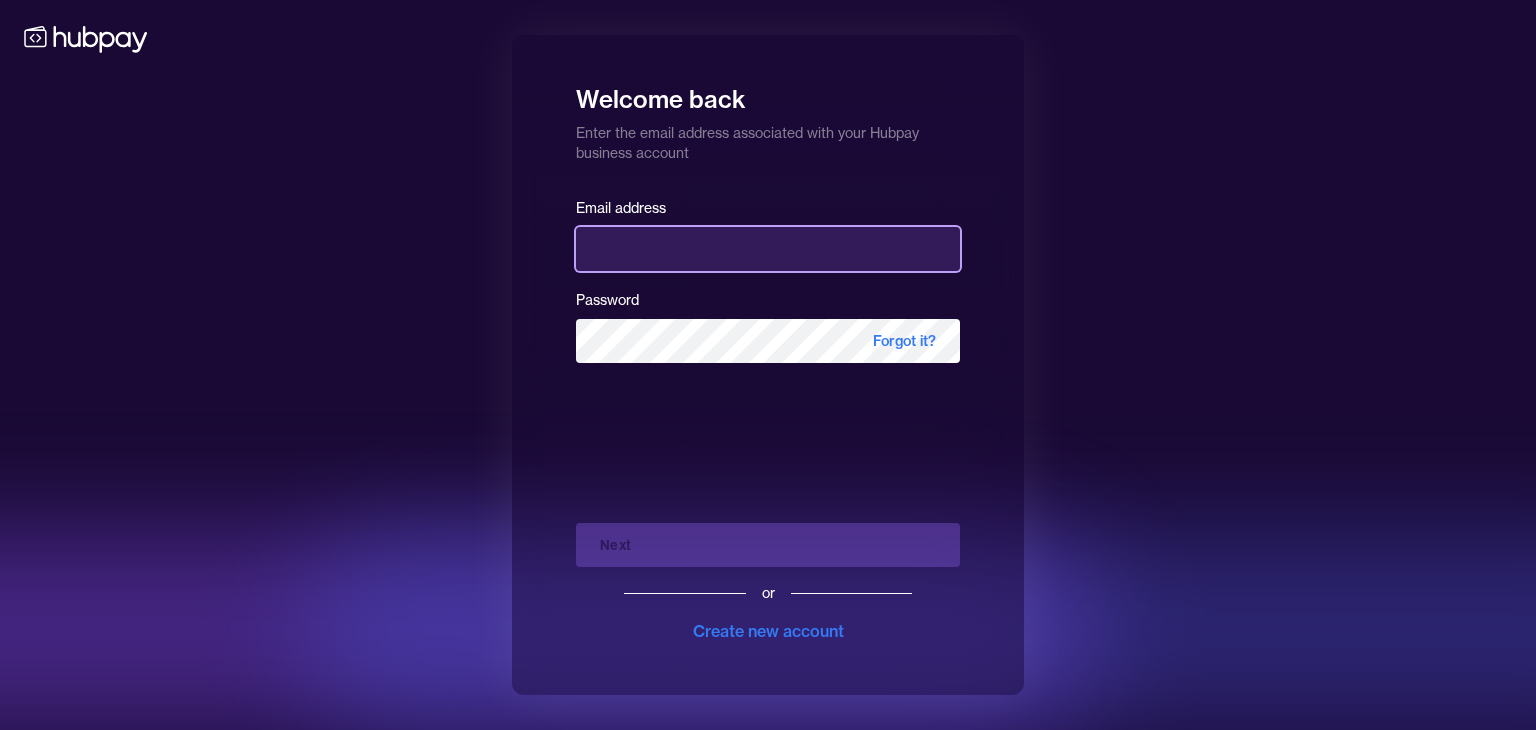 type on "**********" 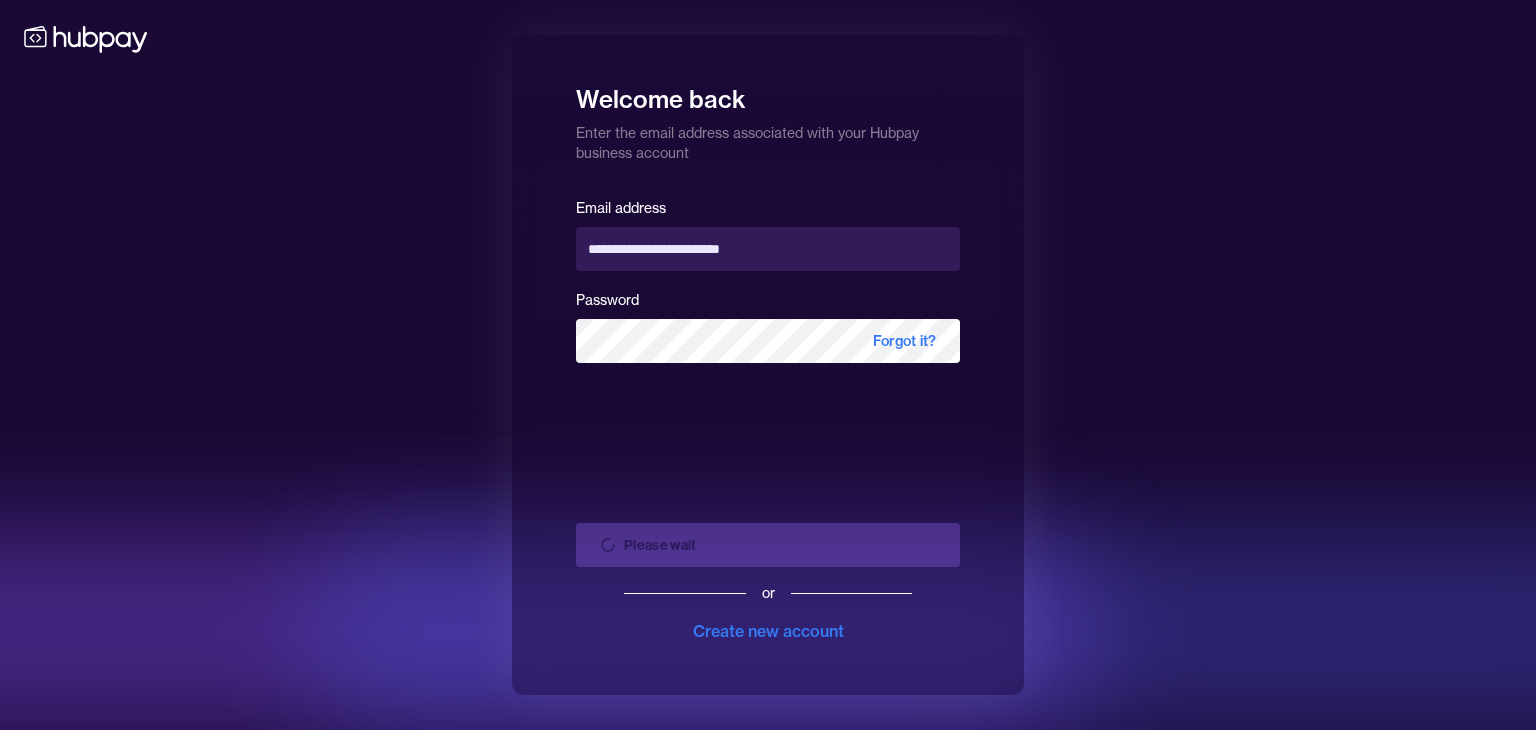 click on "Please wait or Create new account" at bounding box center [768, 575] 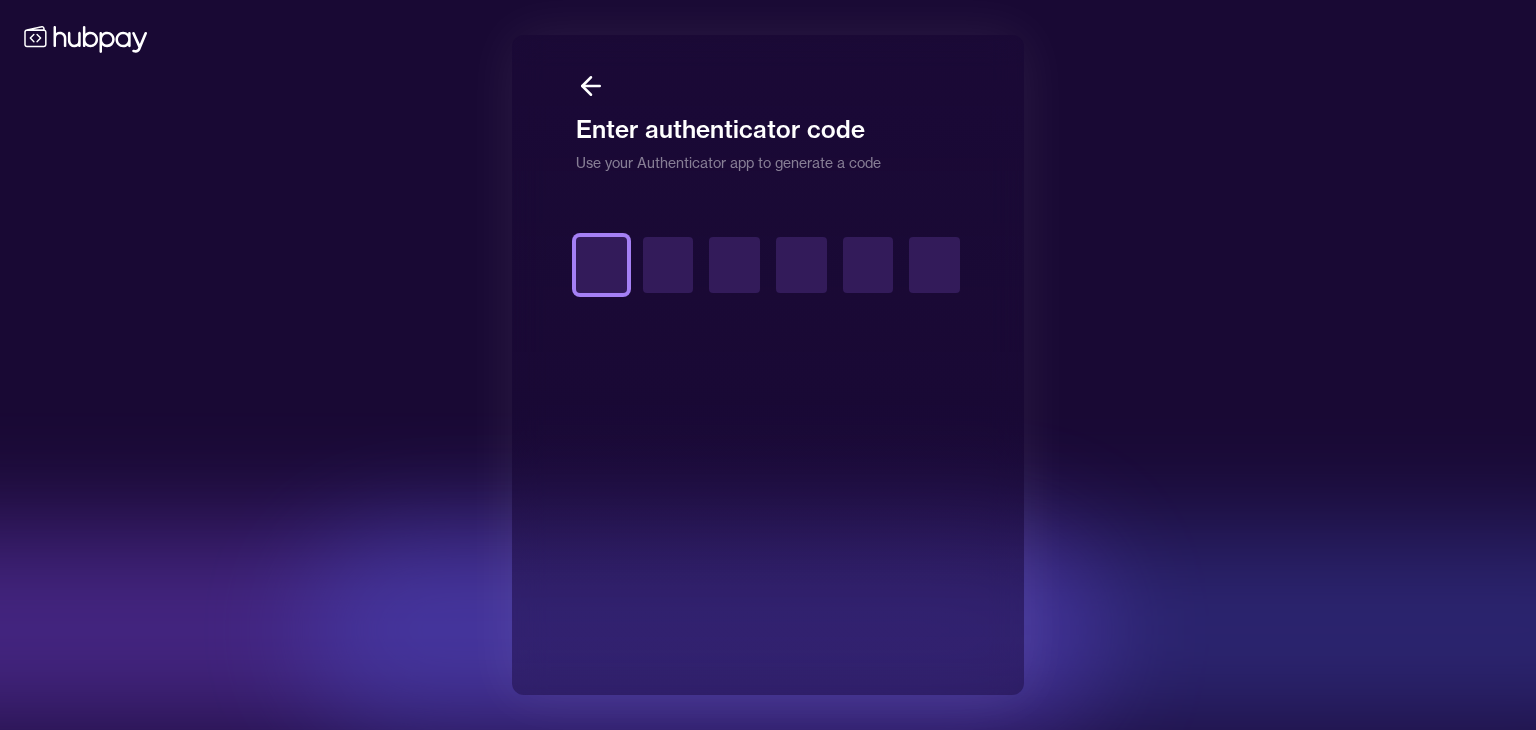 click at bounding box center [601, 265] 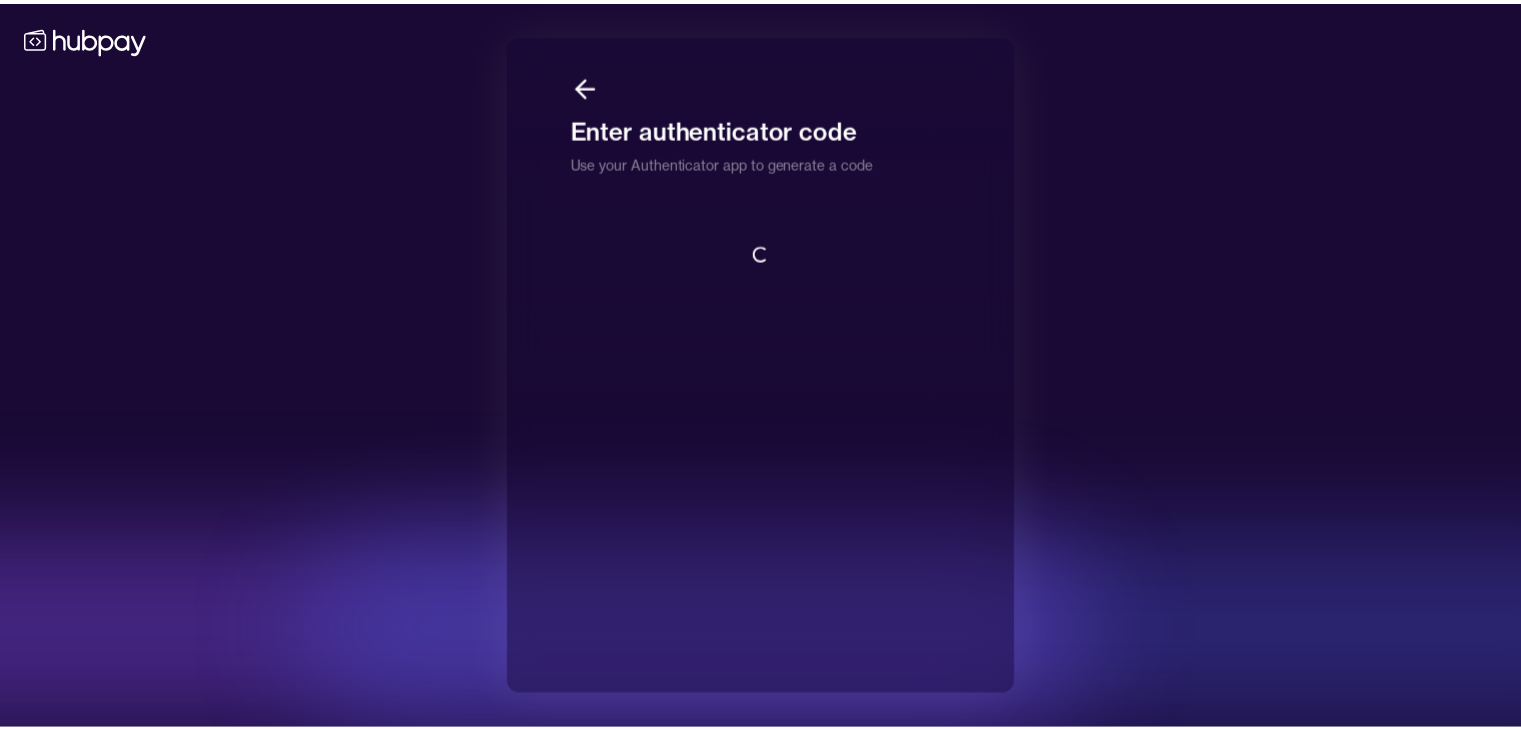 scroll, scrollTop: 0, scrollLeft: 0, axis: both 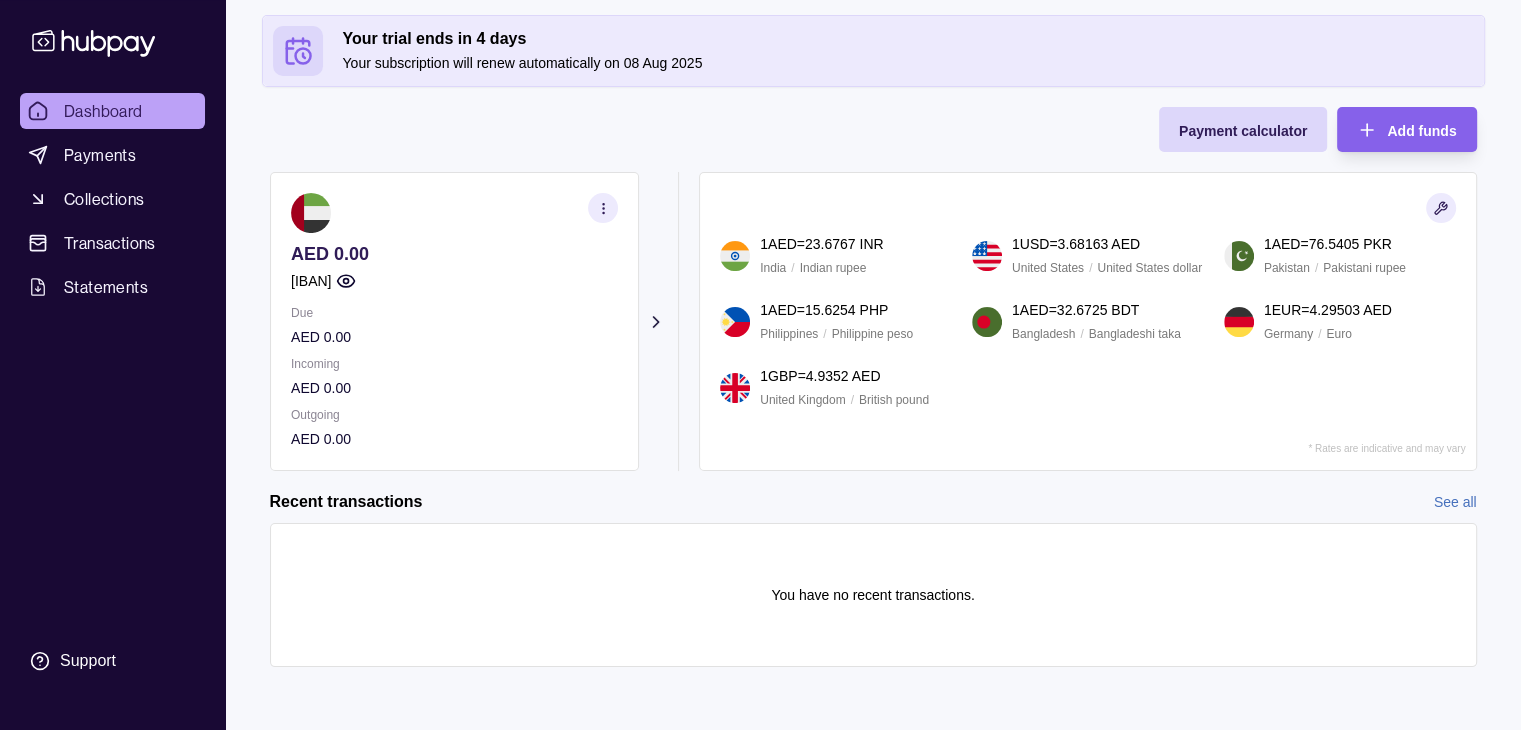 click 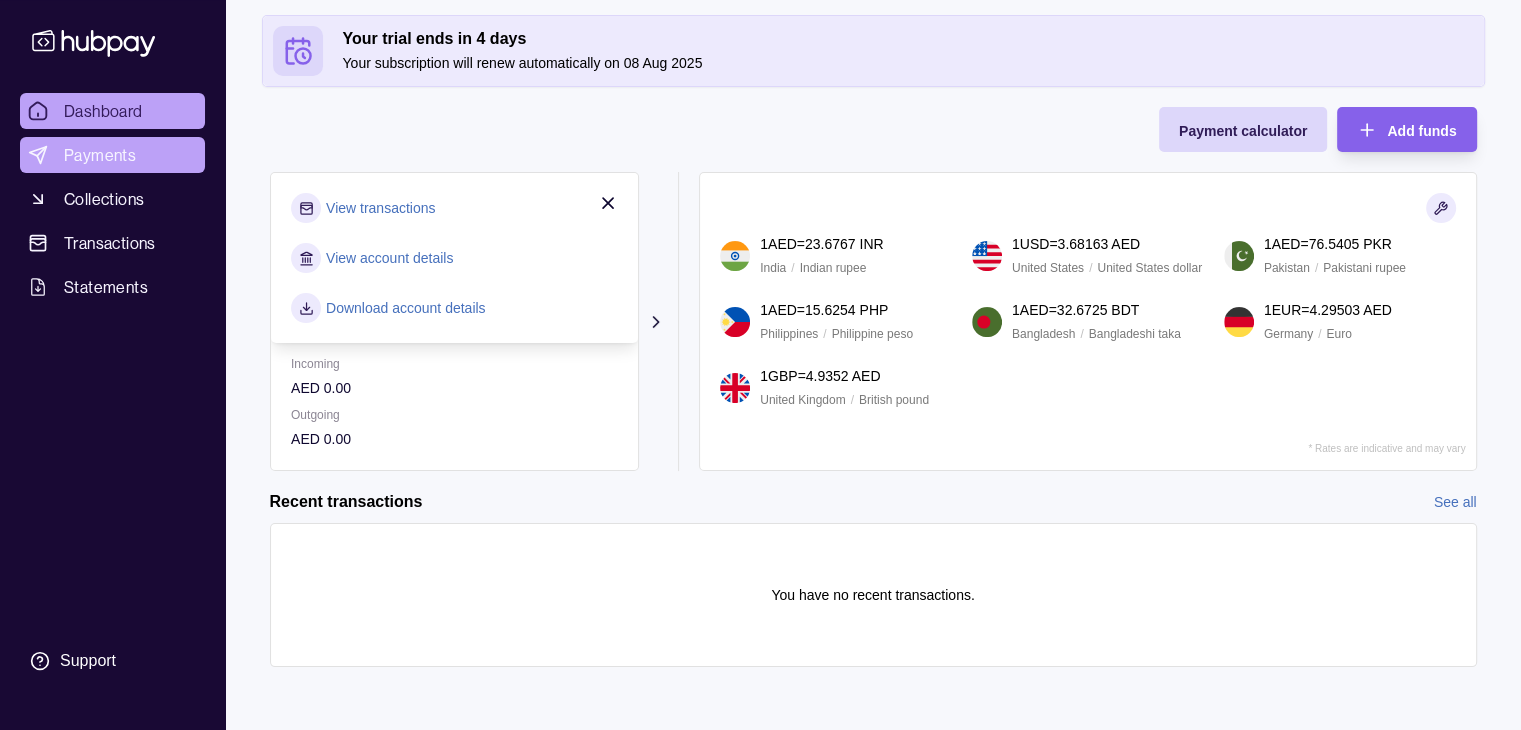 click on "Payments" at bounding box center [112, 155] 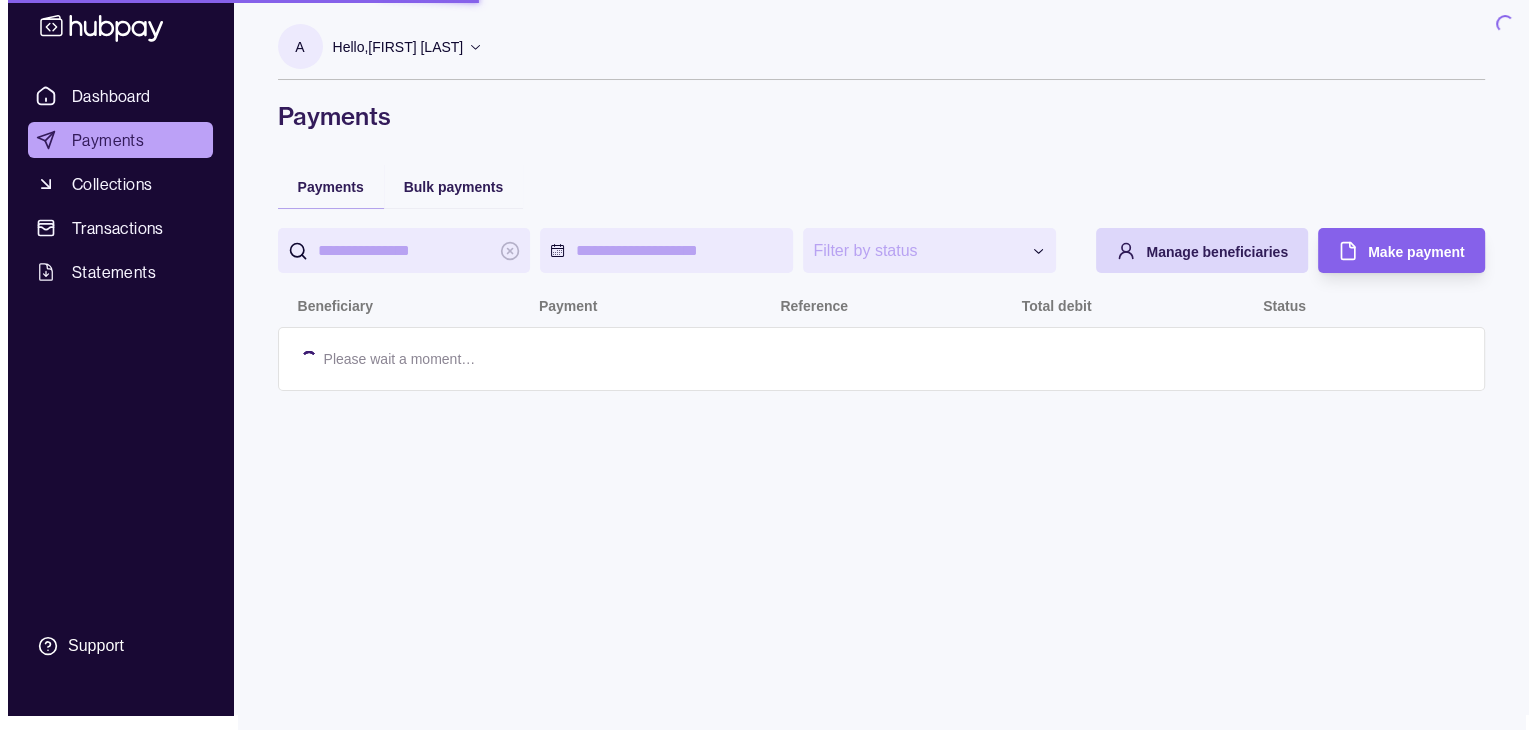 scroll, scrollTop: 0, scrollLeft: 0, axis: both 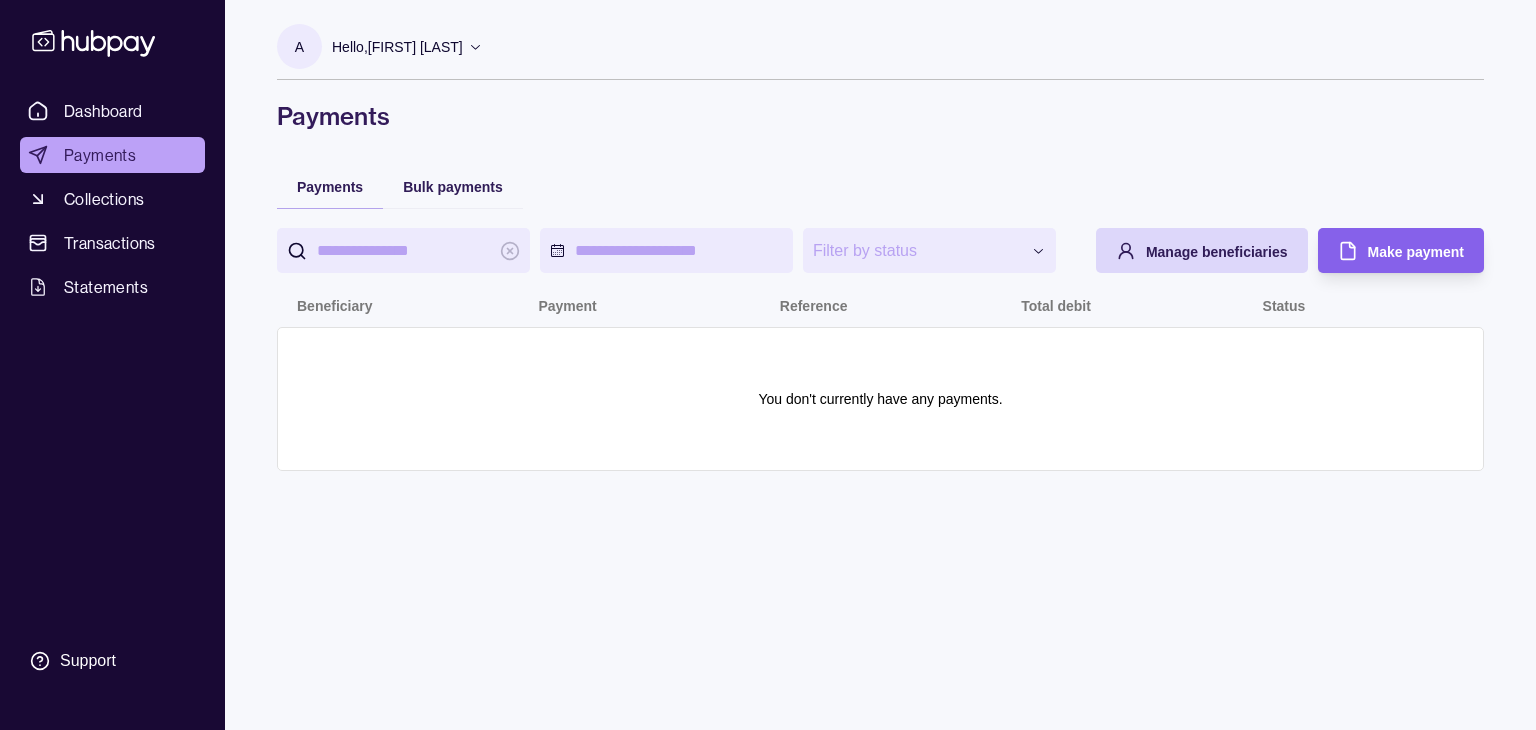 click on "Collections" at bounding box center [104, 199] 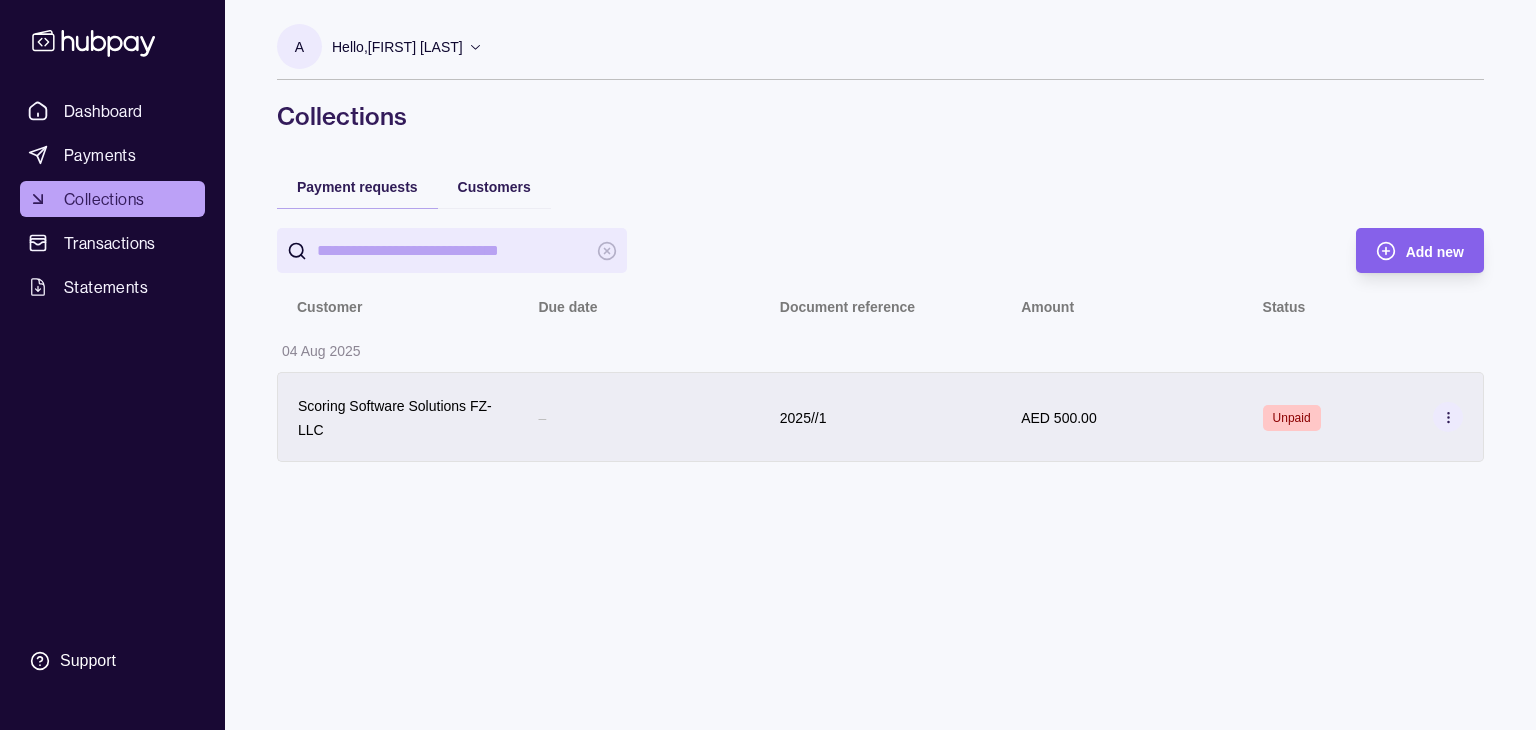 click at bounding box center (1448, 417) 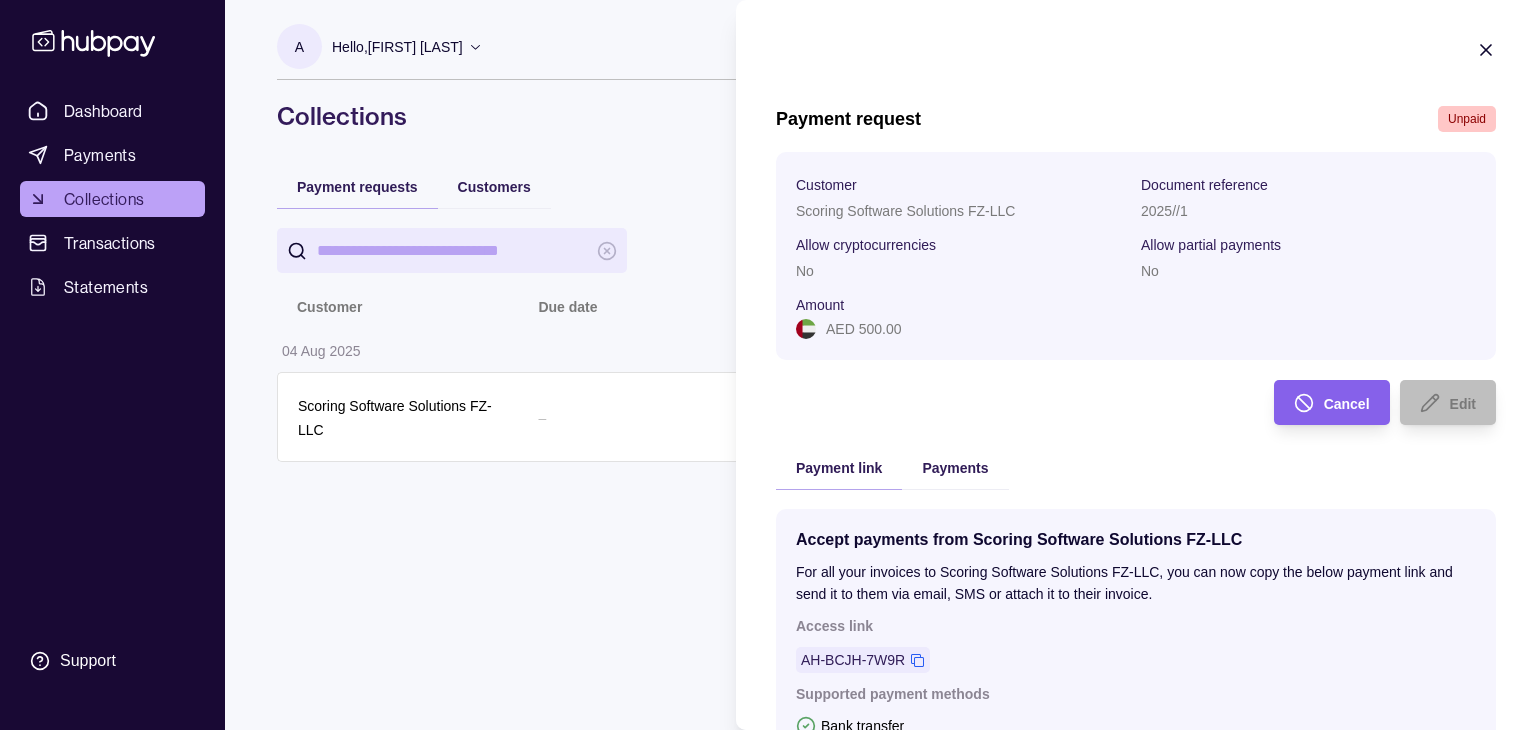 scroll, scrollTop: 281, scrollLeft: 0, axis: vertical 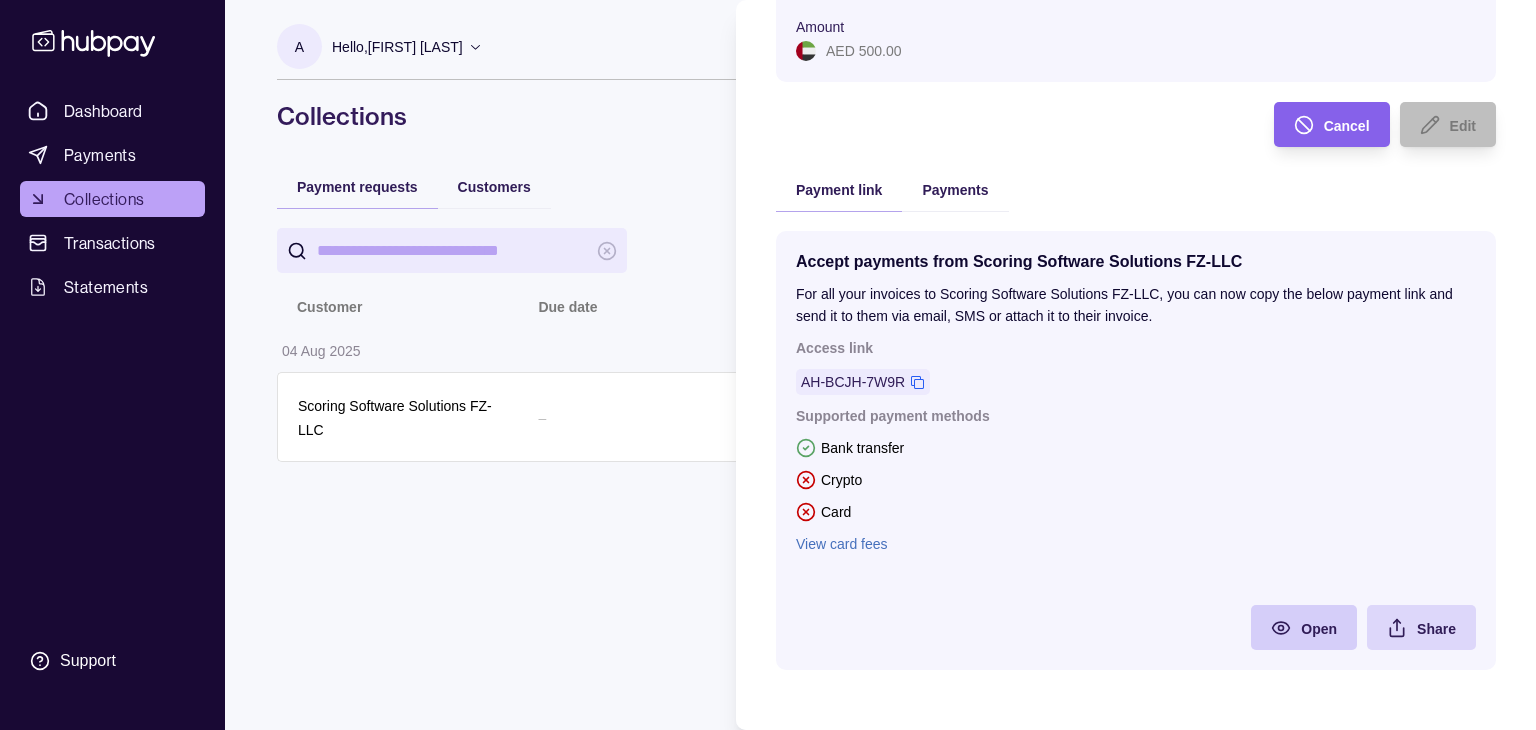 click 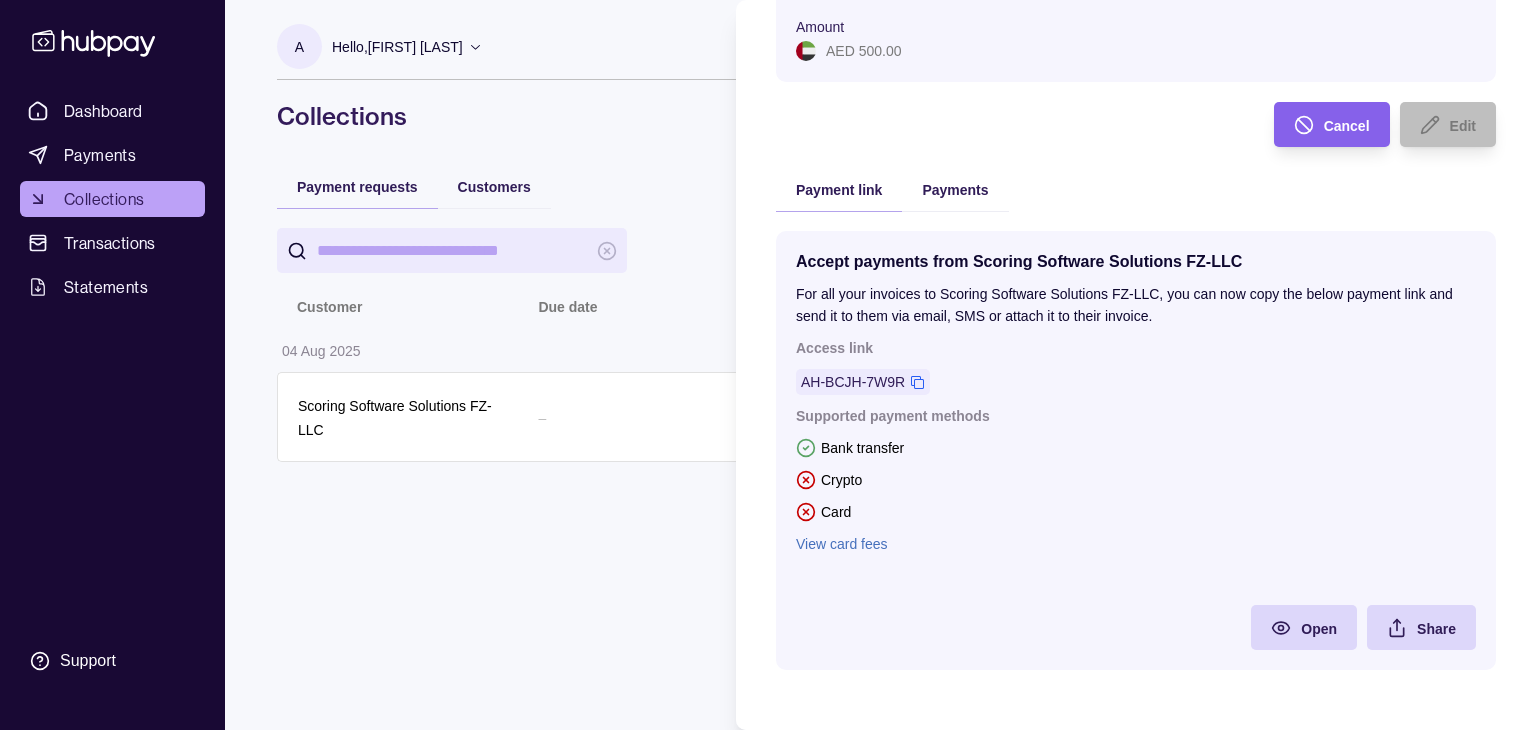 scroll, scrollTop: 0, scrollLeft: 0, axis: both 